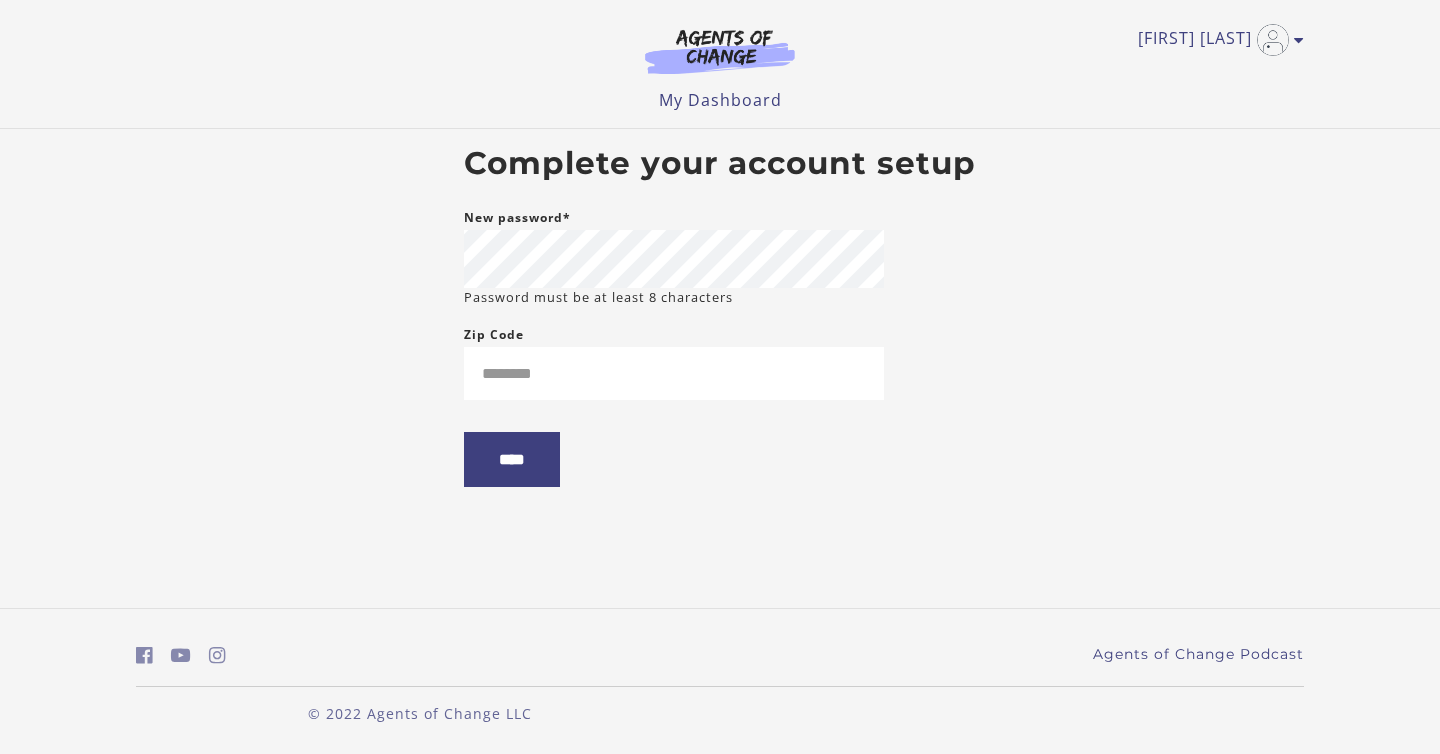 scroll, scrollTop: 0, scrollLeft: 0, axis: both 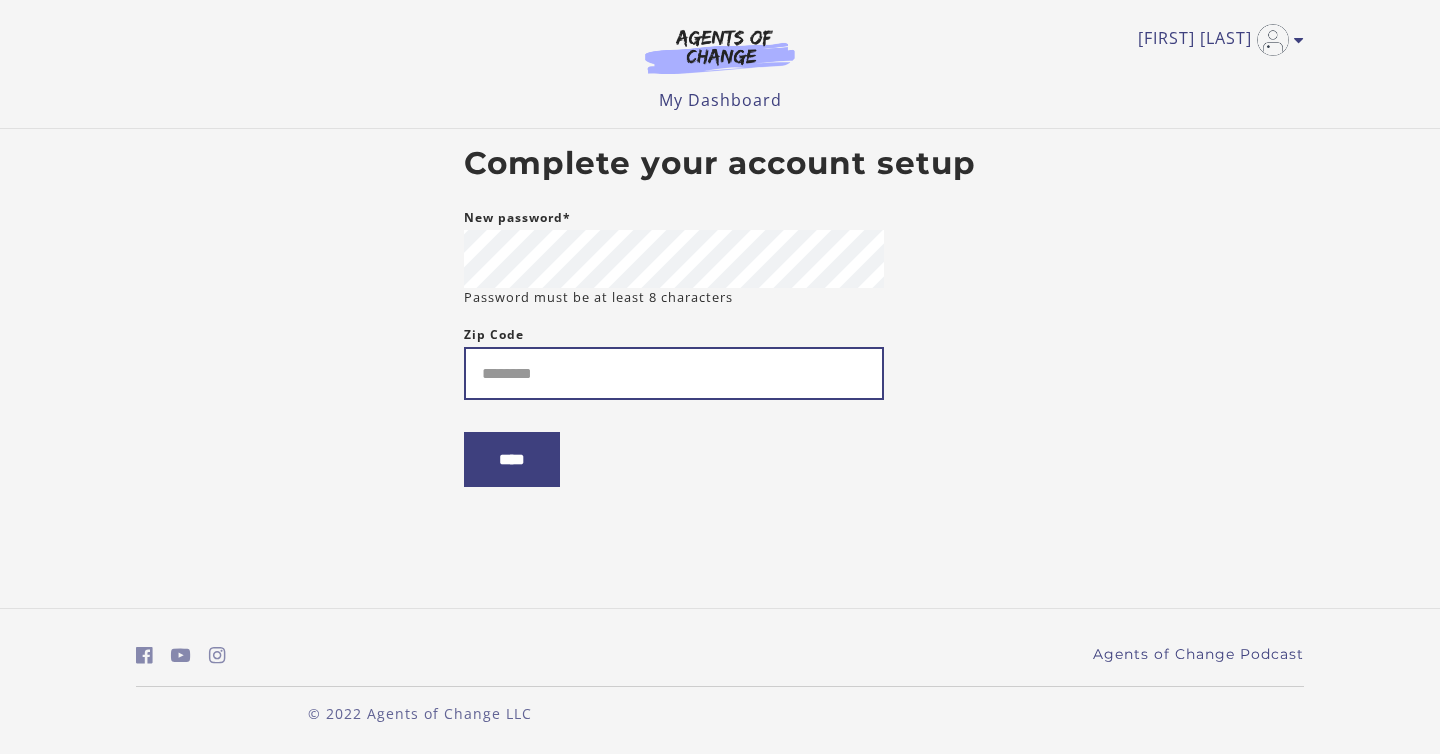 click on "Zip Code" at bounding box center [674, 373] 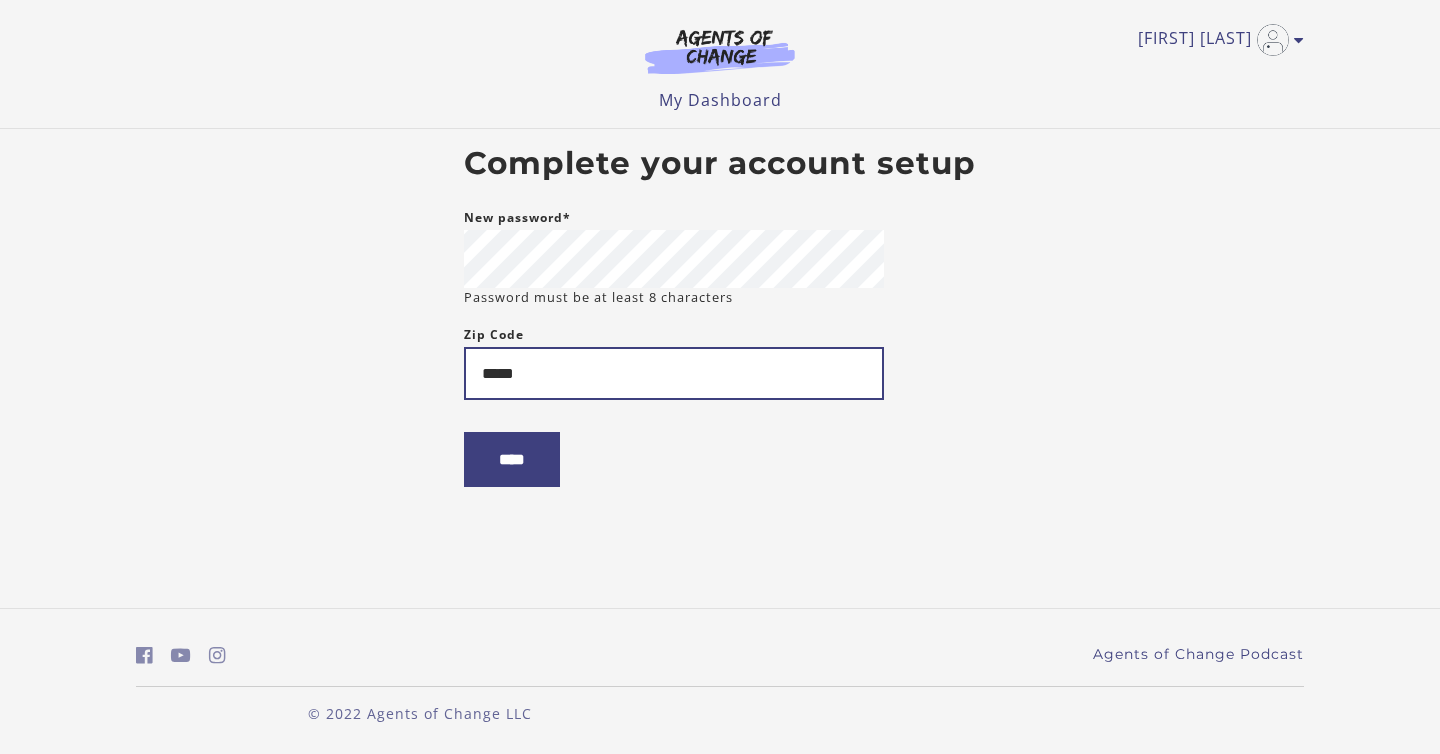 type on "*****" 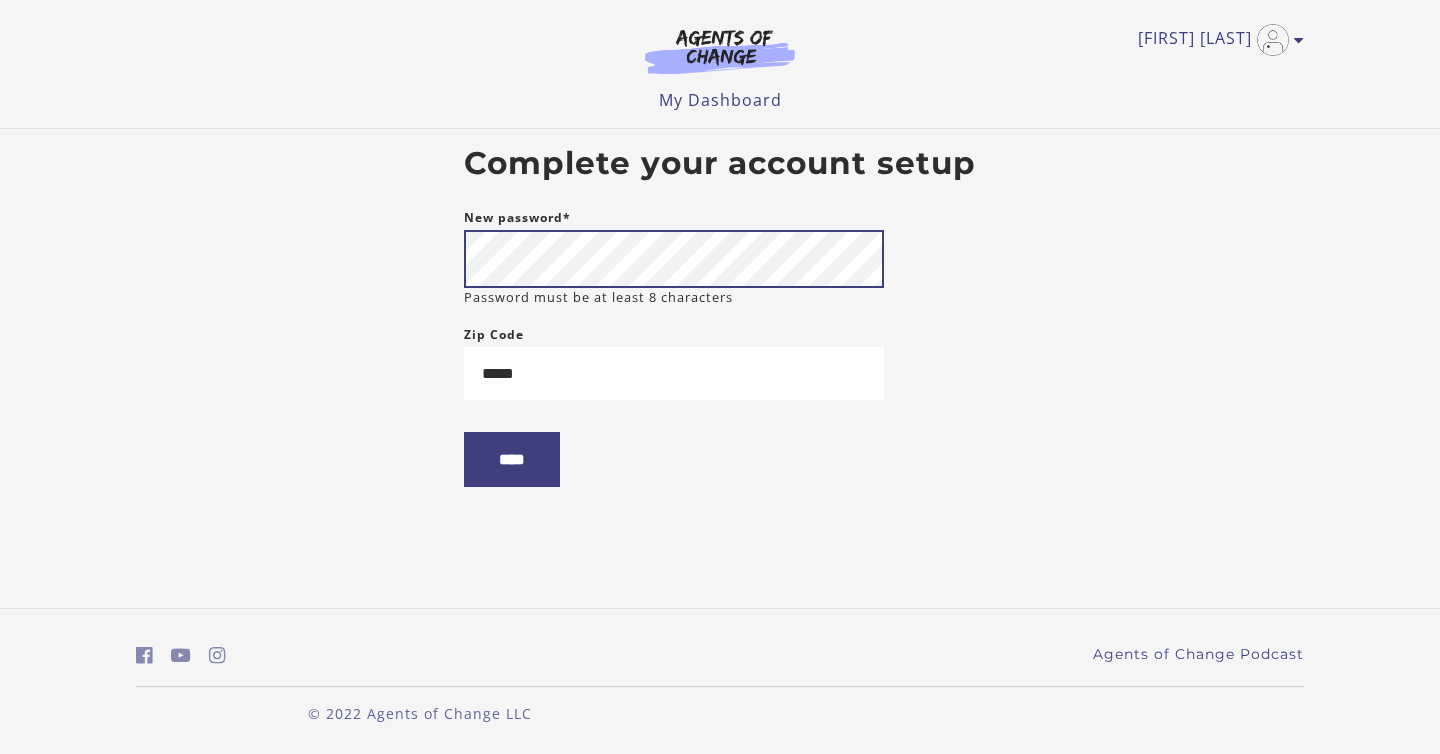 click on "****" at bounding box center [512, 459] 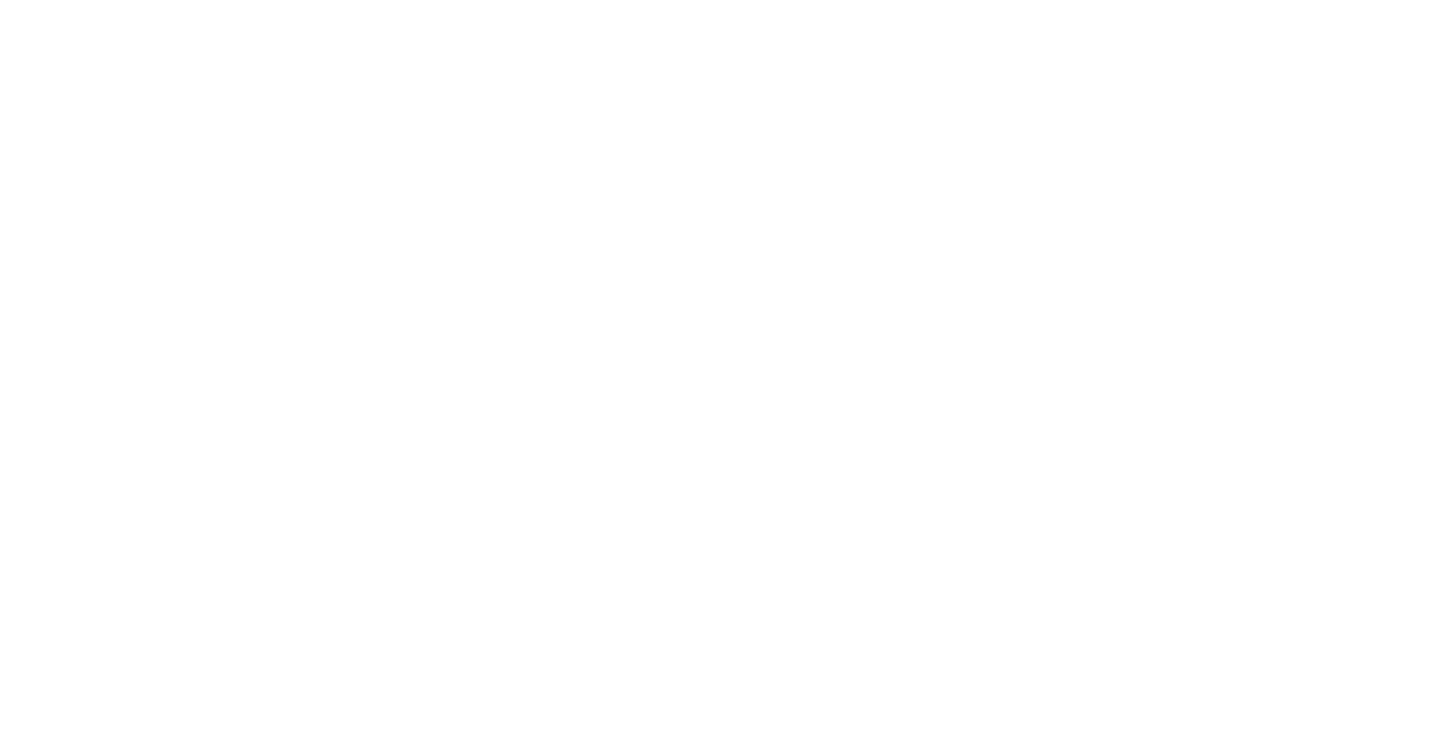 scroll, scrollTop: 0, scrollLeft: 0, axis: both 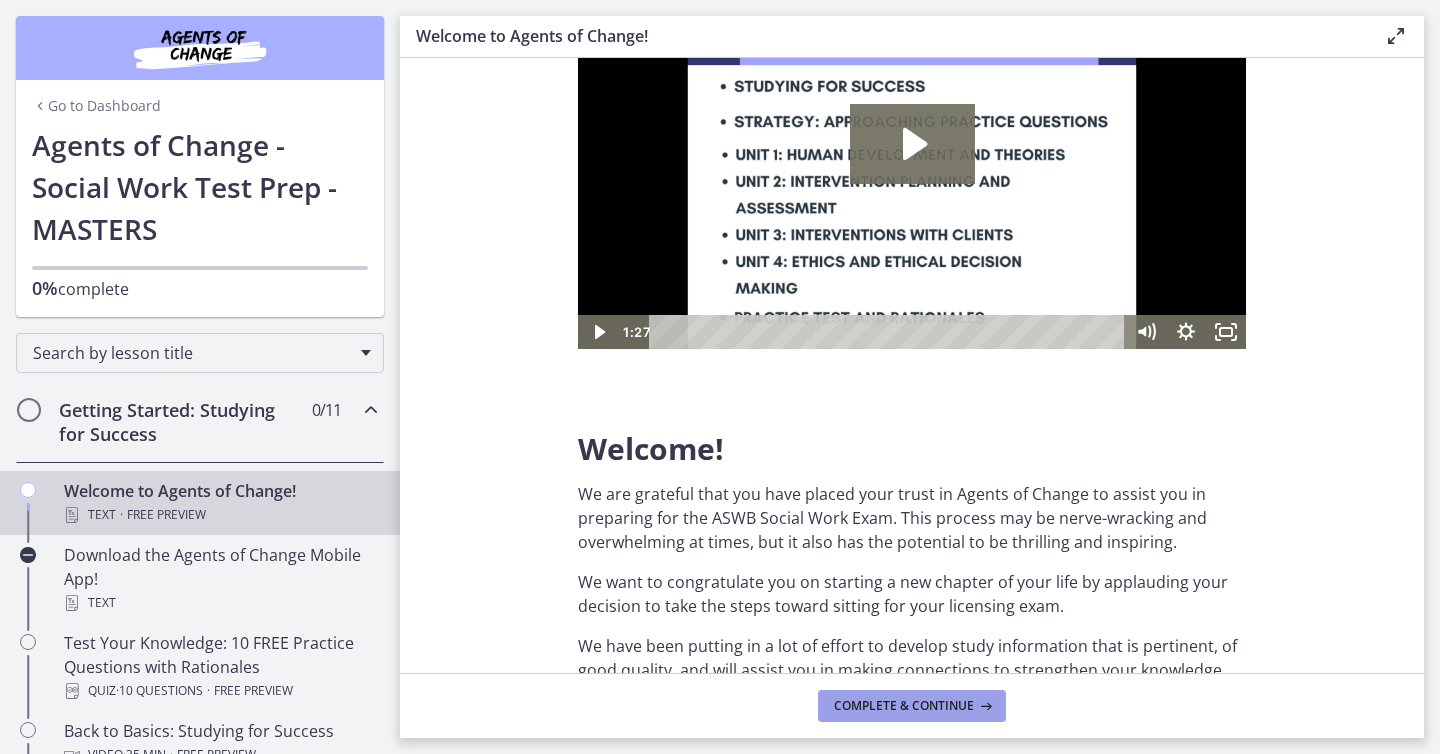 click on "Complete & continue" at bounding box center (904, 706) 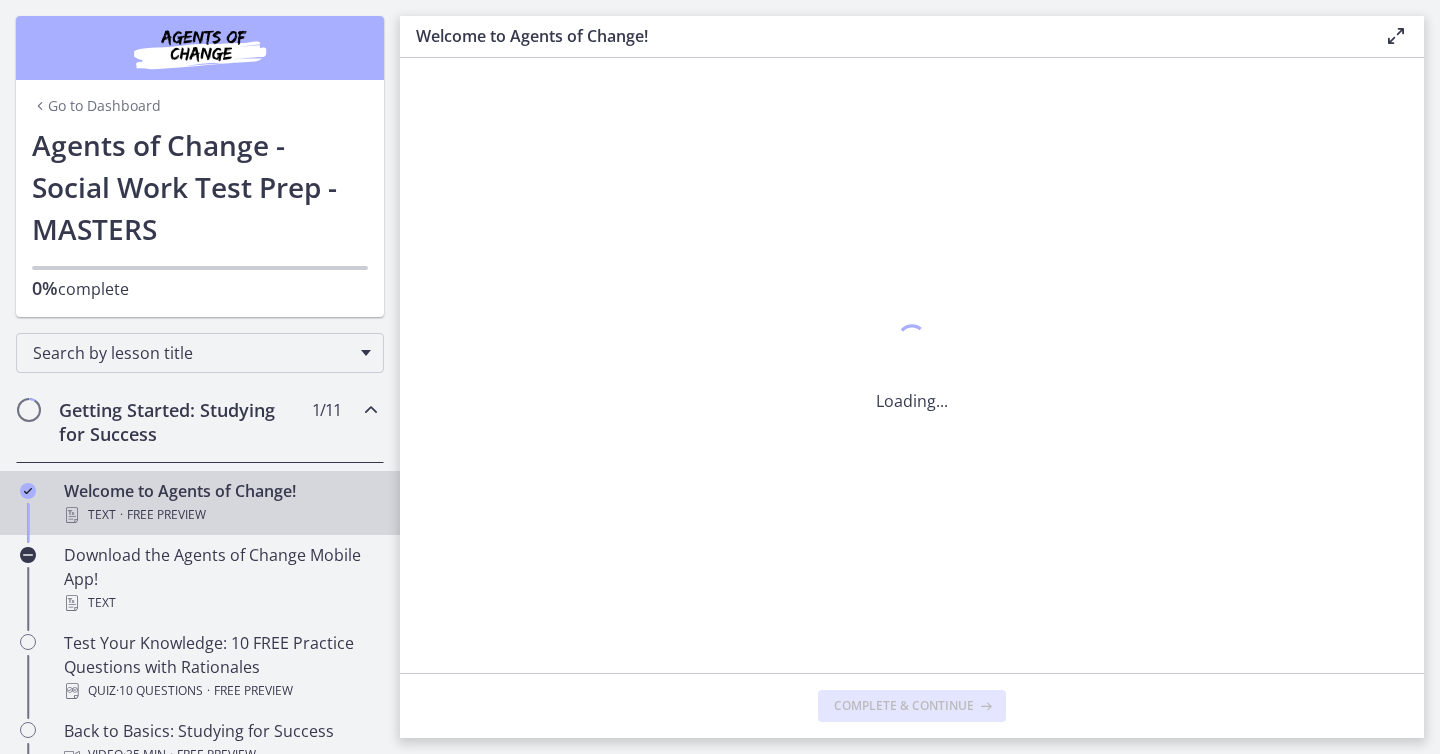 scroll, scrollTop: 0, scrollLeft: 0, axis: both 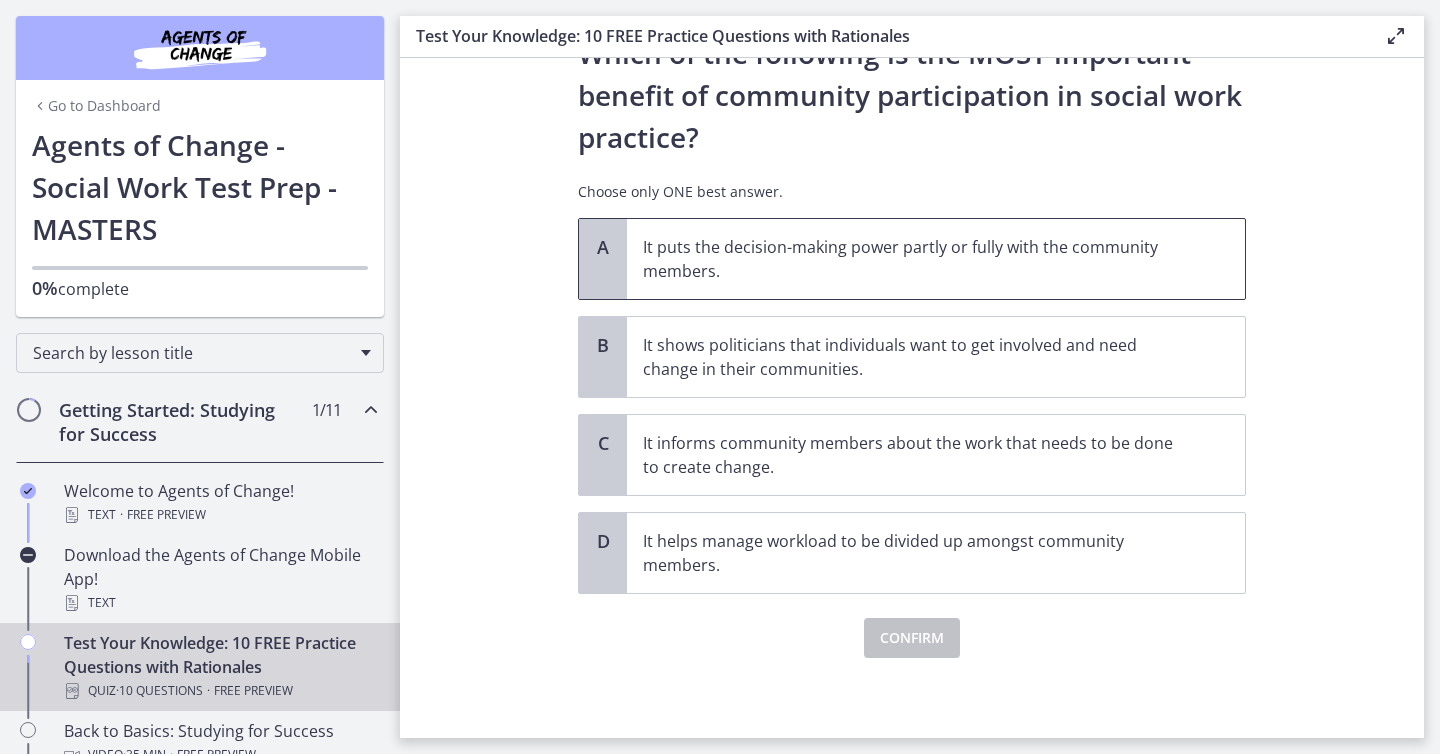 click on "It puts the decision-making power partly or fully with the community members." at bounding box center (916, 259) 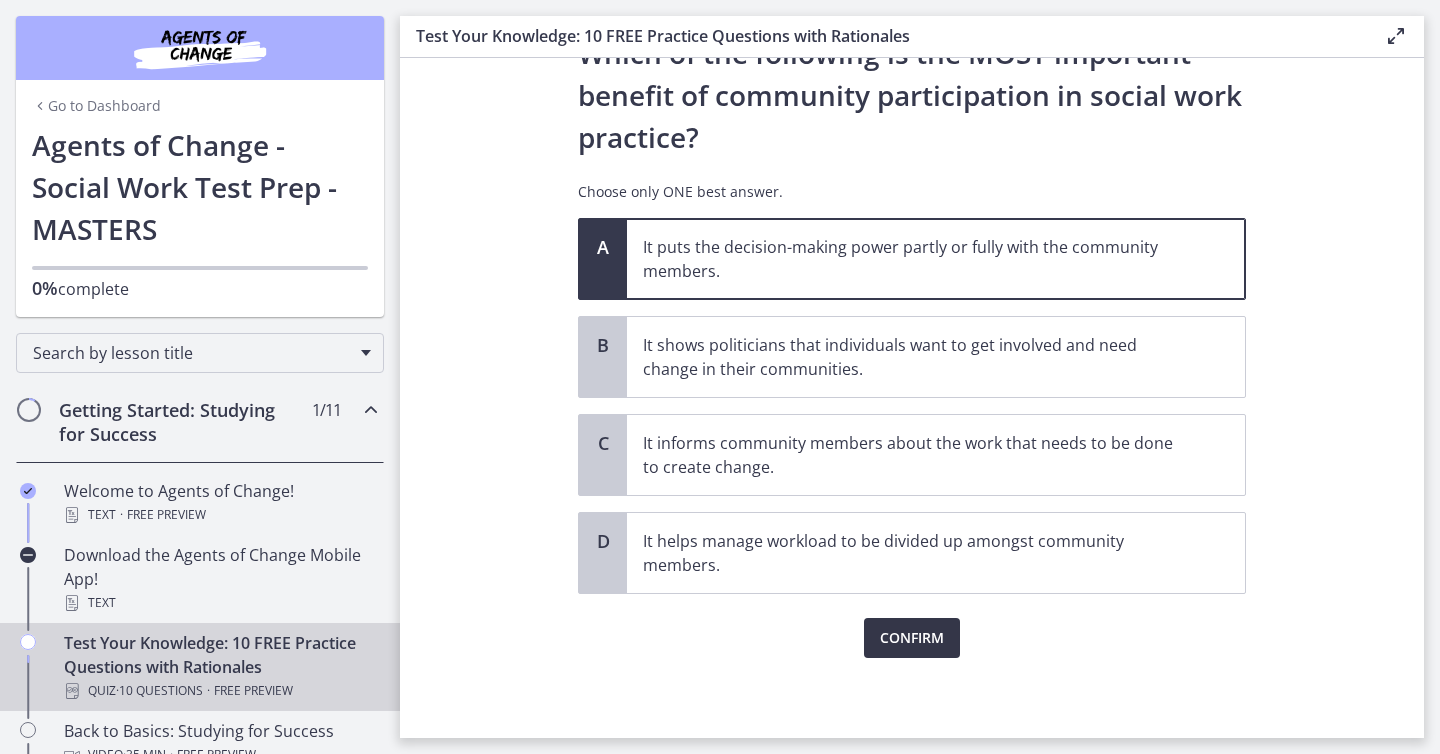 click on "Confirm" at bounding box center [912, 638] 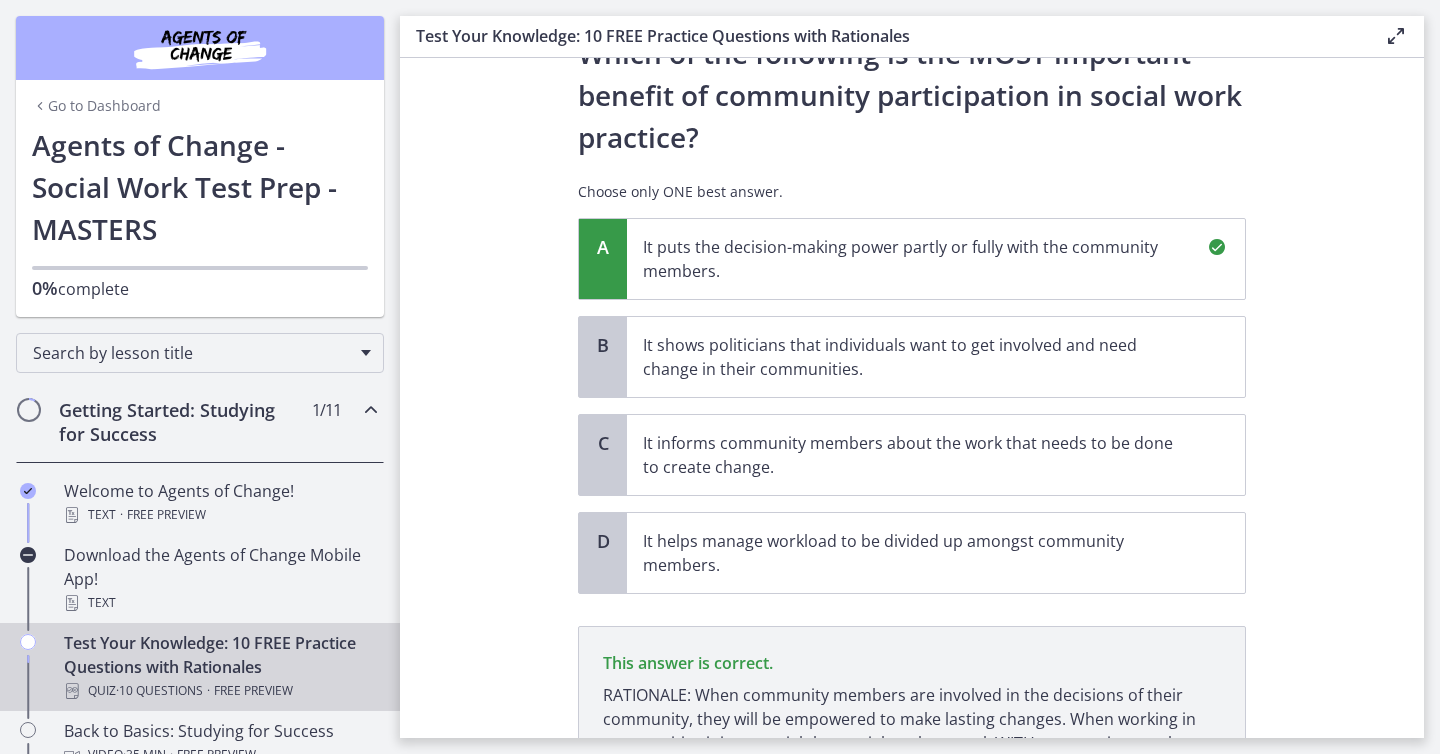 scroll, scrollTop: 300, scrollLeft: 0, axis: vertical 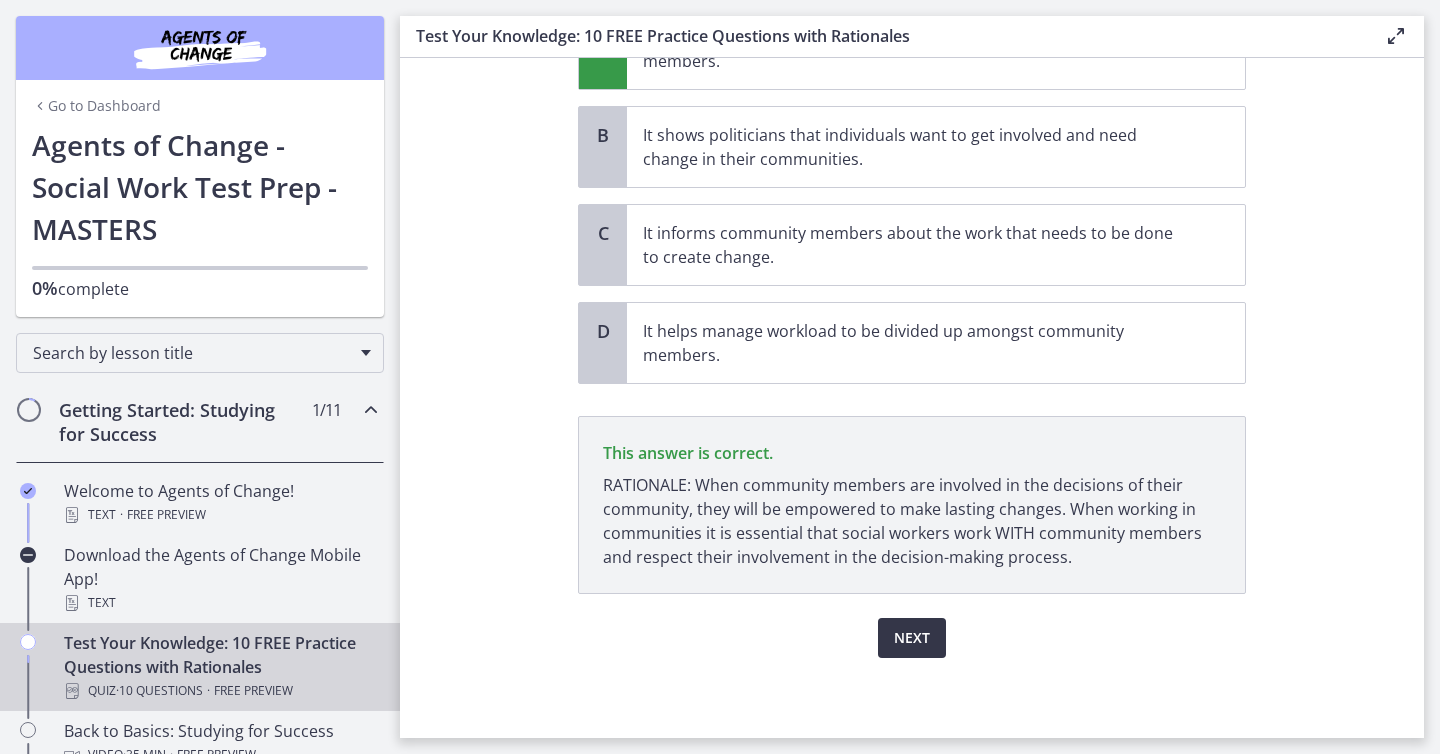 click on "Next" at bounding box center (912, 638) 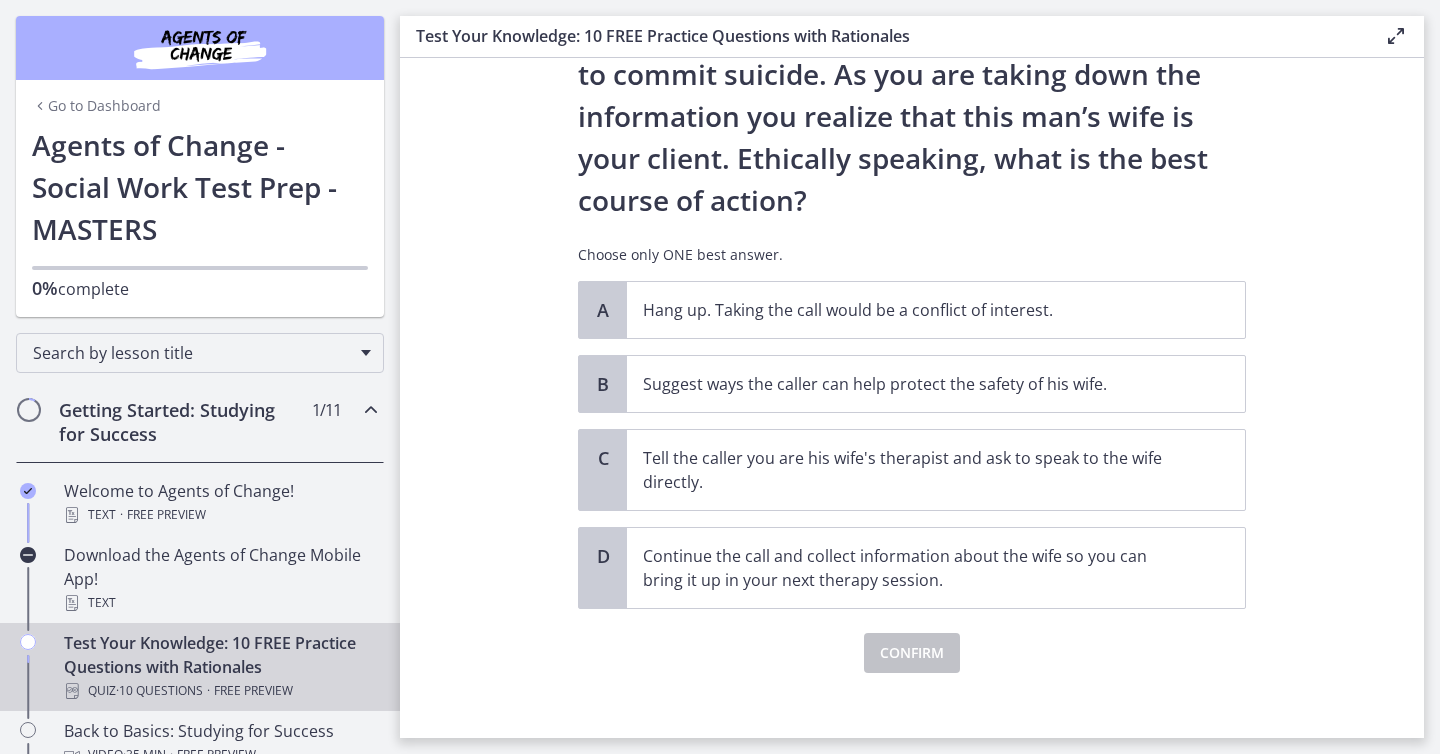 scroll, scrollTop: 238, scrollLeft: 0, axis: vertical 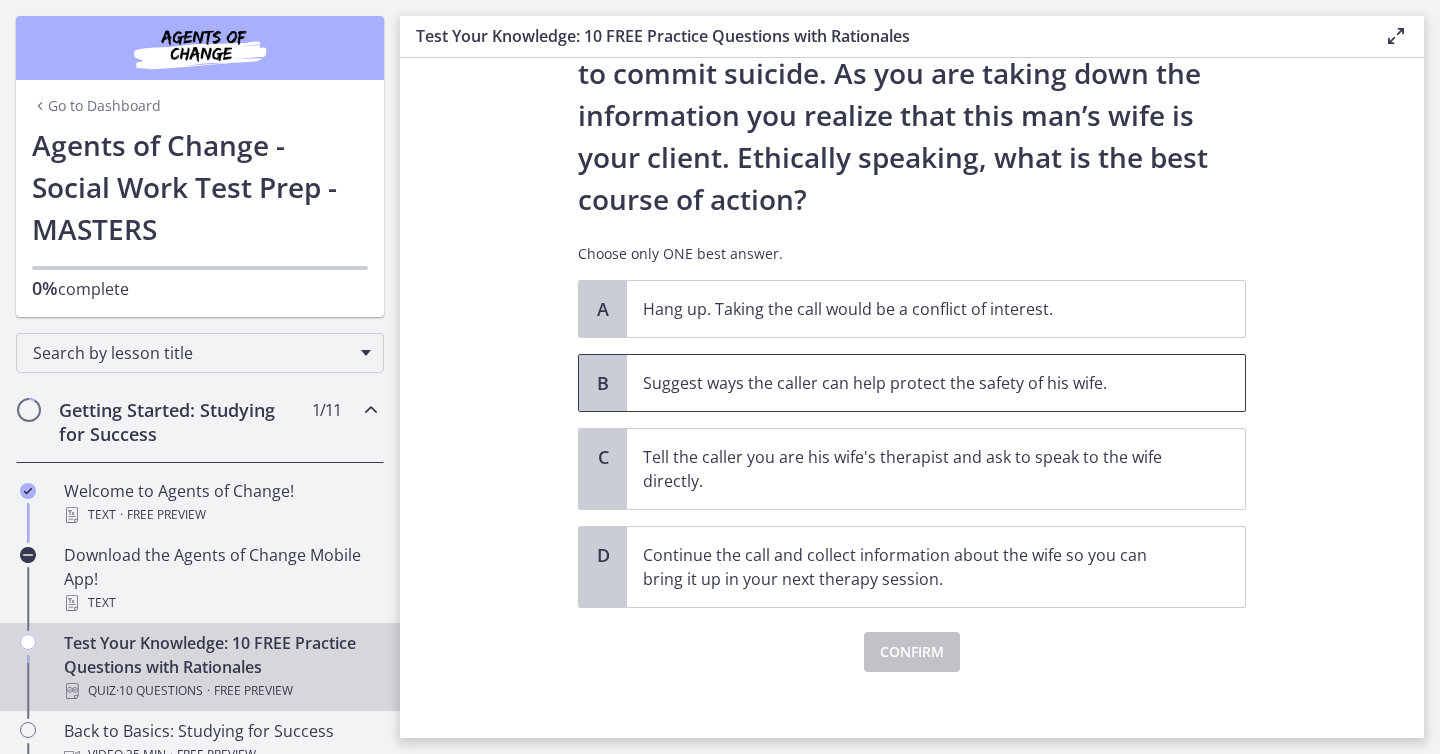 click on "Suggest ways the caller can help protect the safety of his wife." at bounding box center [916, 383] 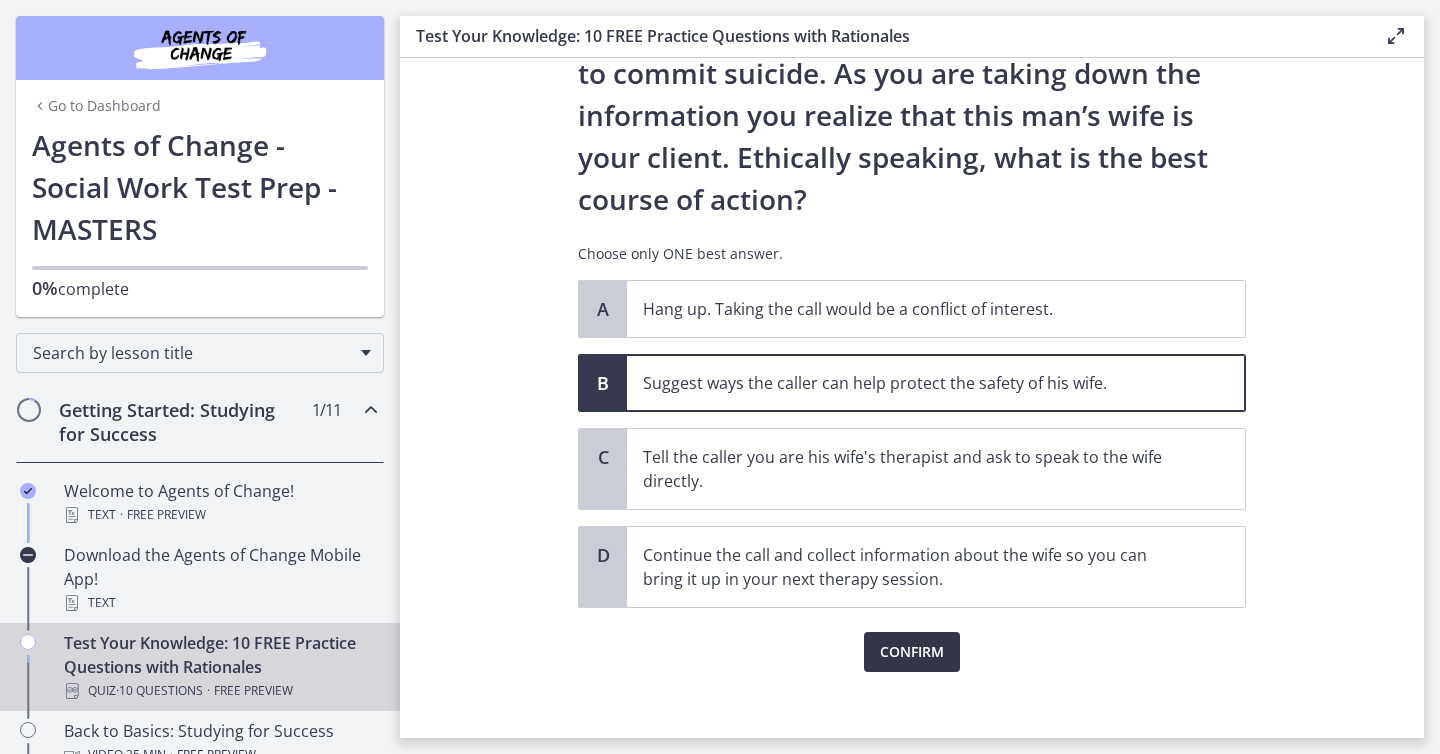 click on "Confirm" at bounding box center (912, 652) 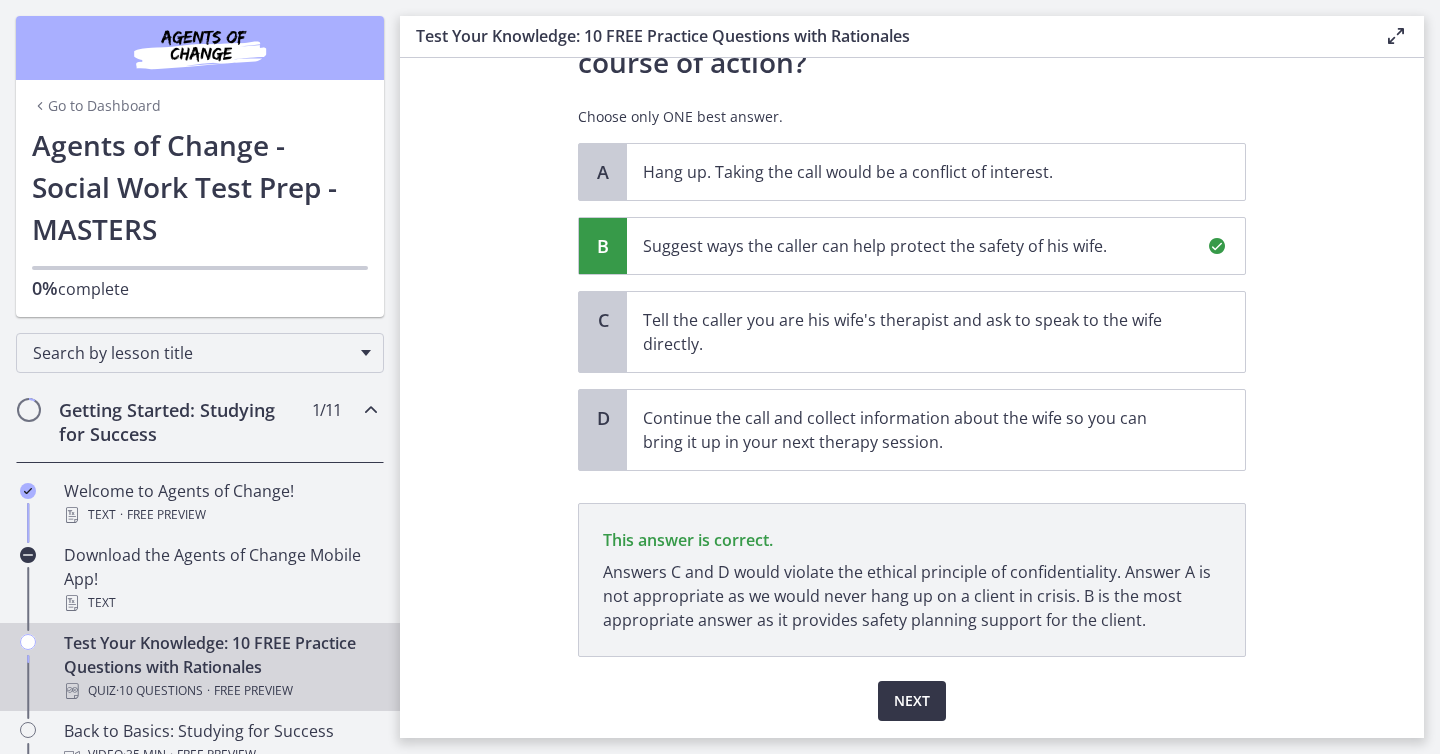 scroll, scrollTop: 438, scrollLeft: 0, axis: vertical 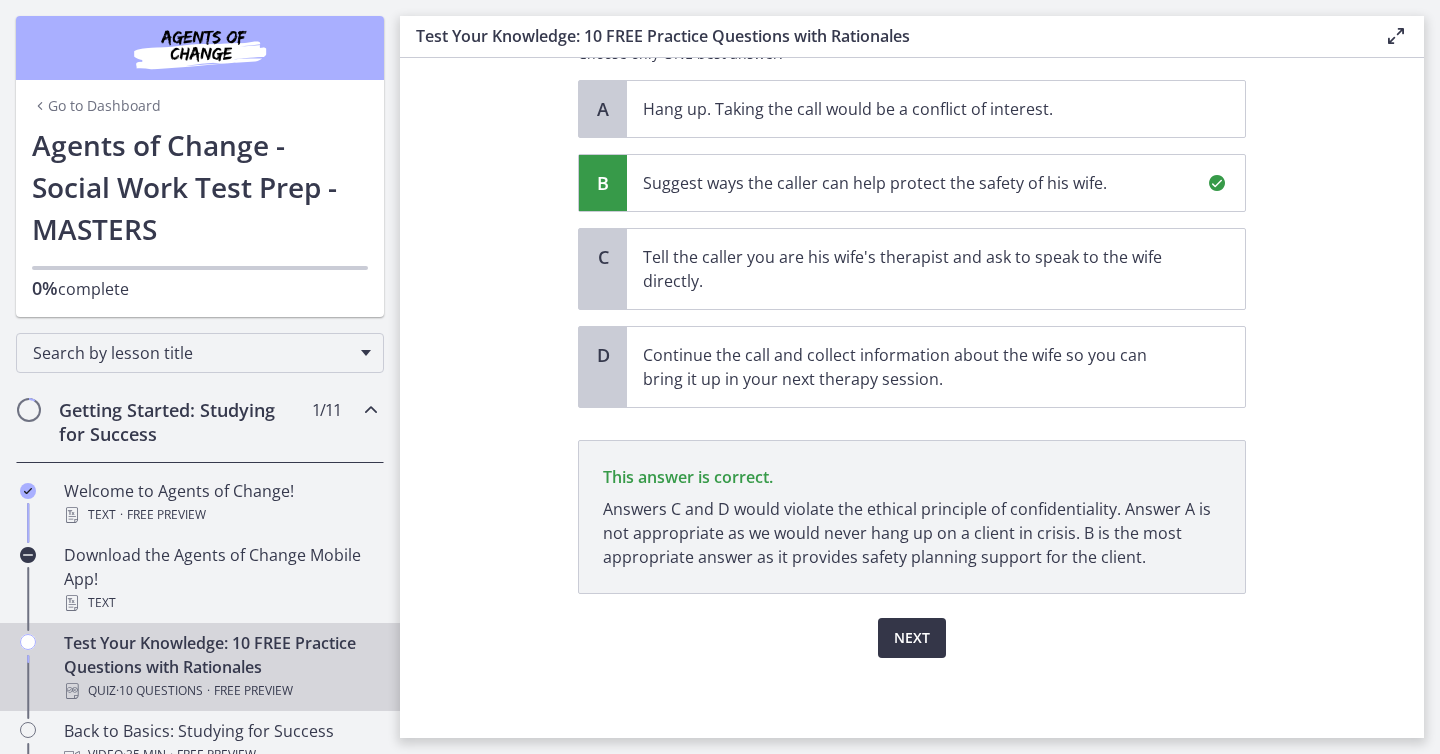 click on "Next" at bounding box center (912, 638) 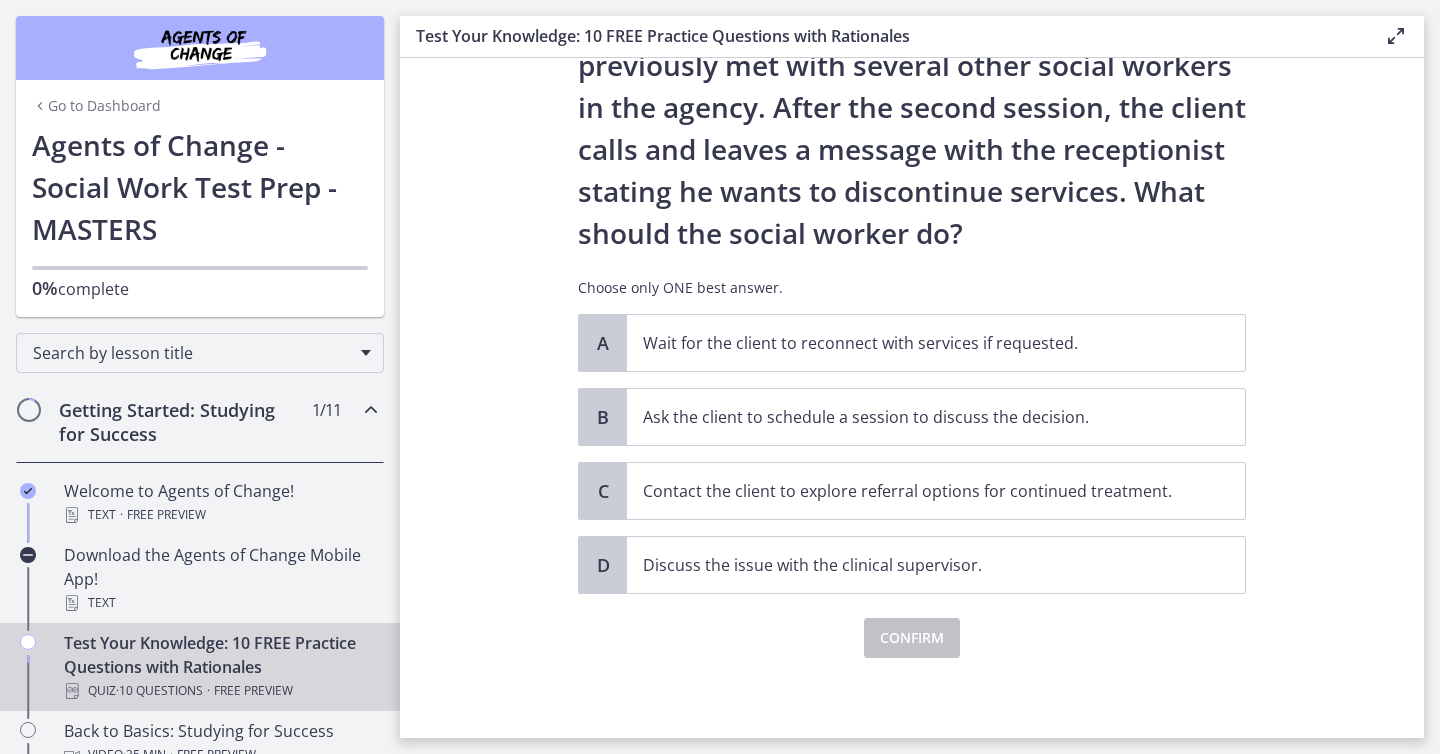 scroll, scrollTop: 161, scrollLeft: 0, axis: vertical 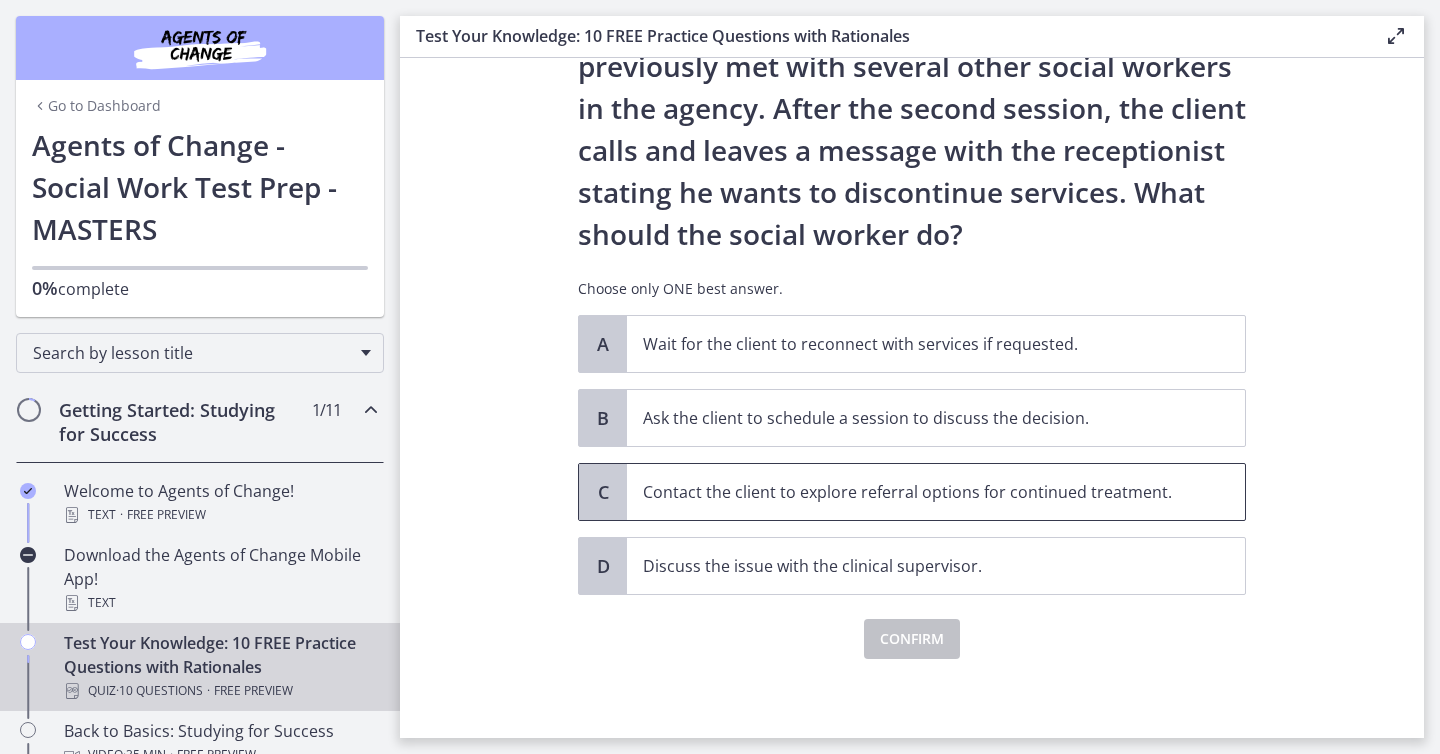 click on "Contact the client to explore referral options for continued treatment." at bounding box center (916, 492) 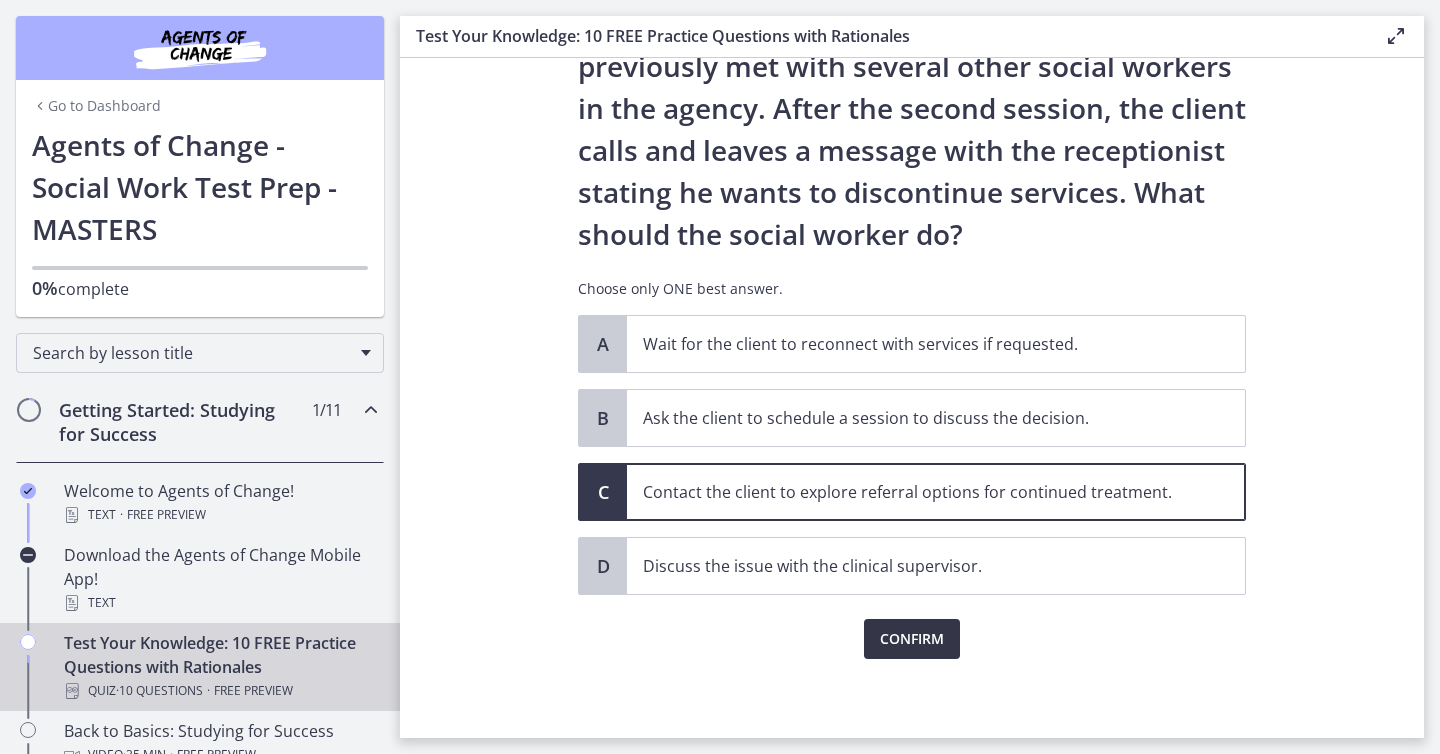 click on "Confirm" at bounding box center [912, 639] 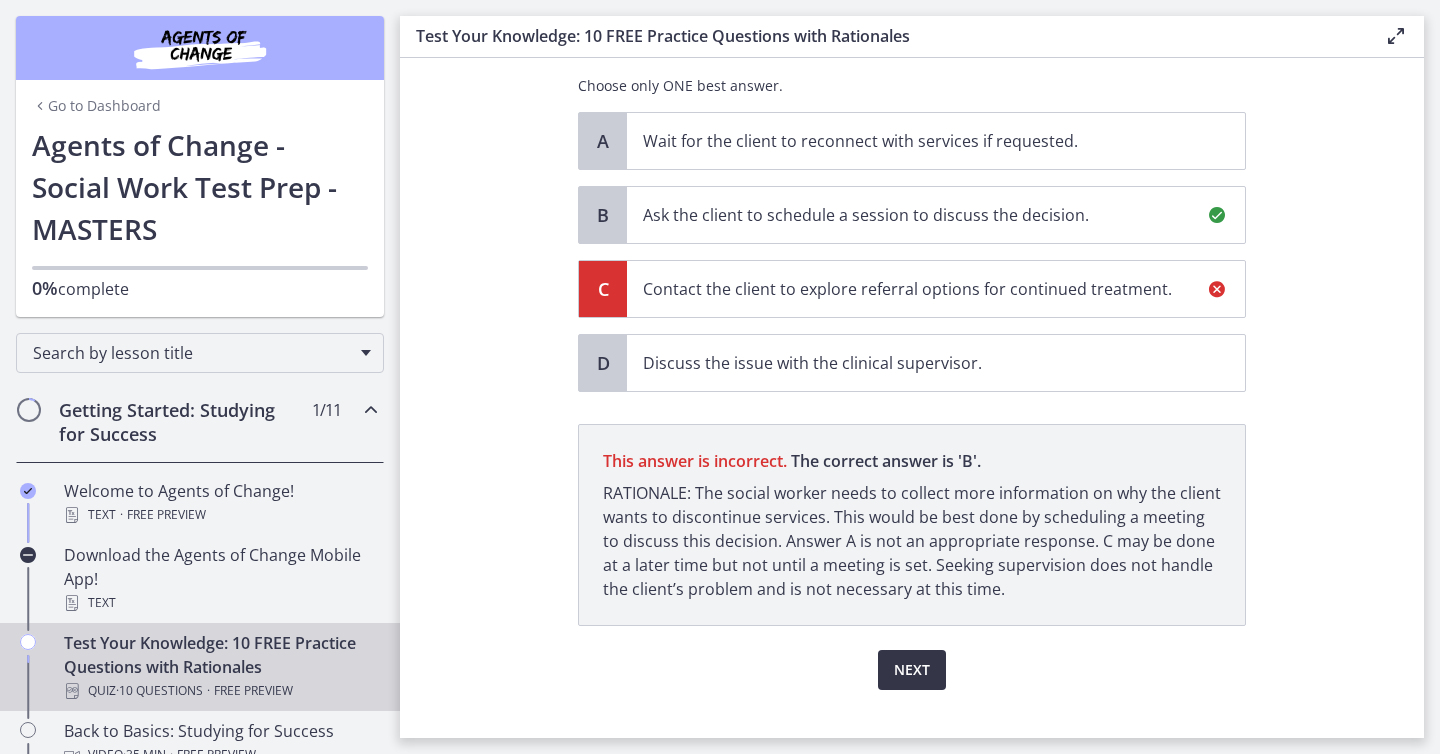 scroll, scrollTop: 396, scrollLeft: 0, axis: vertical 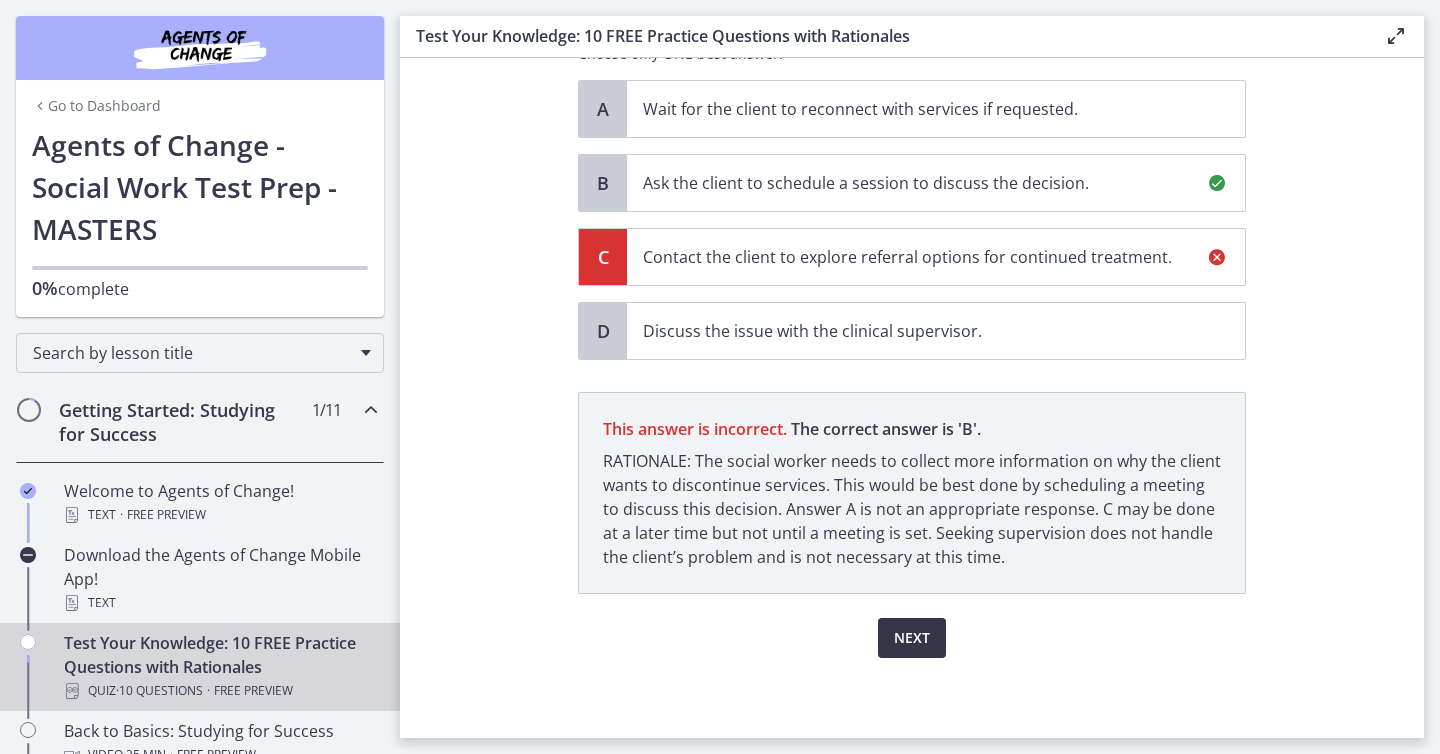 click on "Next" at bounding box center [912, 638] 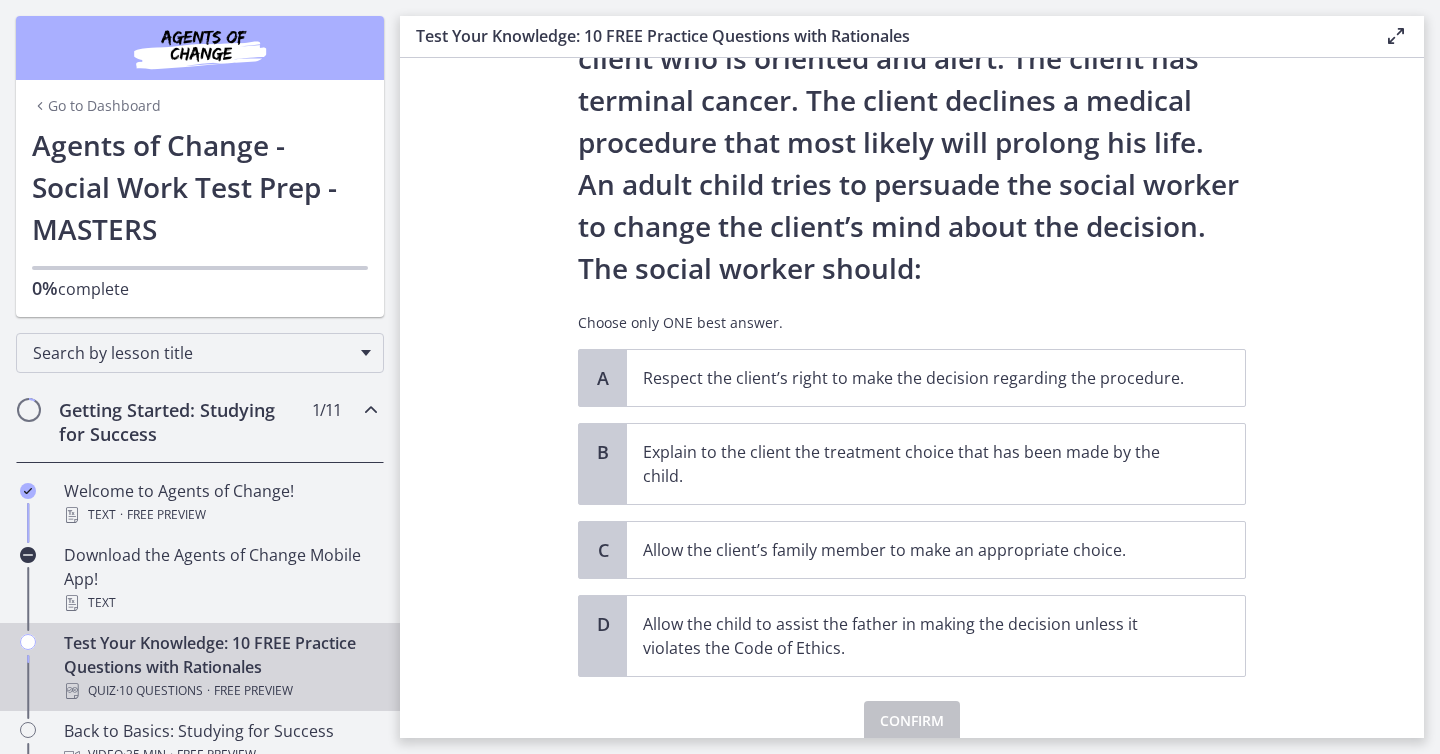 scroll, scrollTop: 149, scrollLeft: 0, axis: vertical 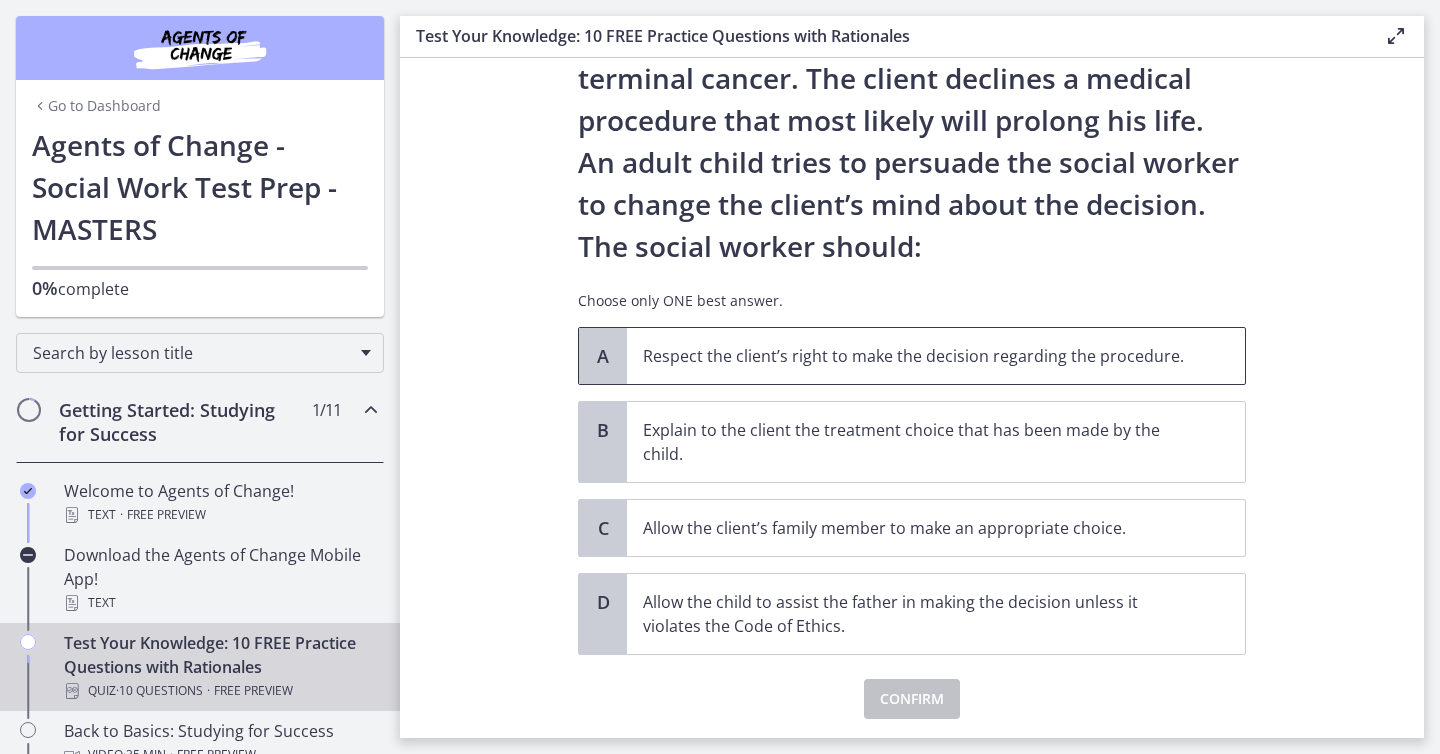 click on "Respect the client’s right to make the decision regarding the procedure." at bounding box center [916, 356] 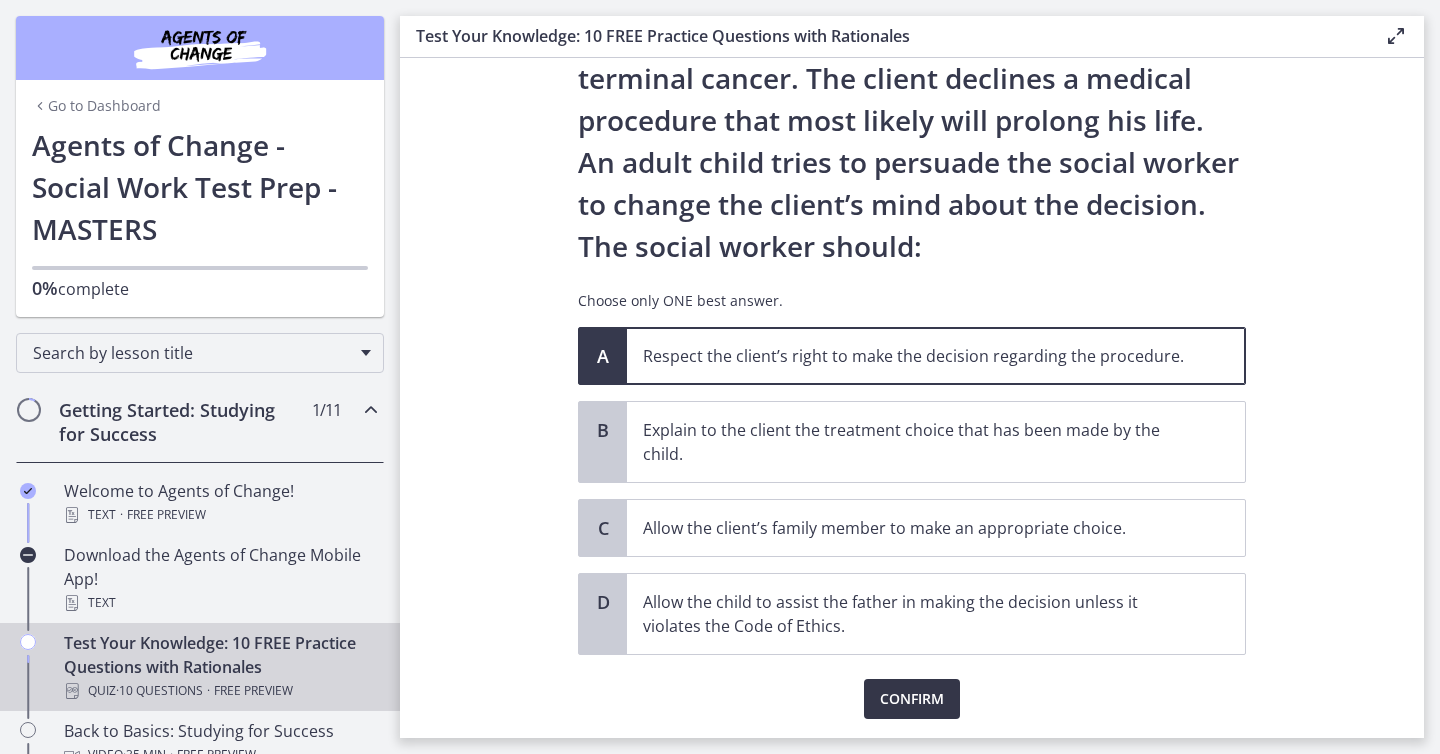 click on "Confirm" at bounding box center (912, 699) 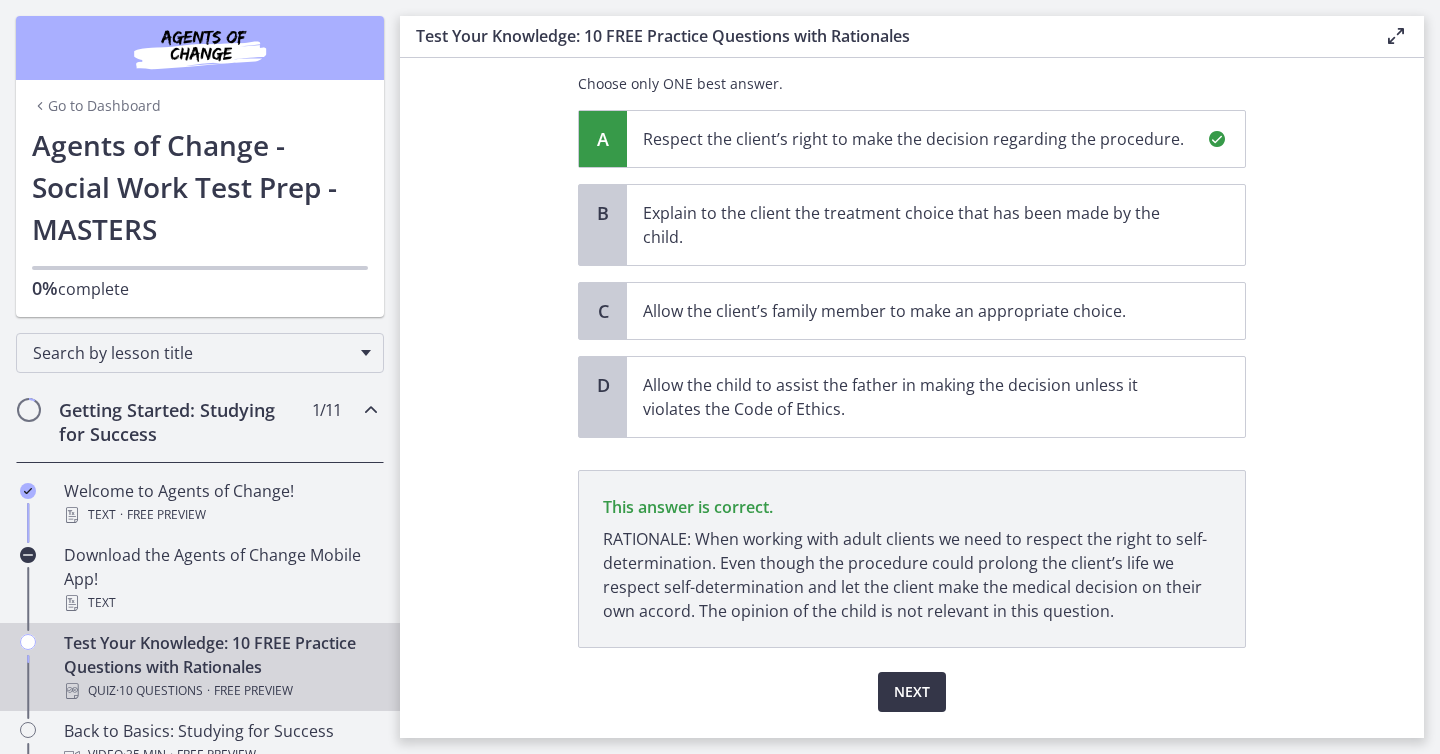 scroll, scrollTop: 420, scrollLeft: 0, axis: vertical 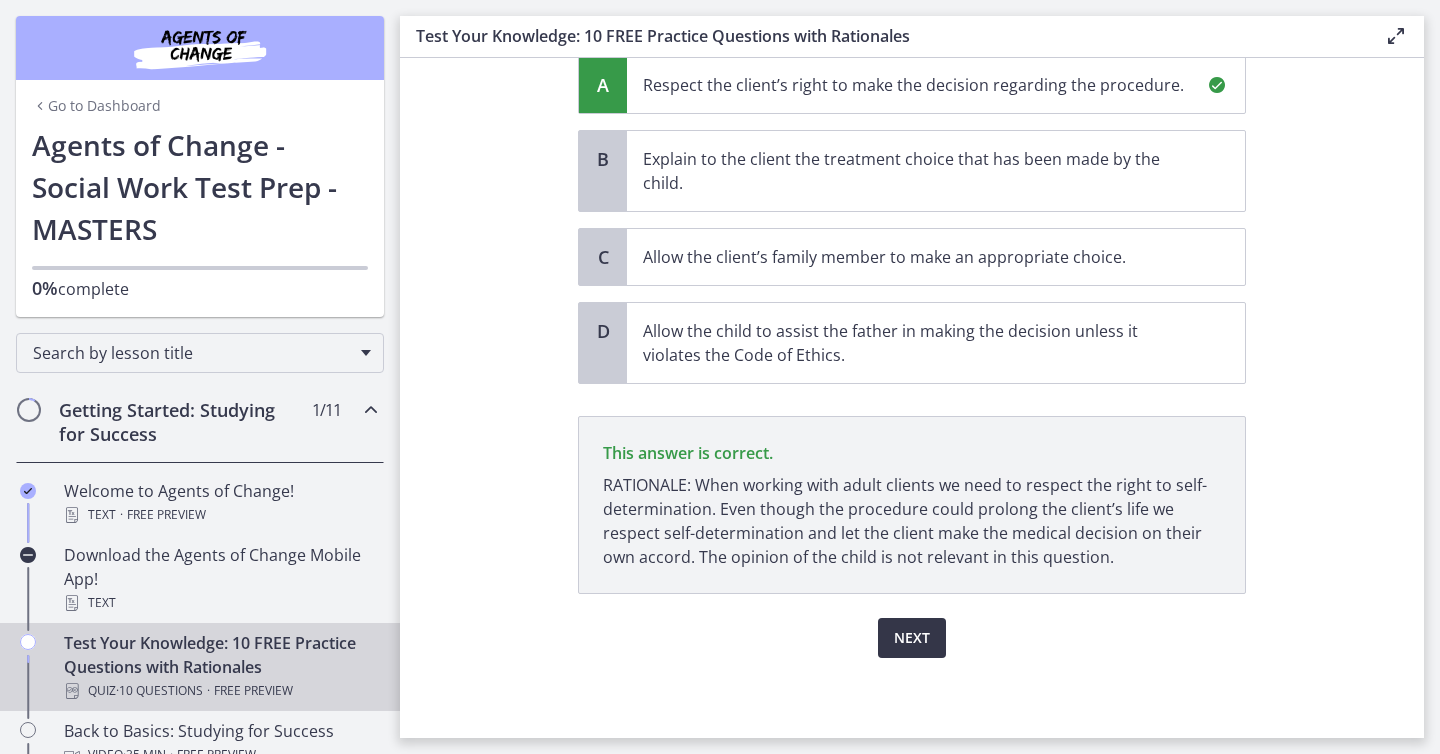 click on "Next" at bounding box center (912, 638) 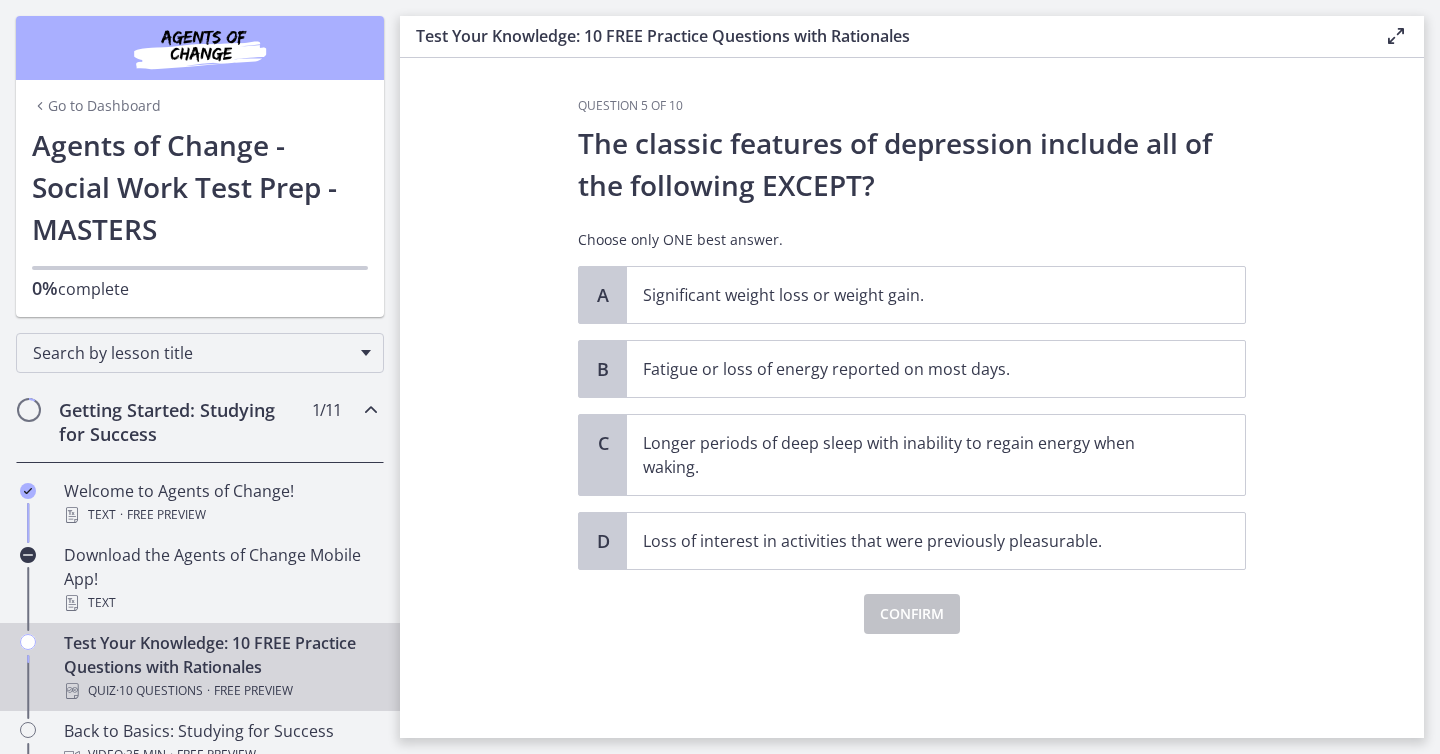 scroll, scrollTop: 0, scrollLeft: 0, axis: both 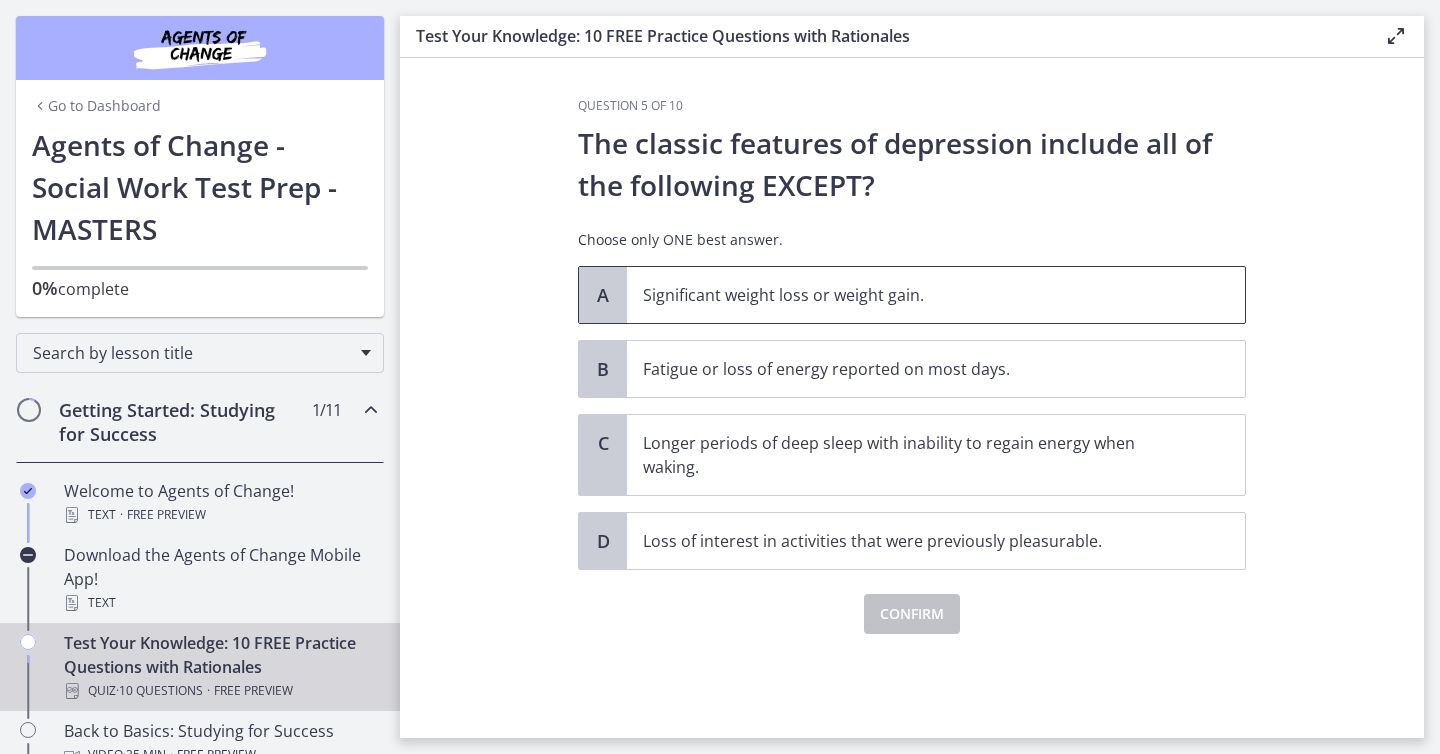 click on "Significant weight loss or weight gain." at bounding box center [936, 295] 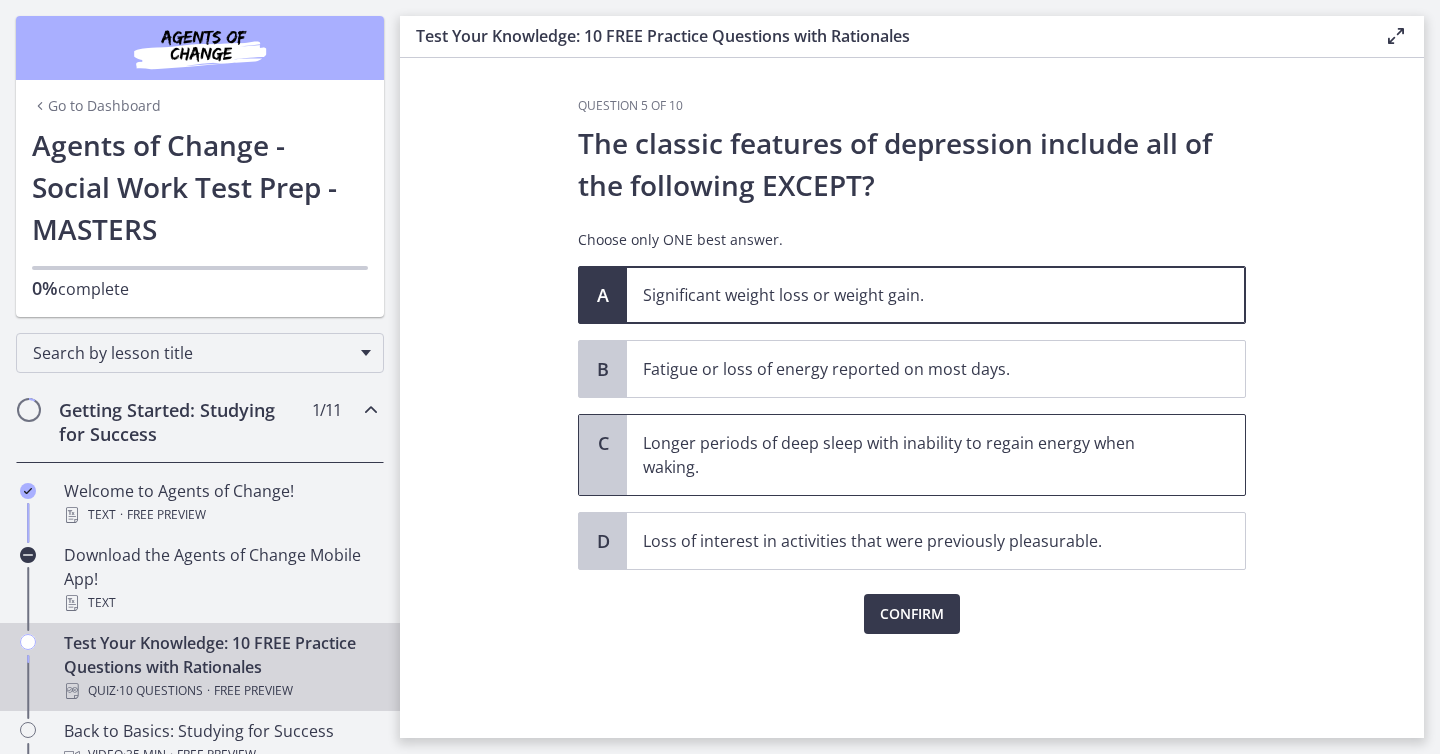 click on "Longer periods of deep sleep with inability to regain energy when waking." at bounding box center (936, 455) 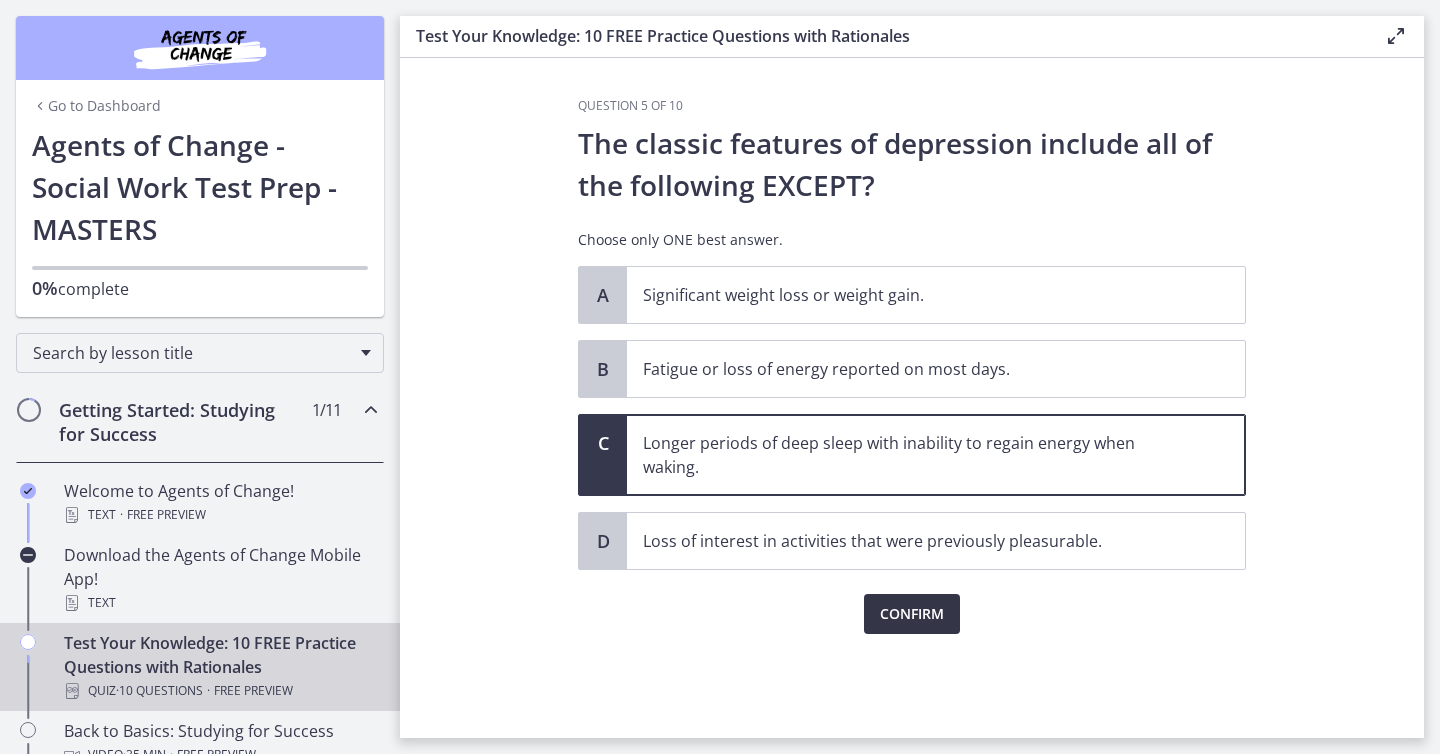 click on "Confirm" at bounding box center (912, 614) 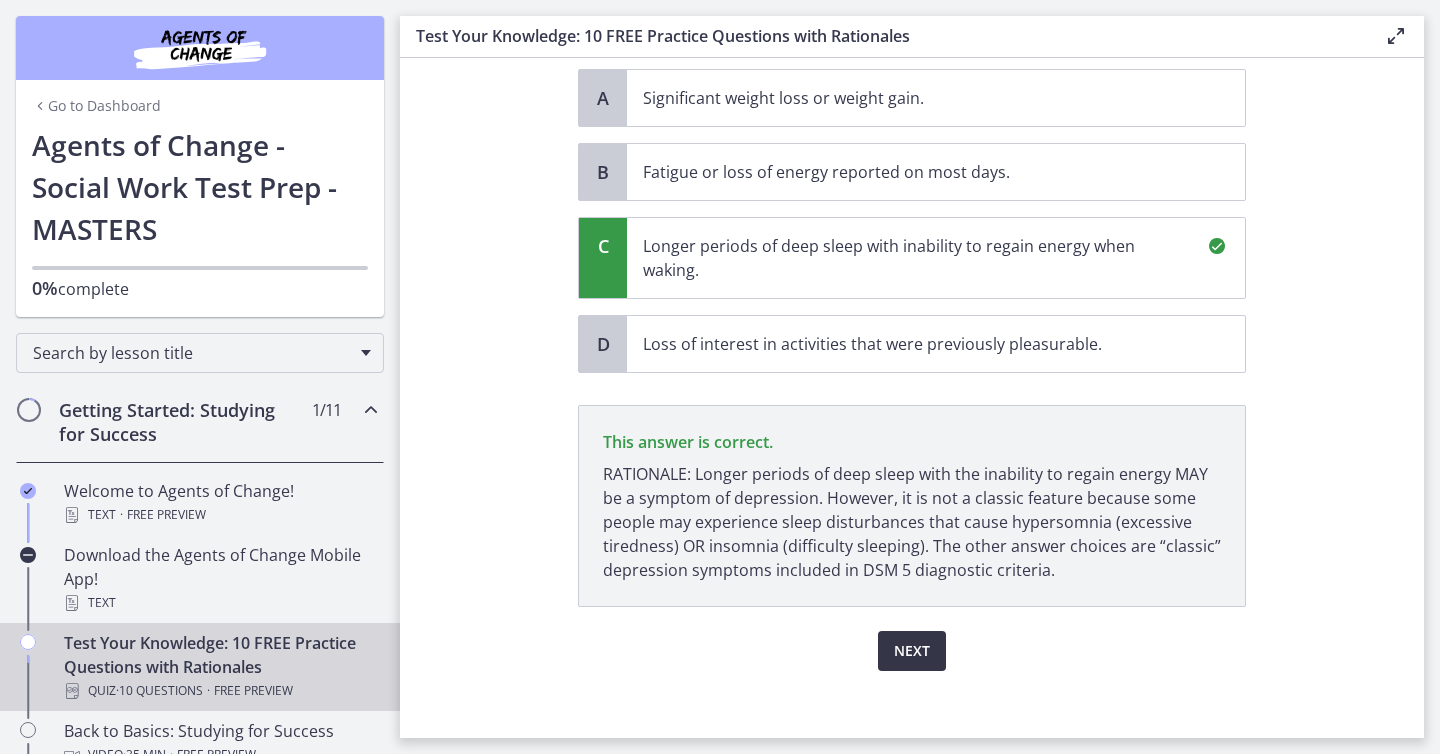 scroll, scrollTop: 210, scrollLeft: 0, axis: vertical 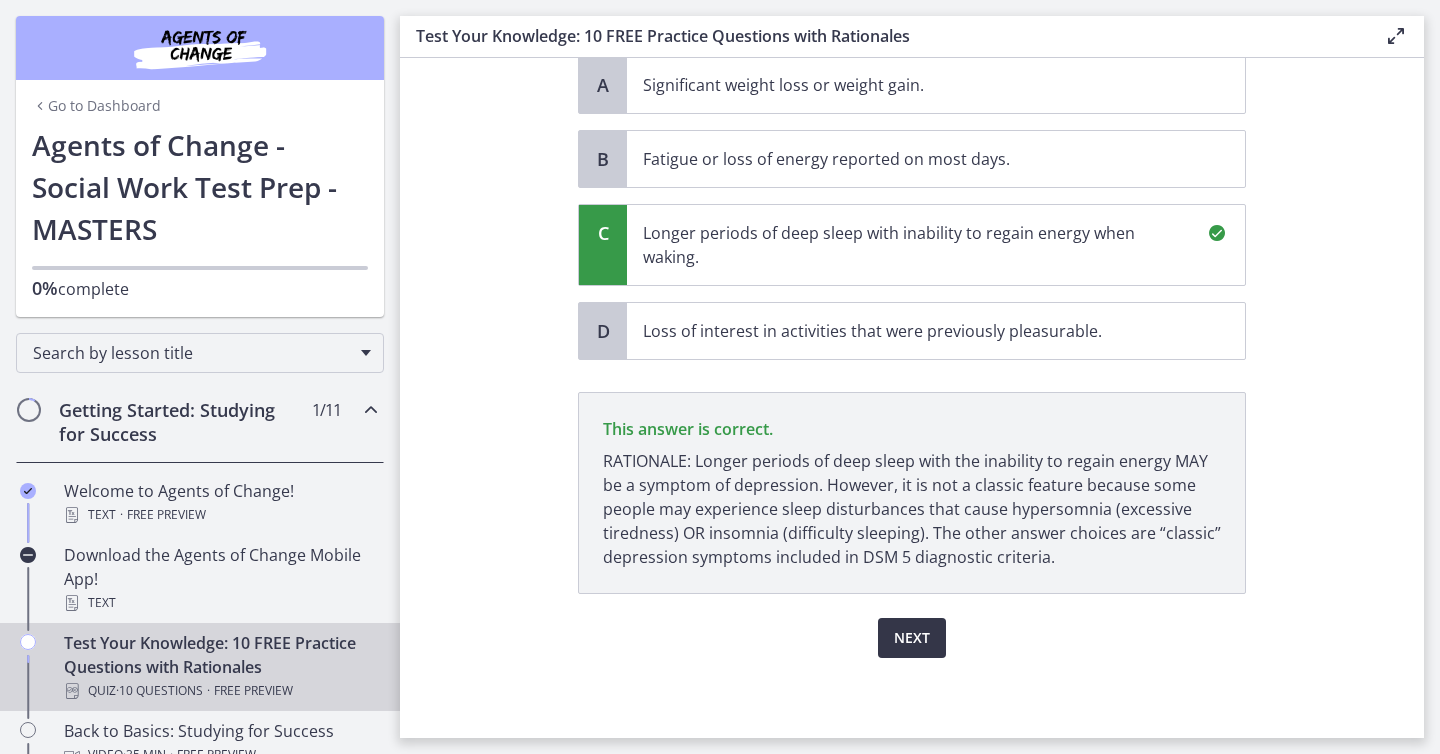 click on "Next" at bounding box center (912, 638) 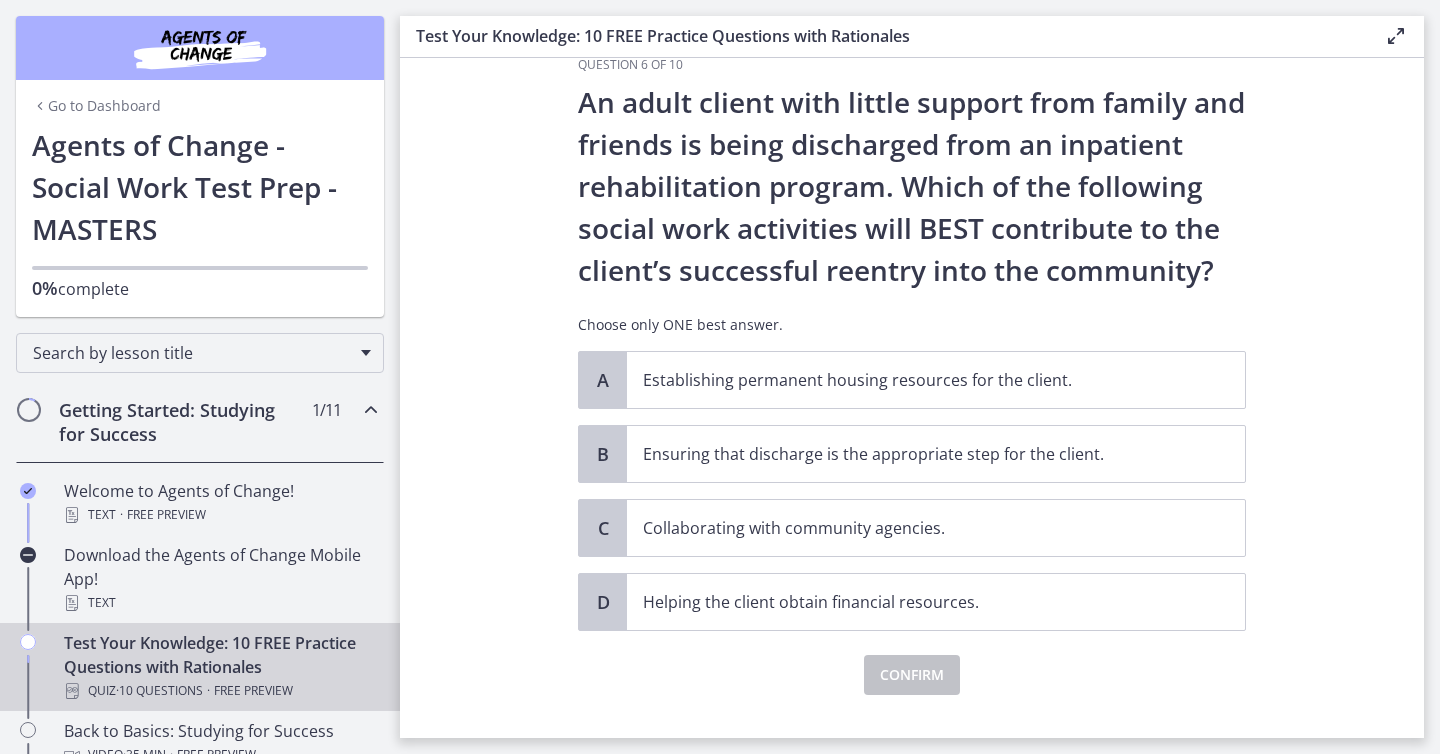 scroll, scrollTop: 42, scrollLeft: 0, axis: vertical 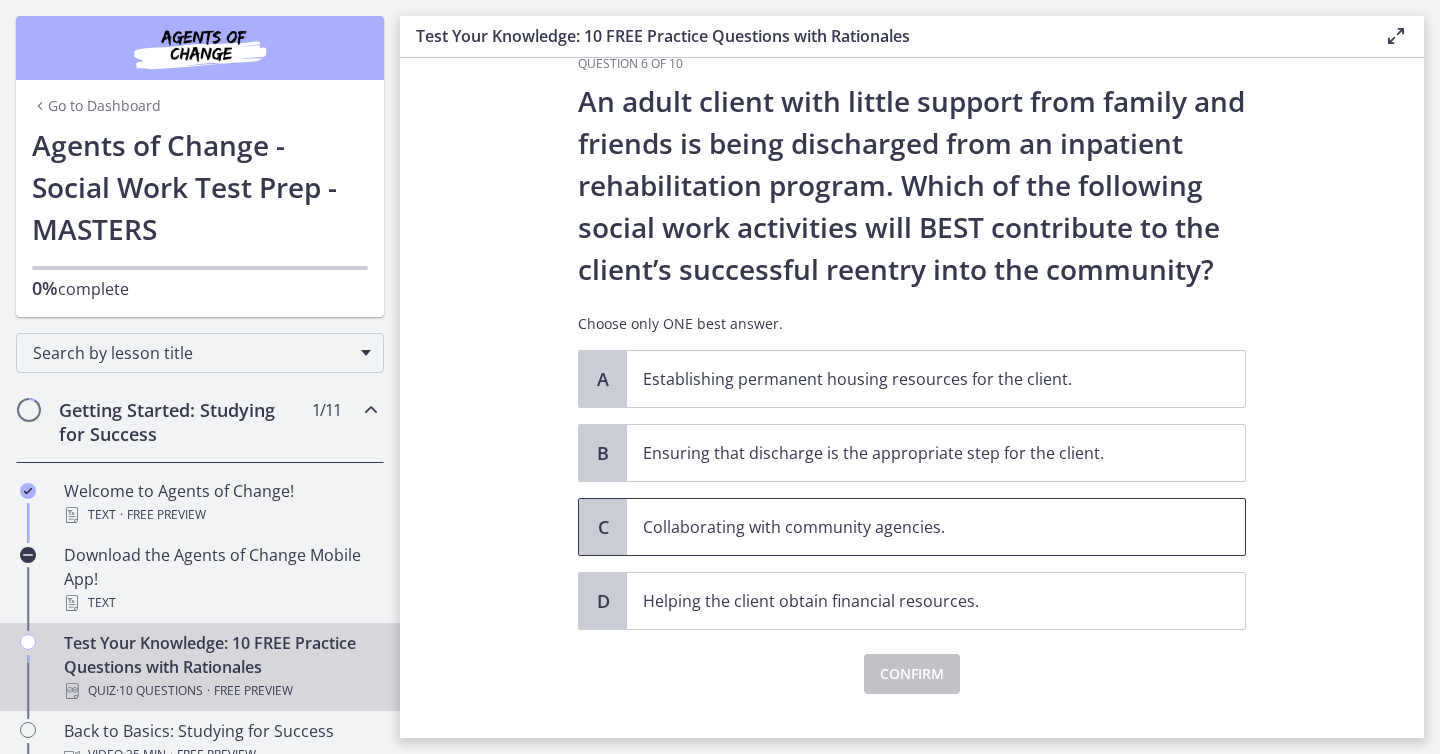 click on "Collaborating with community agencies." at bounding box center (936, 527) 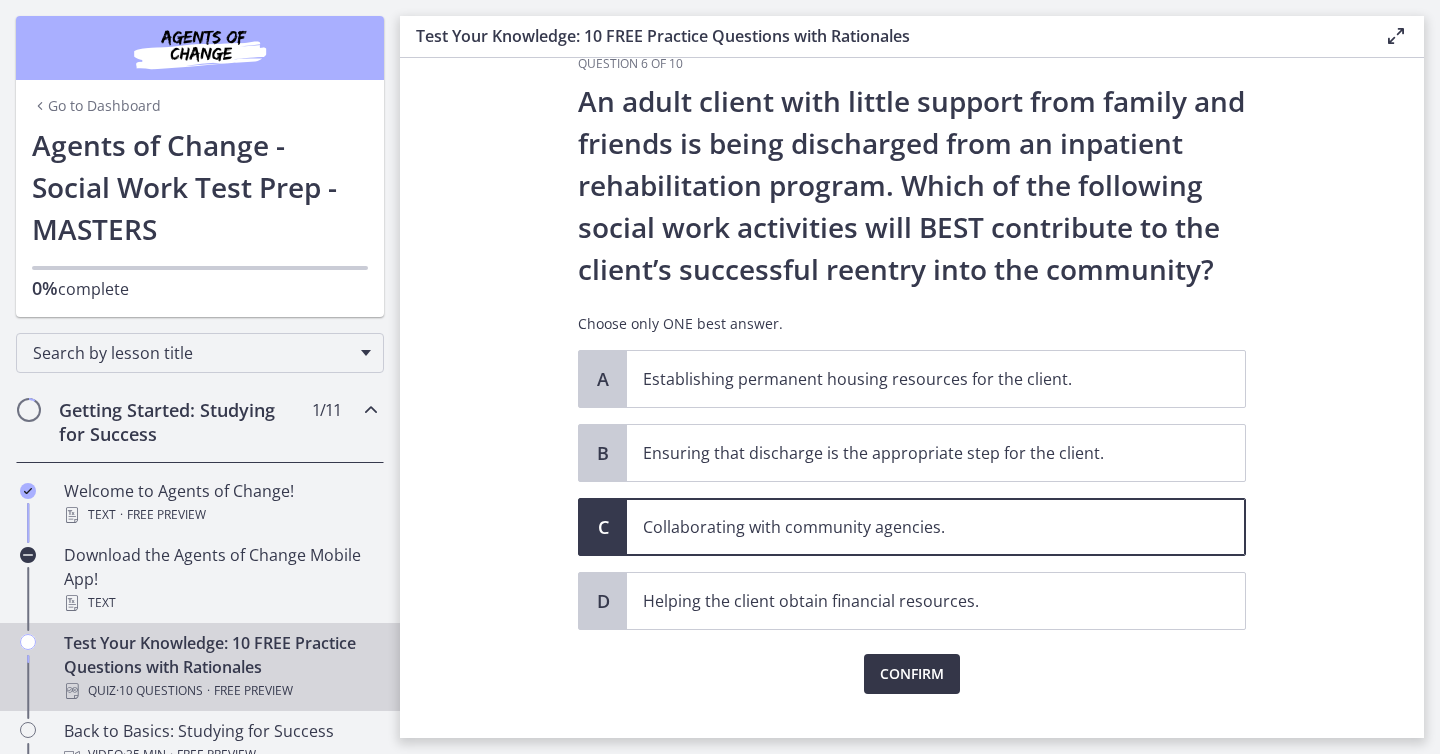 click on "Confirm" at bounding box center (912, 674) 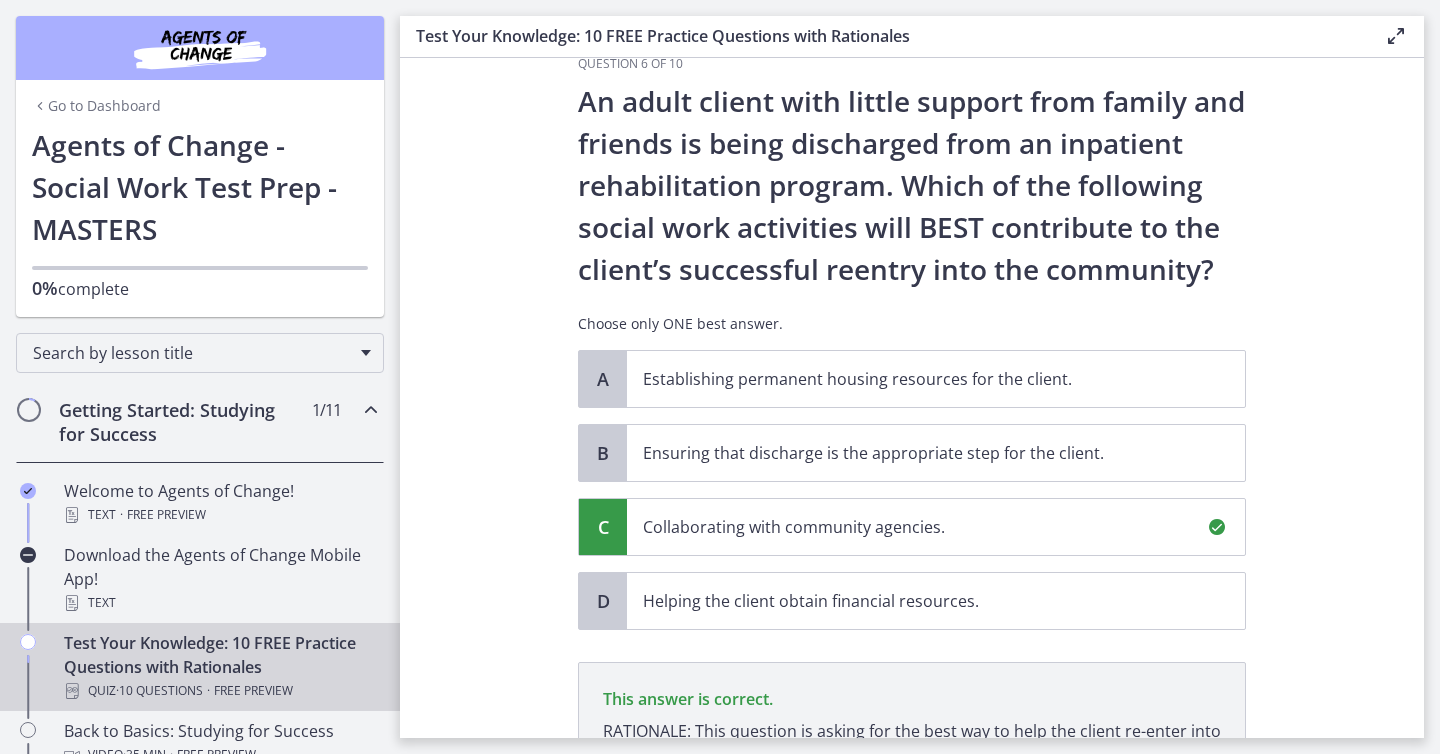 scroll, scrollTop: 312, scrollLeft: 0, axis: vertical 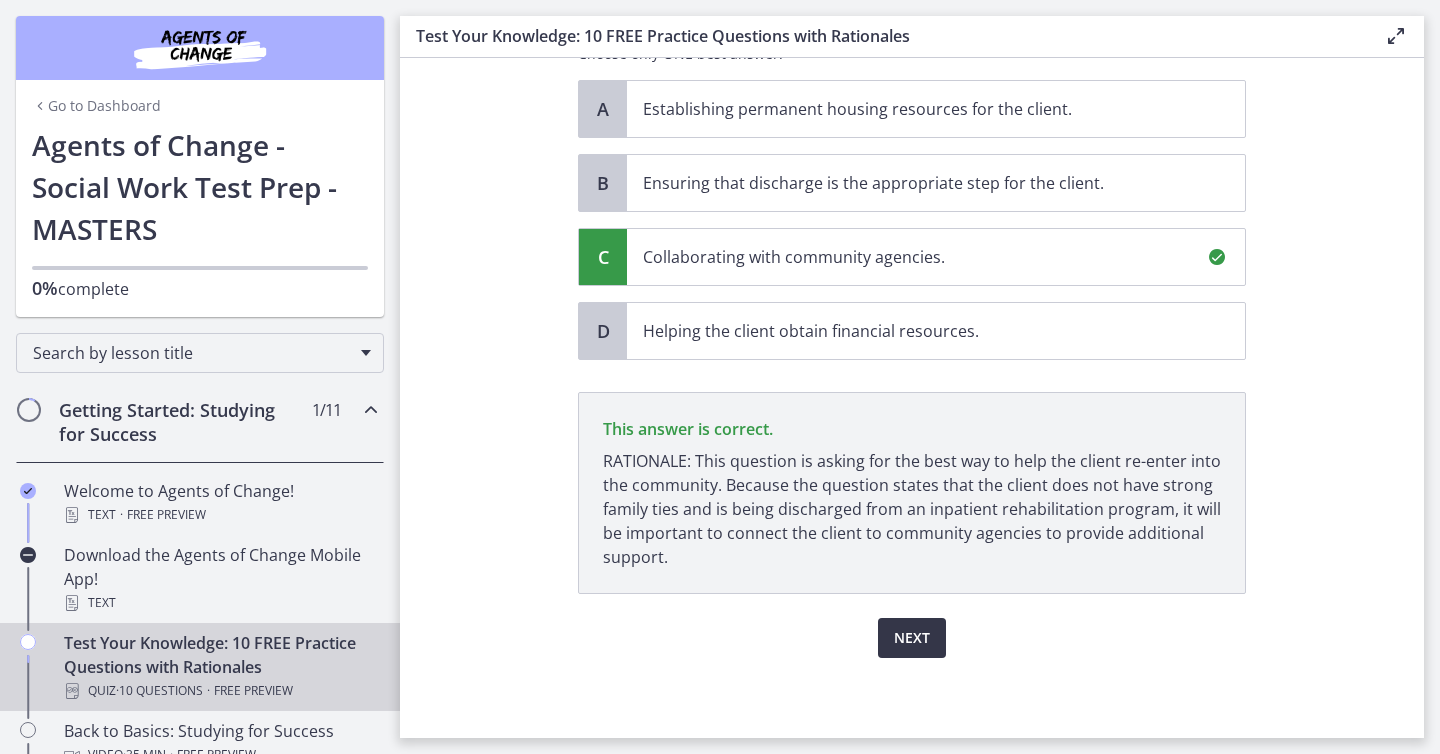 click on "Next" at bounding box center [912, 638] 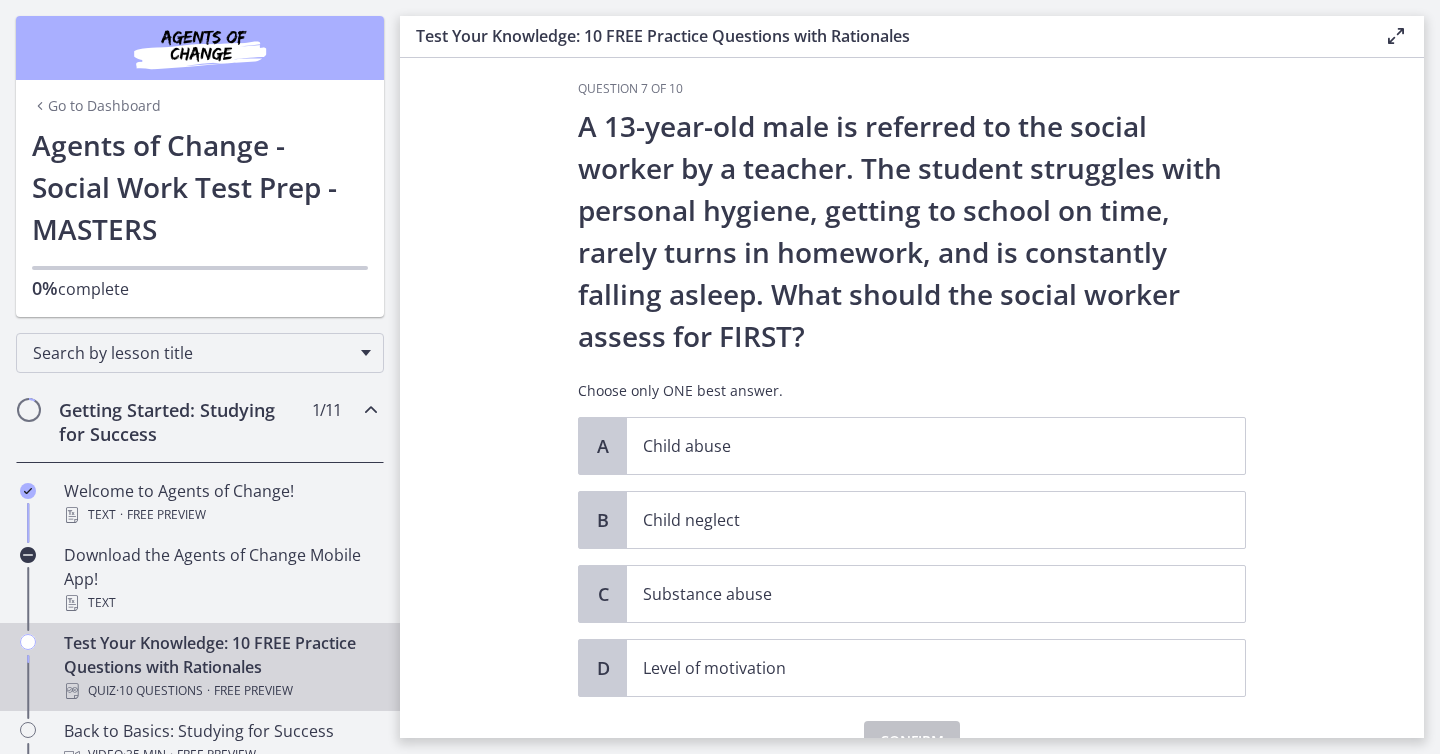 scroll, scrollTop: 0, scrollLeft: 0, axis: both 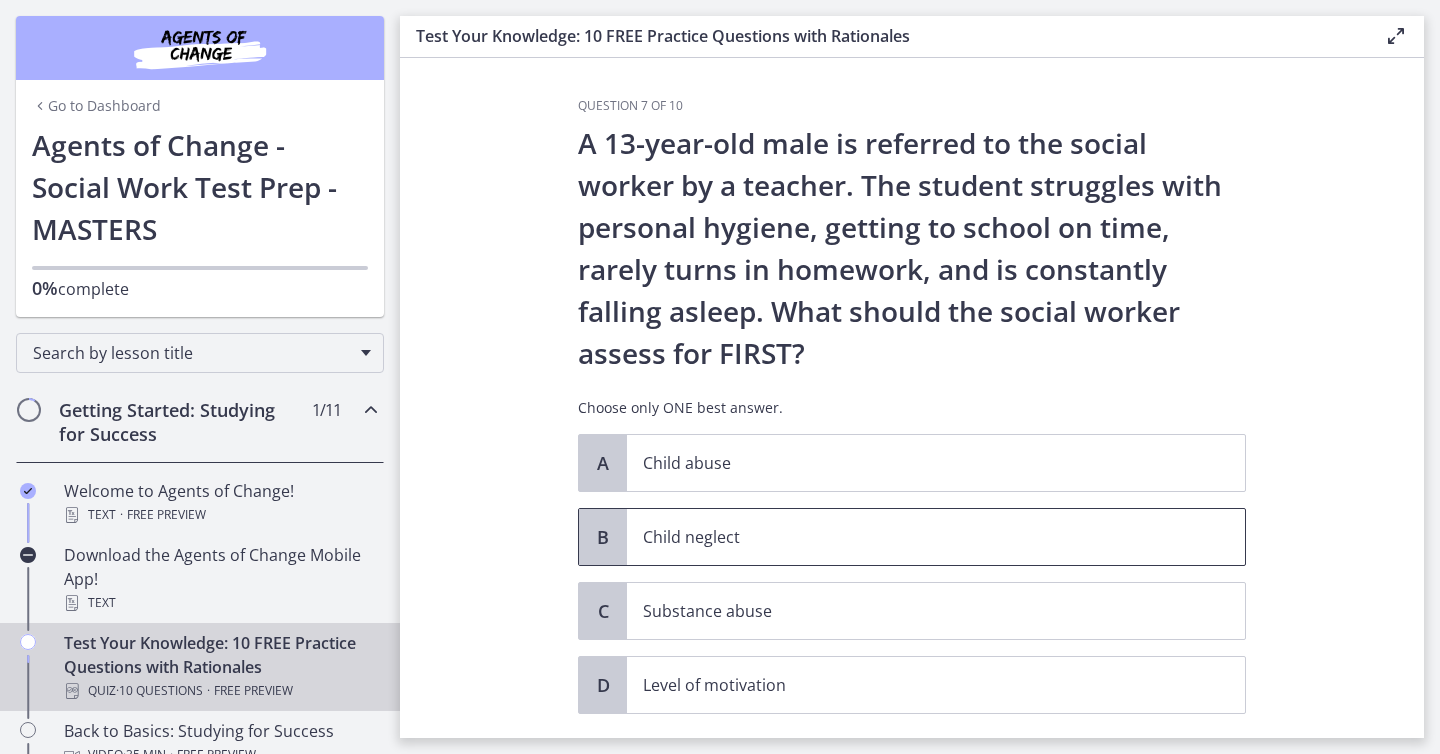click on "Child neglect" at bounding box center [916, 537] 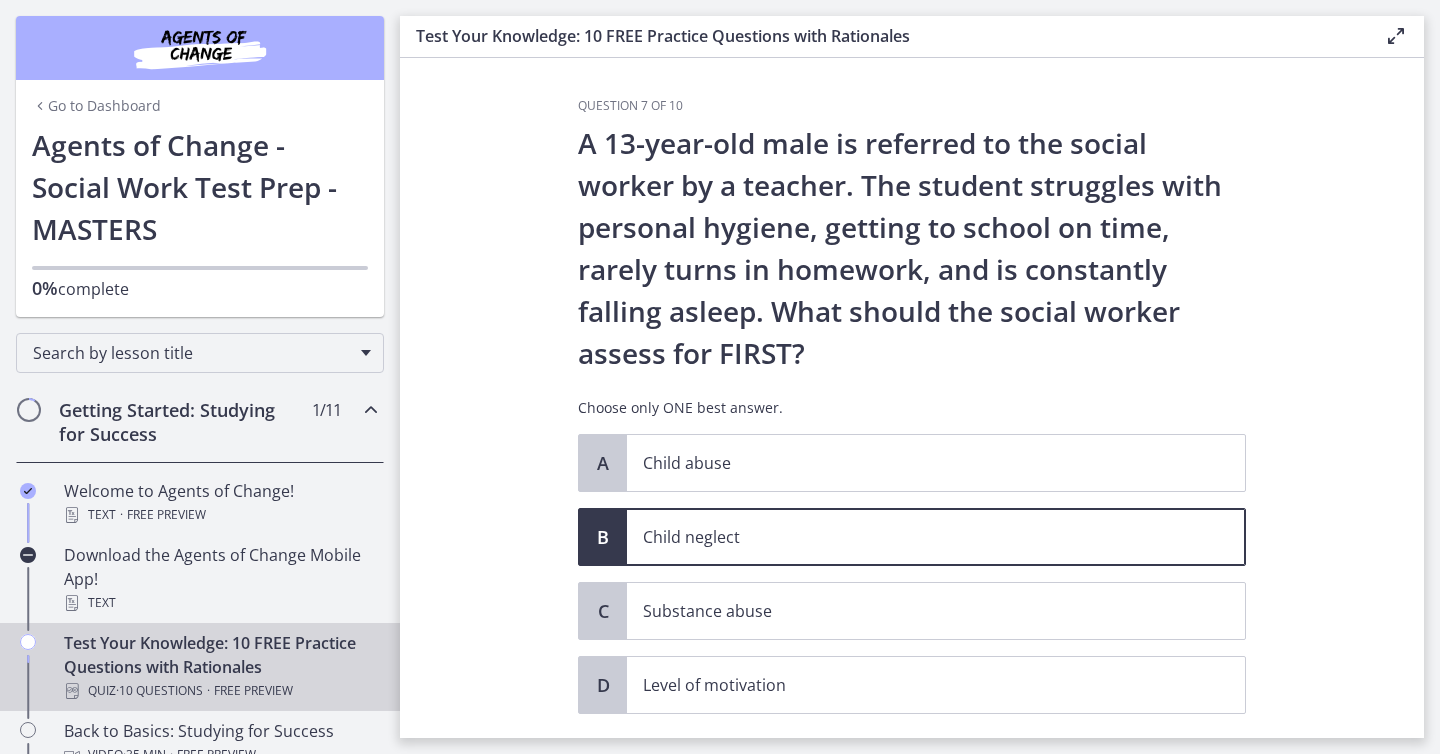 scroll, scrollTop: 120, scrollLeft: 0, axis: vertical 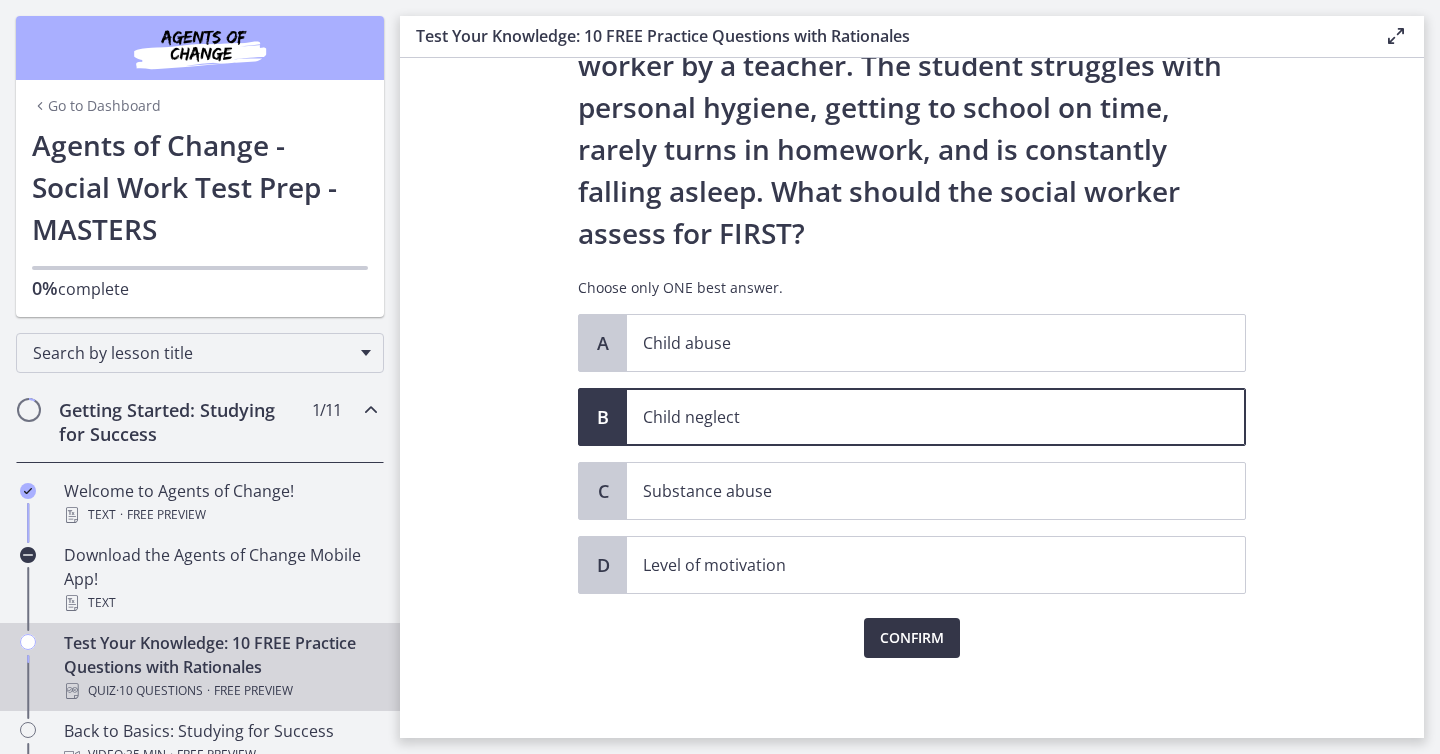 click on "Confirm" at bounding box center [912, 638] 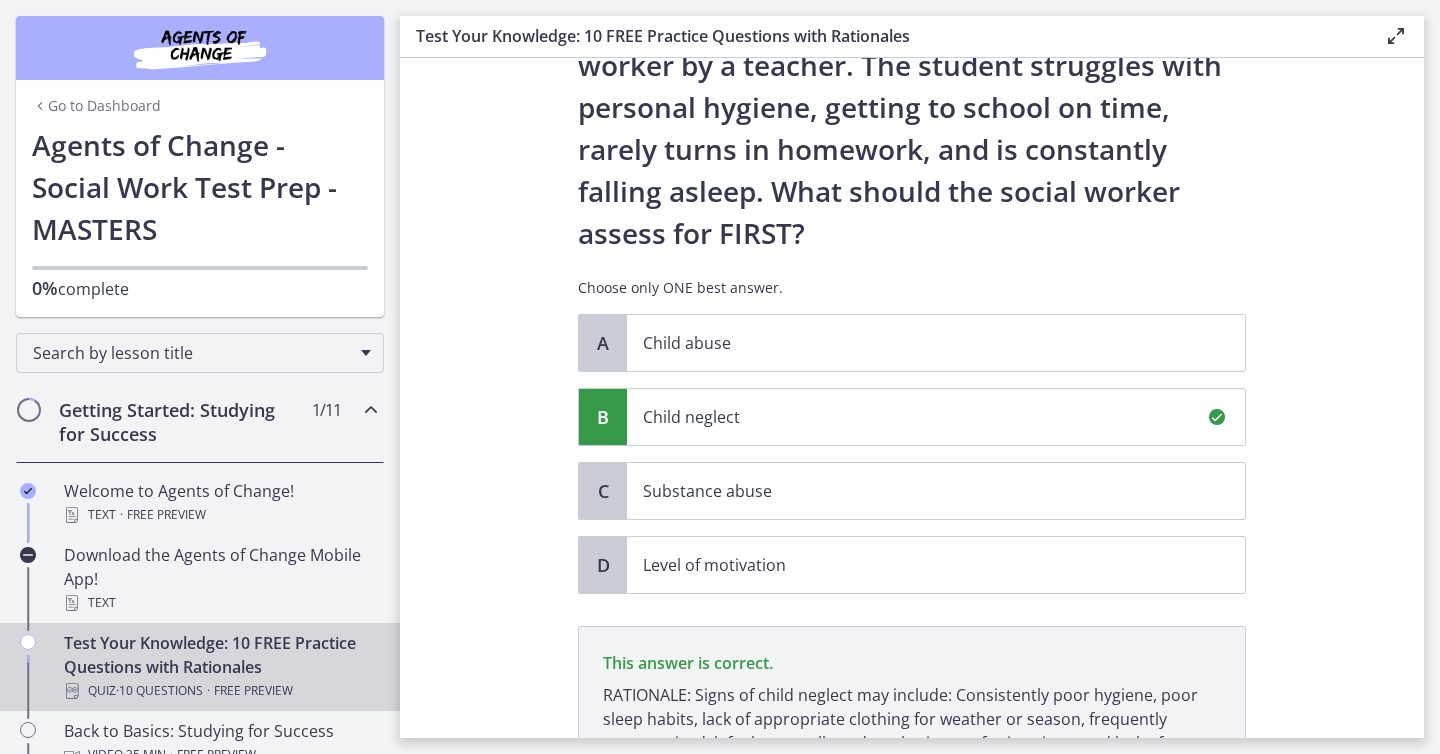 scroll, scrollTop: 354, scrollLeft: 0, axis: vertical 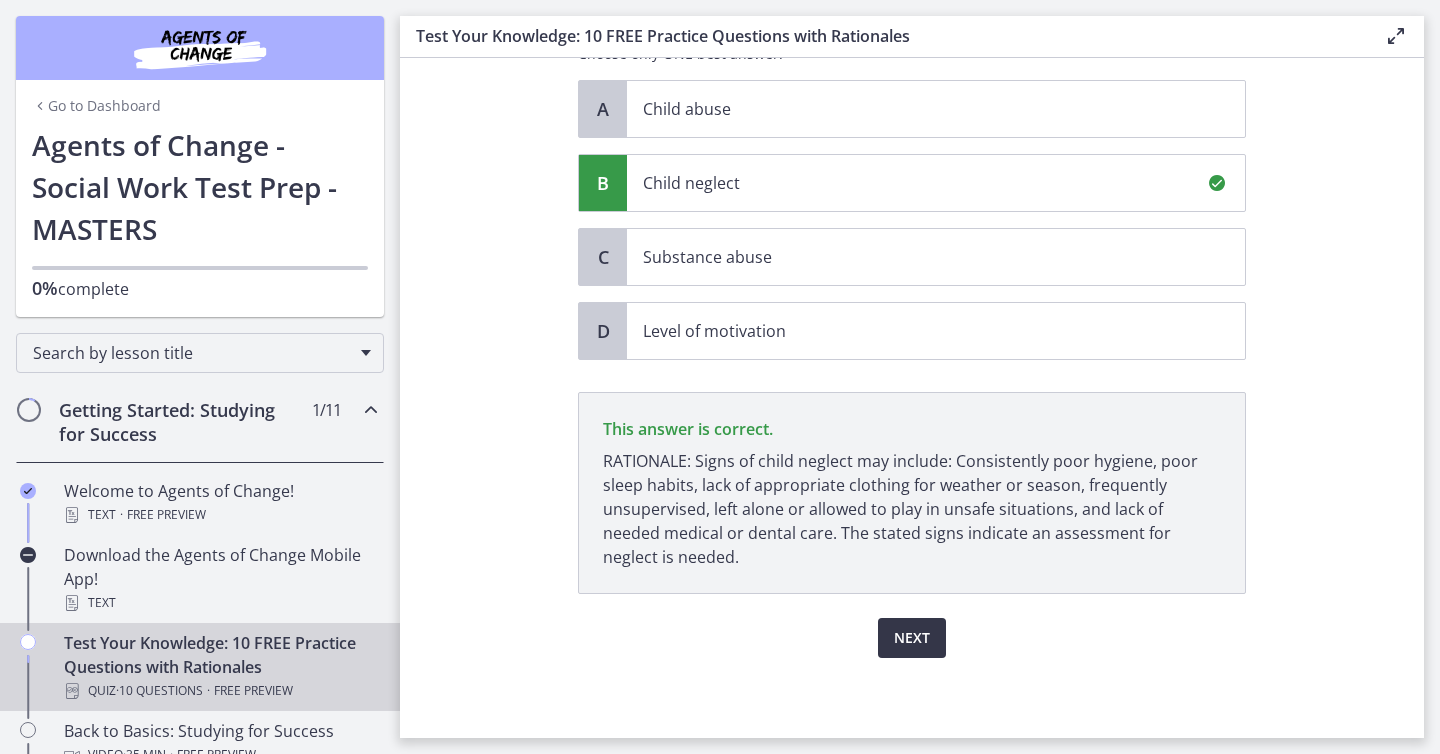 click on "Next" at bounding box center (912, 638) 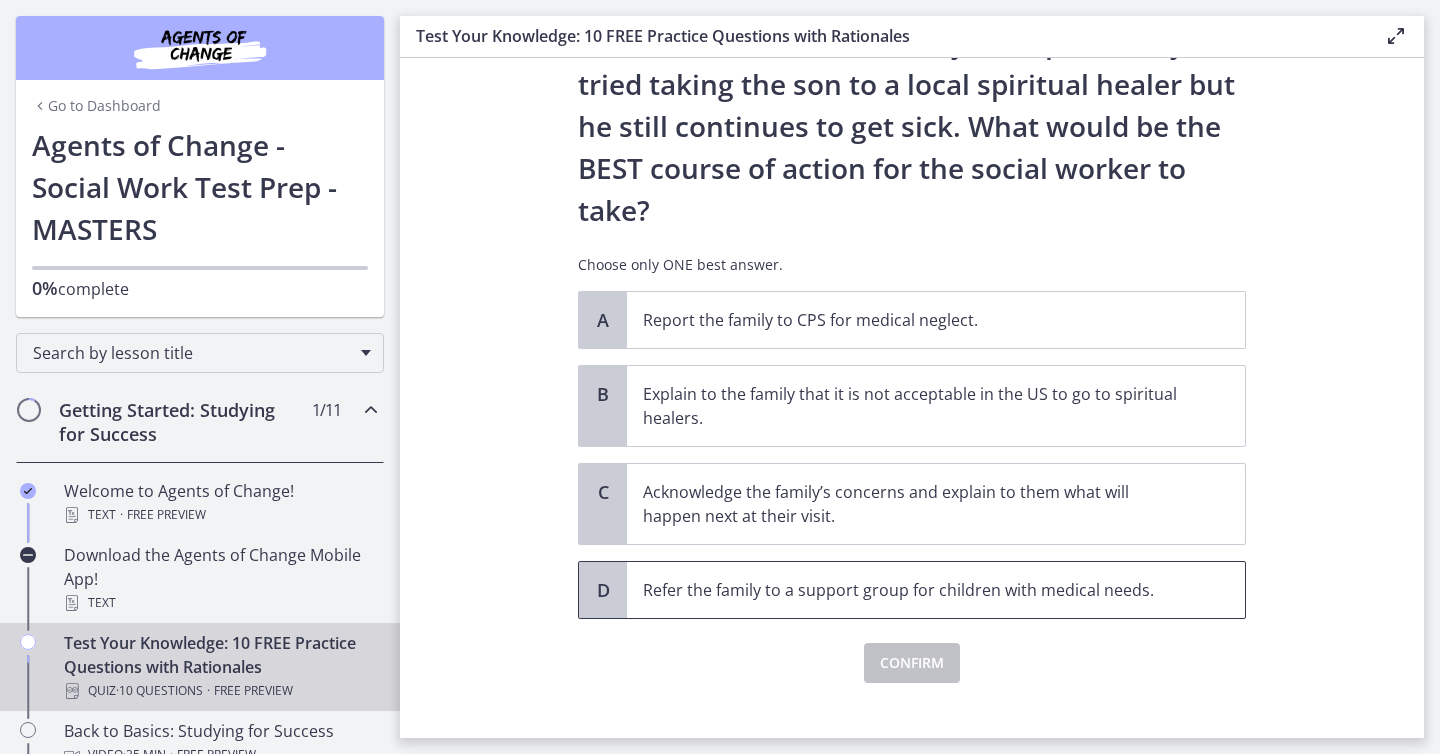 scroll, scrollTop: 355, scrollLeft: 0, axis: vertical 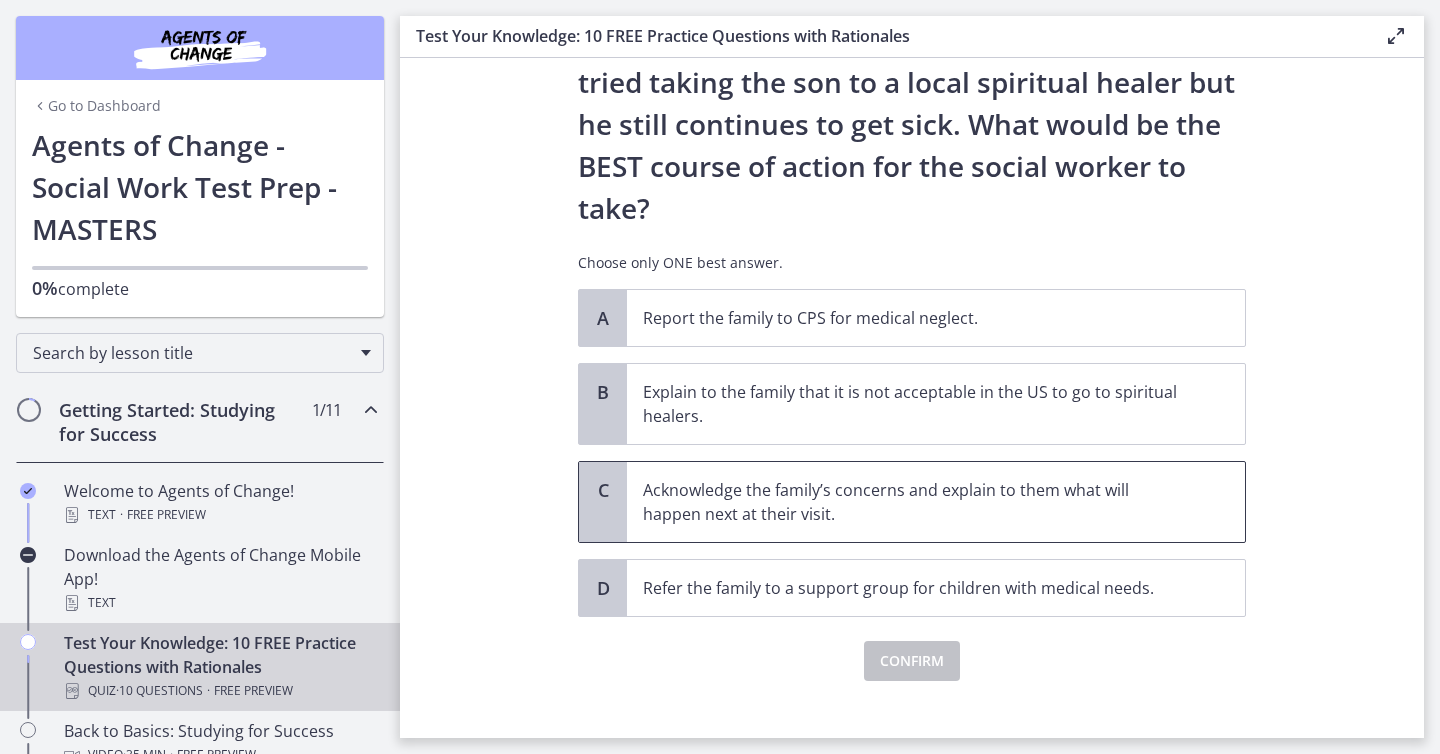 click on "Acknowledge the family’s concerns and explain to them what will happen next at their visit." at bounding box center (916, 502) 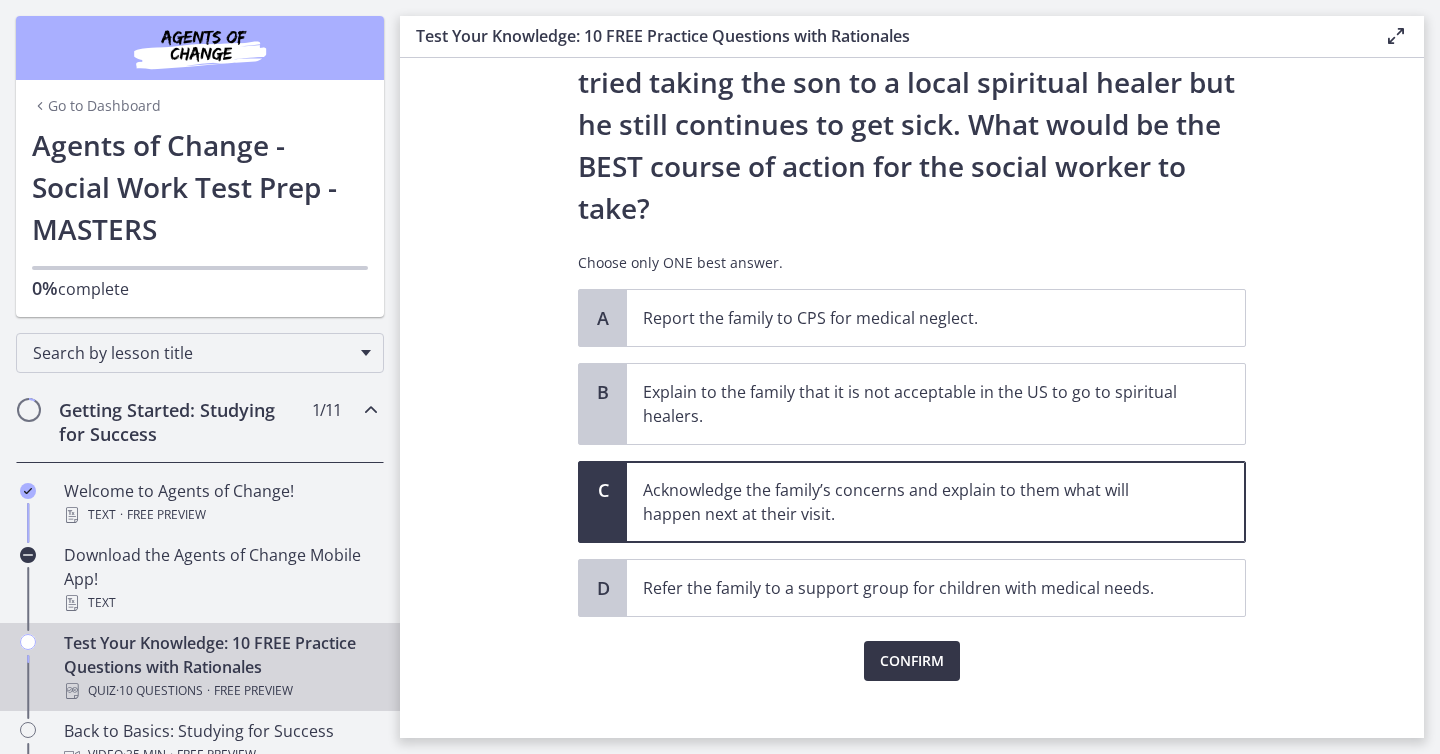 click on "Confirm" at bounding box center [912, 661] 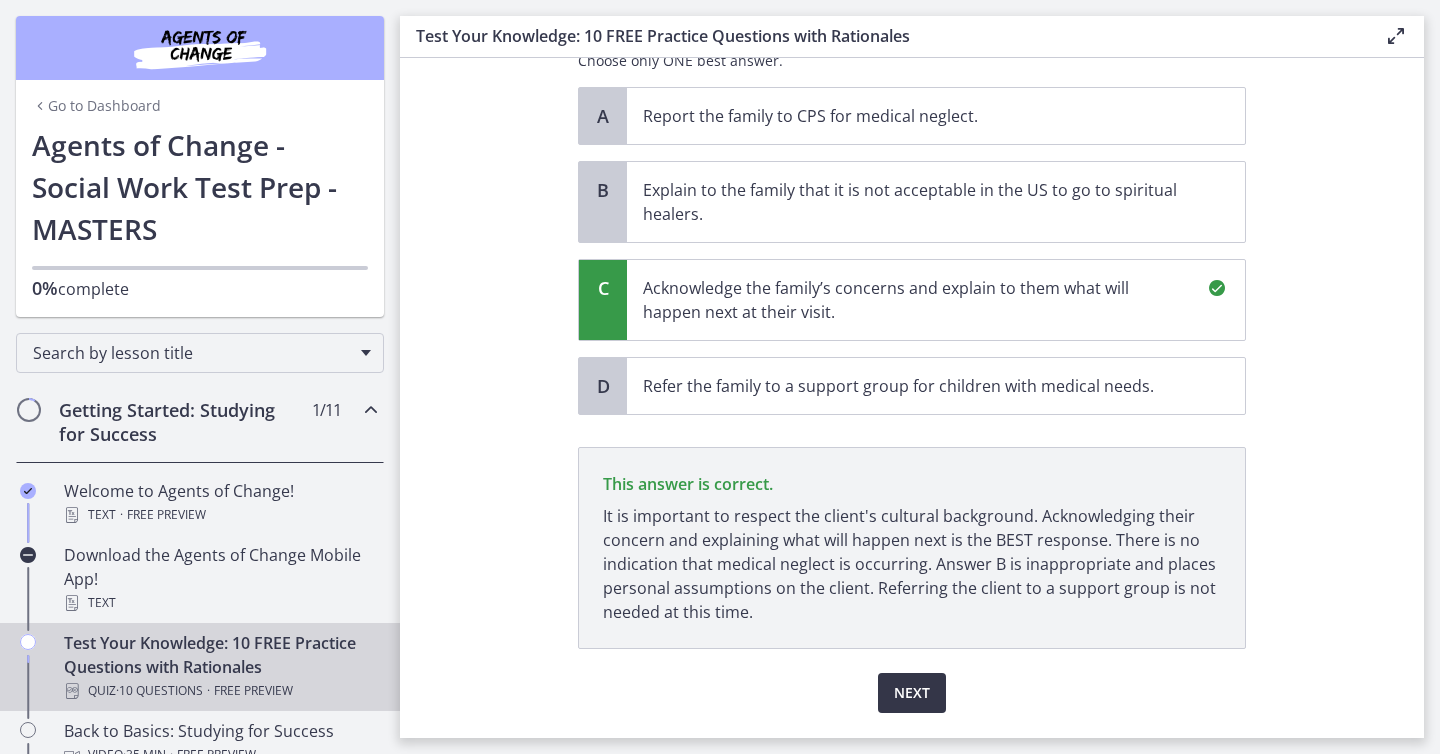 scroll, scrollTop: 612, scrollLeft: 0, axis: vertical 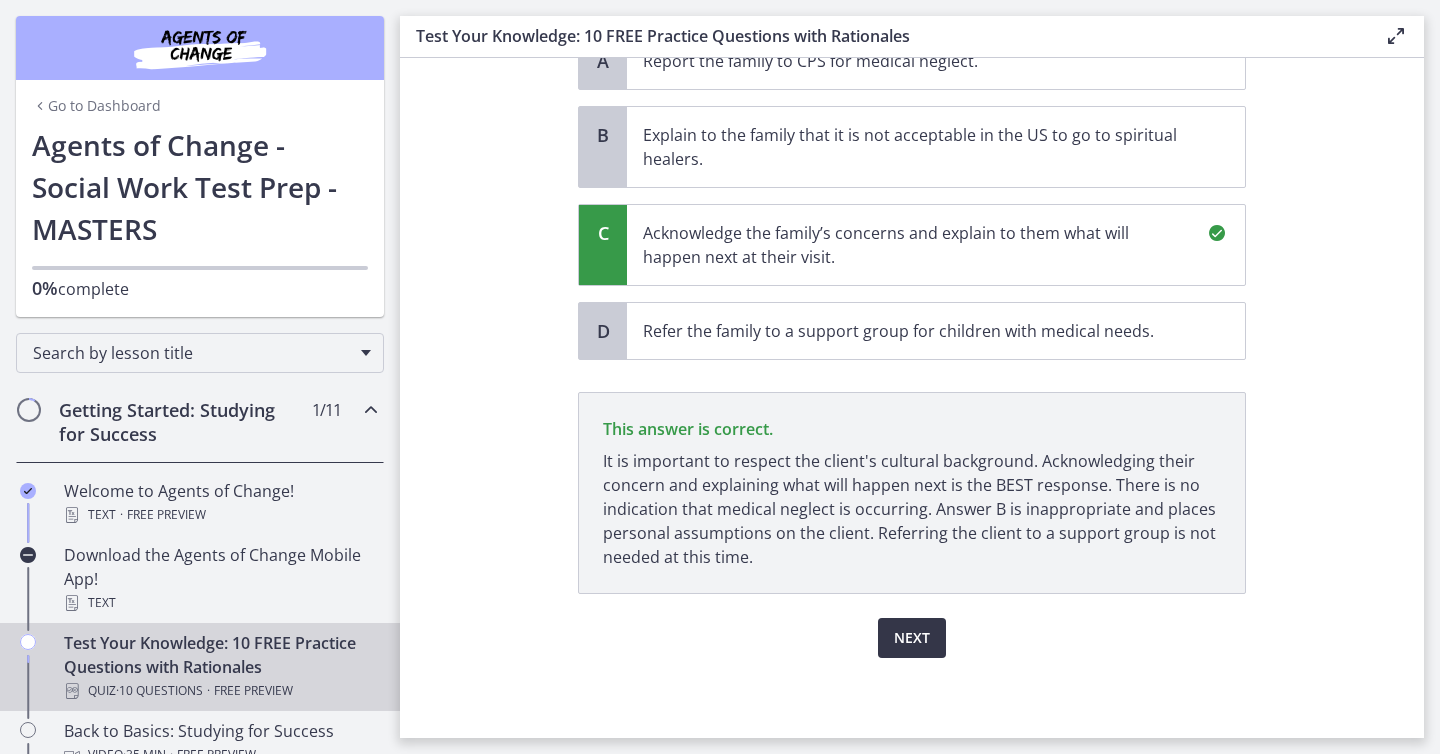 click on "Next" at bounding box center (912, 638) 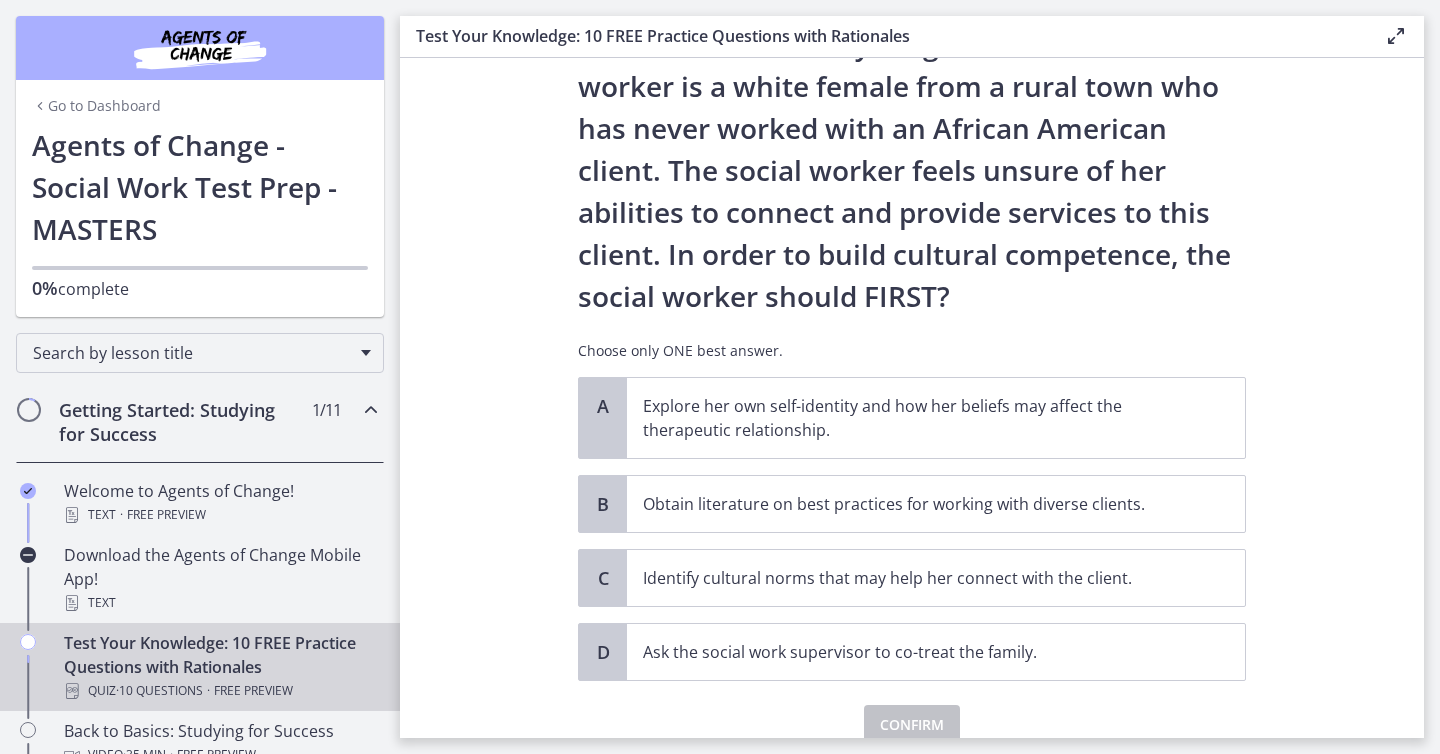 scroll, scrollTop: 182, scrollLeft: 0, axis: vertical 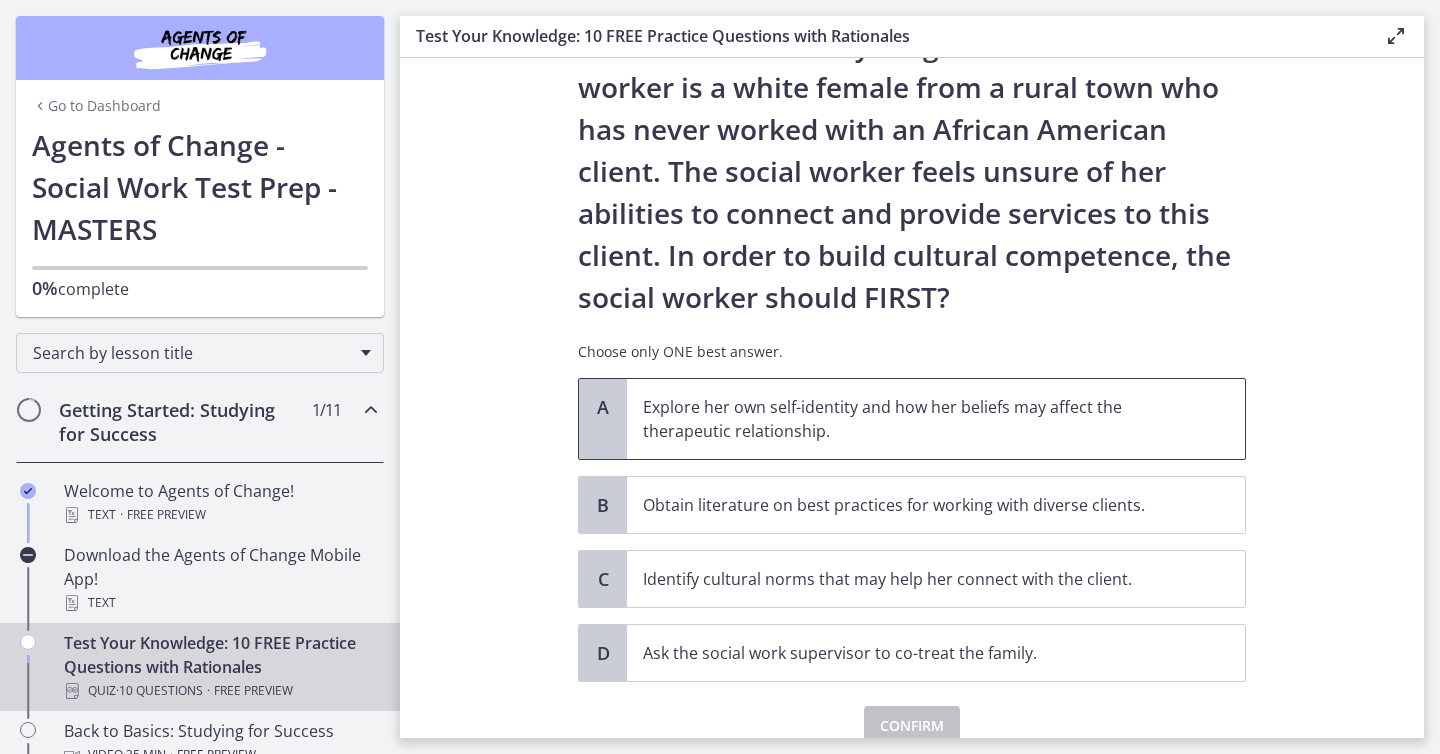 click on "Explore her own self-identity and how her beliefs may affect the therapeutic relationship." at bounding box center [916, 419] 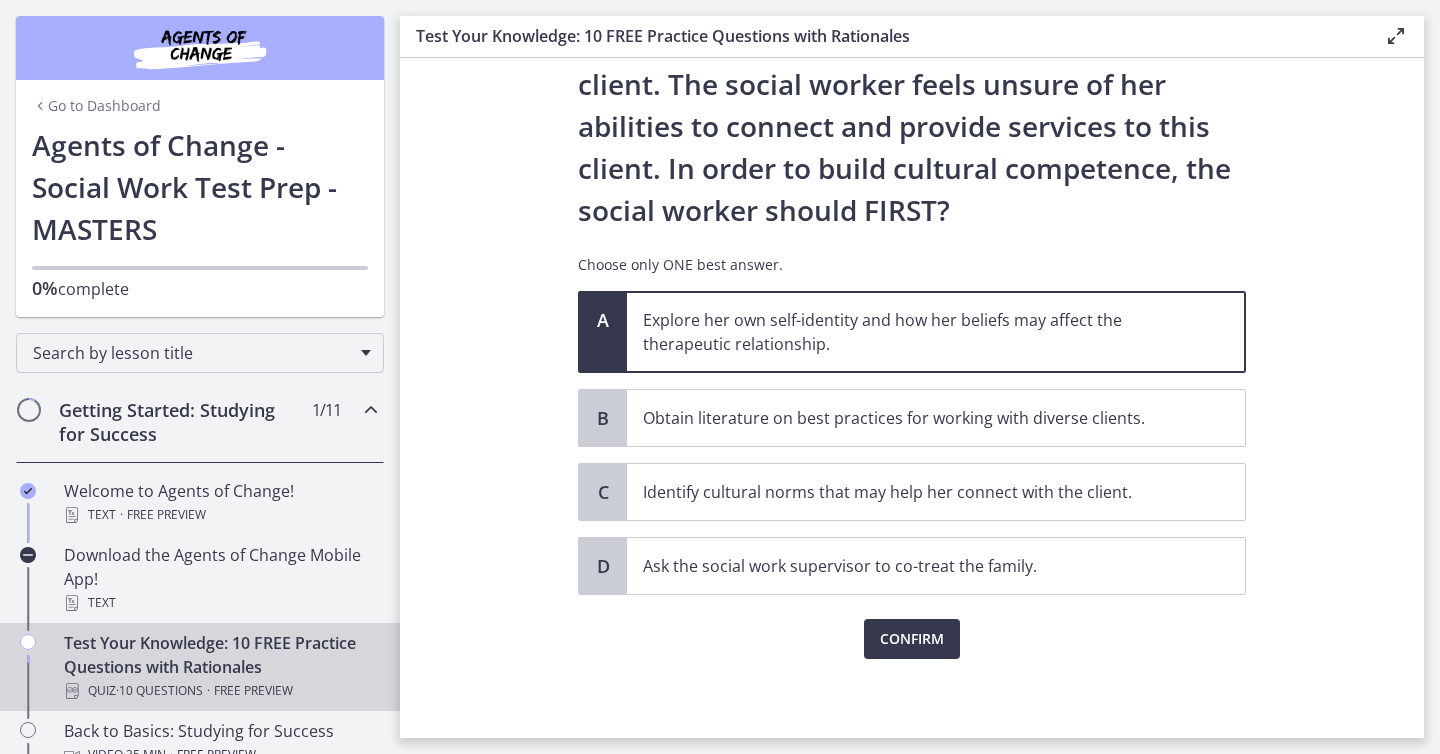 scroll, scrollTop: 270, scrollLeft: 0, axis: vertical 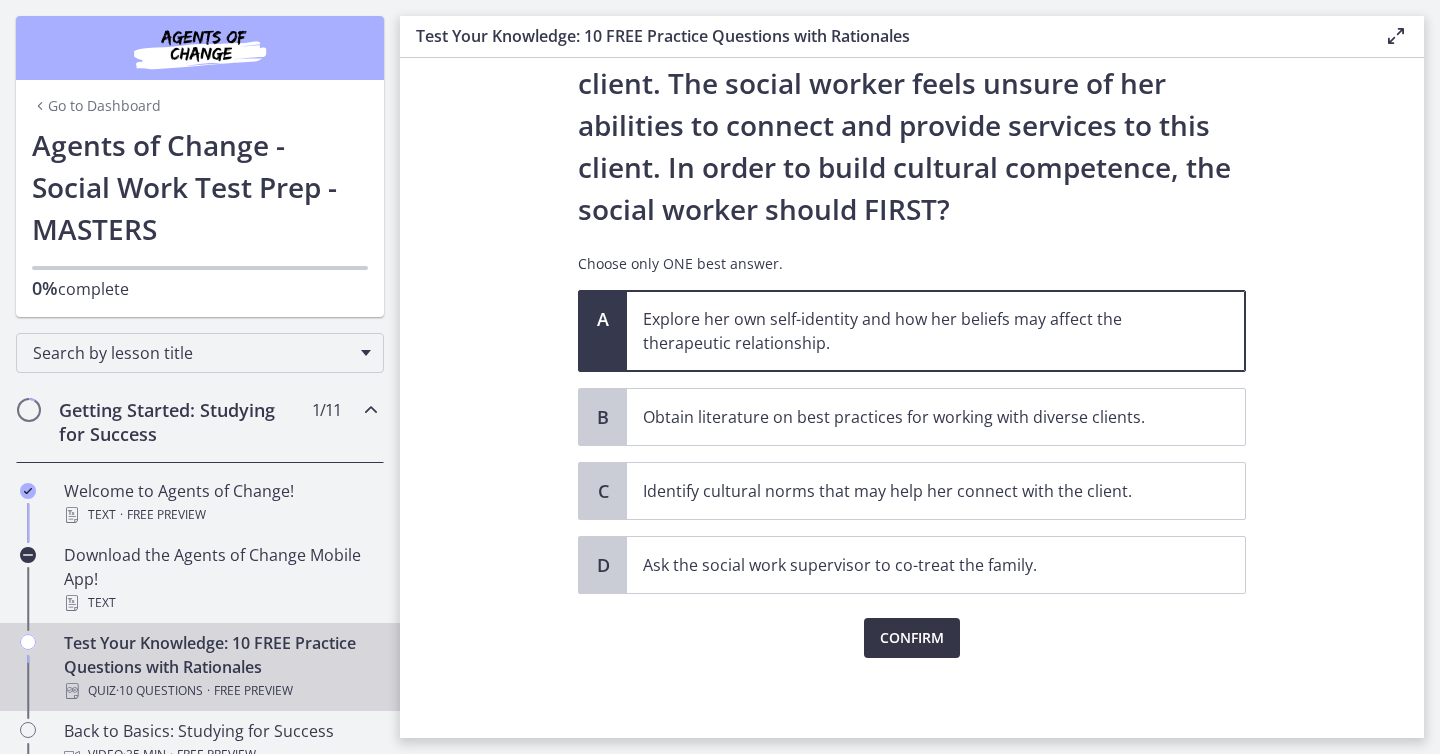 click on "Confirm" at bounding box center (912, 638) 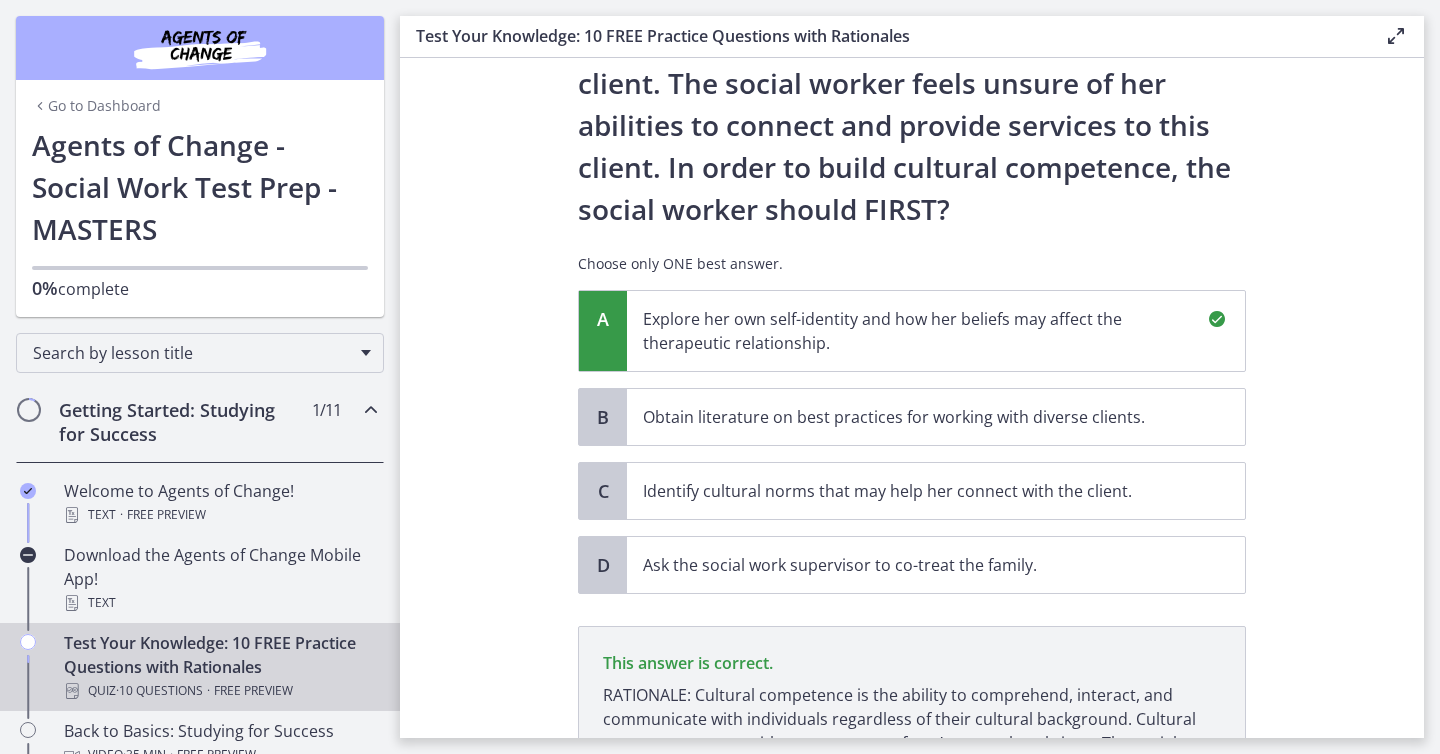 scroll, scrollTop: 504, scrollLeft: 0, axis: vertical 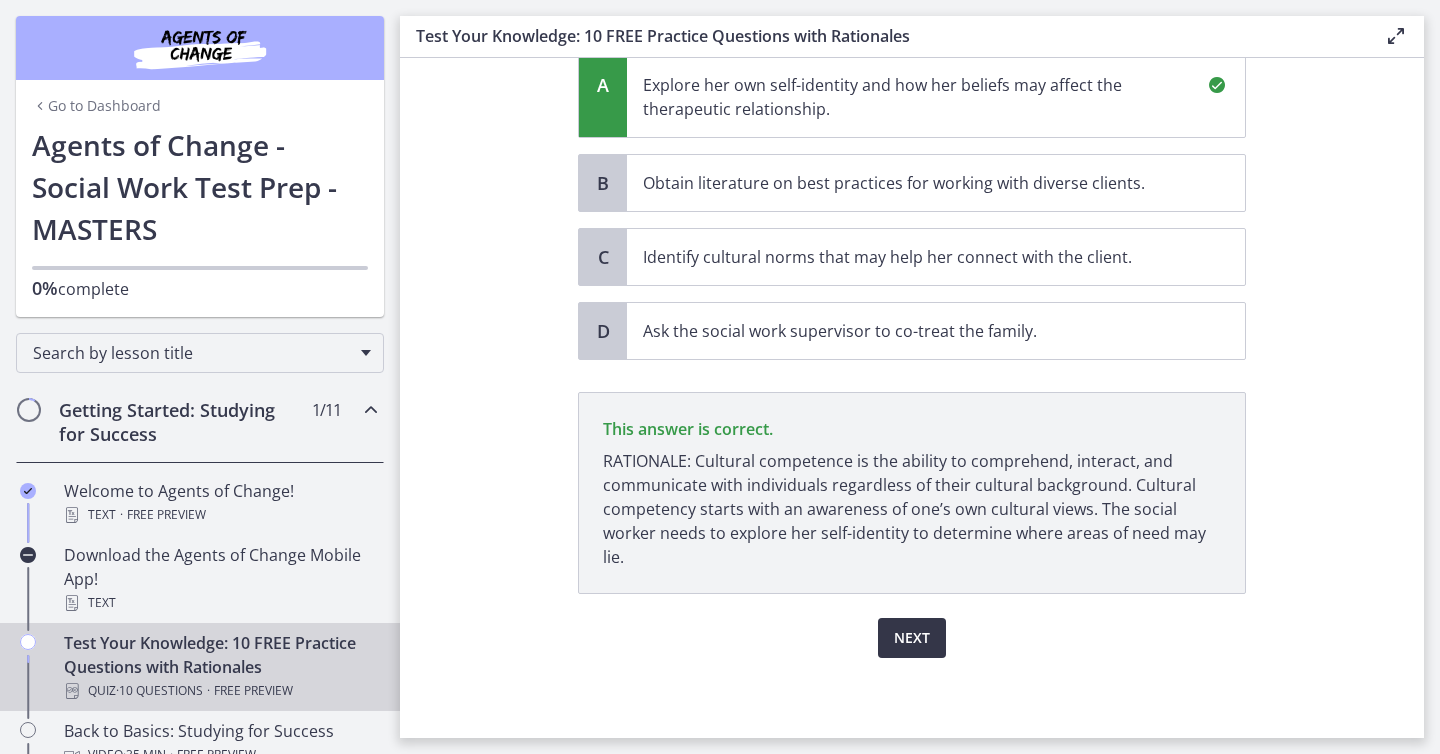 click on "Next" at bounding box center [912, 638] 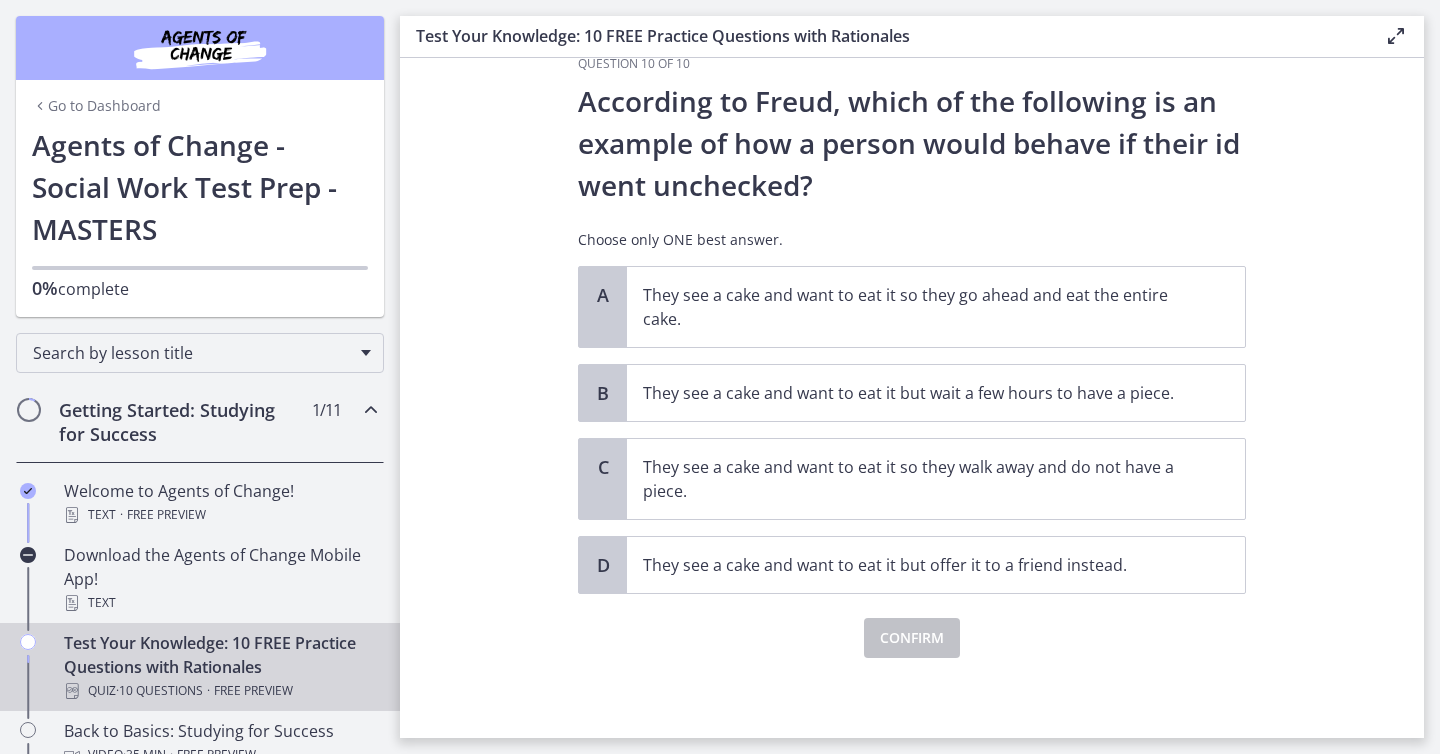 scroll, scrollTop: 0, scrollLeft: 0, axis: both 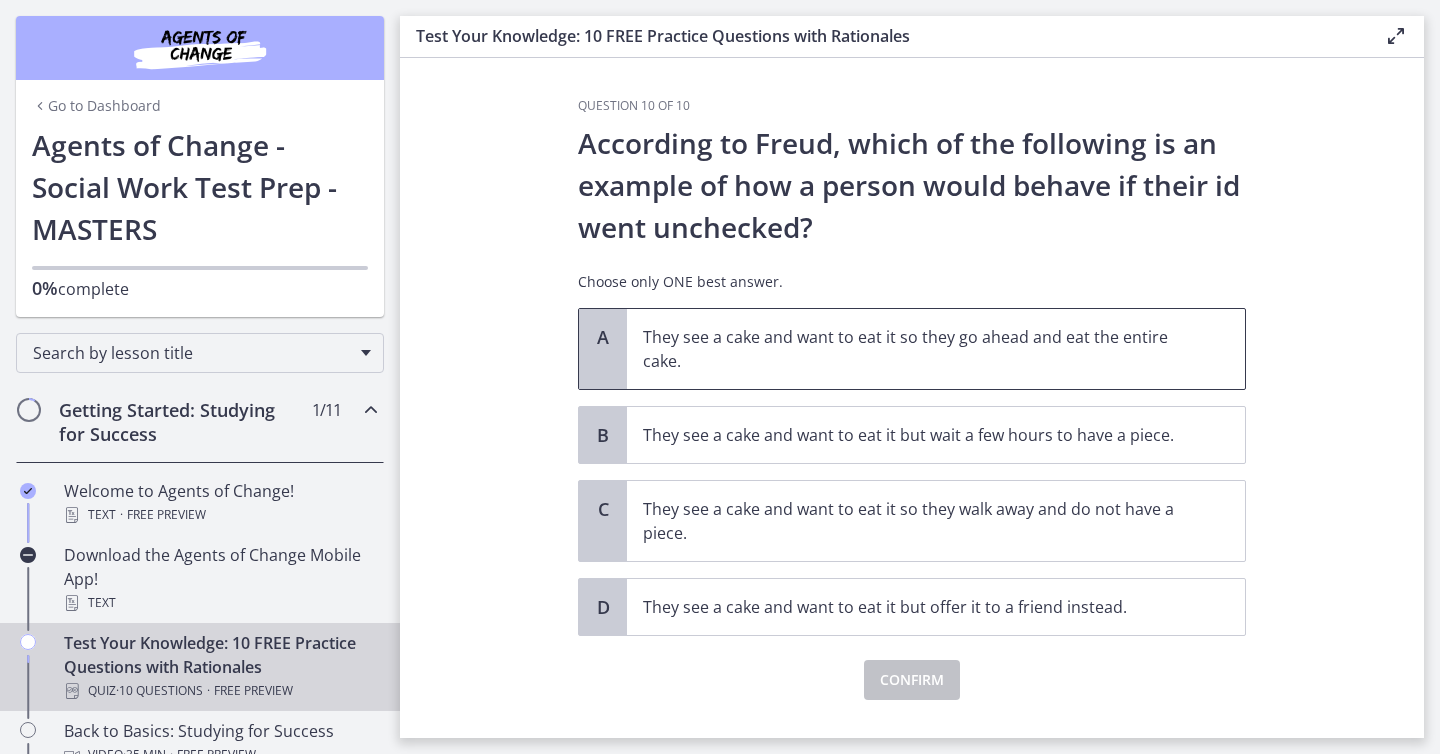 click on "They see a cake and want to eat it so they go ahead and eat the entire cake." at bounding box center [916, 349] 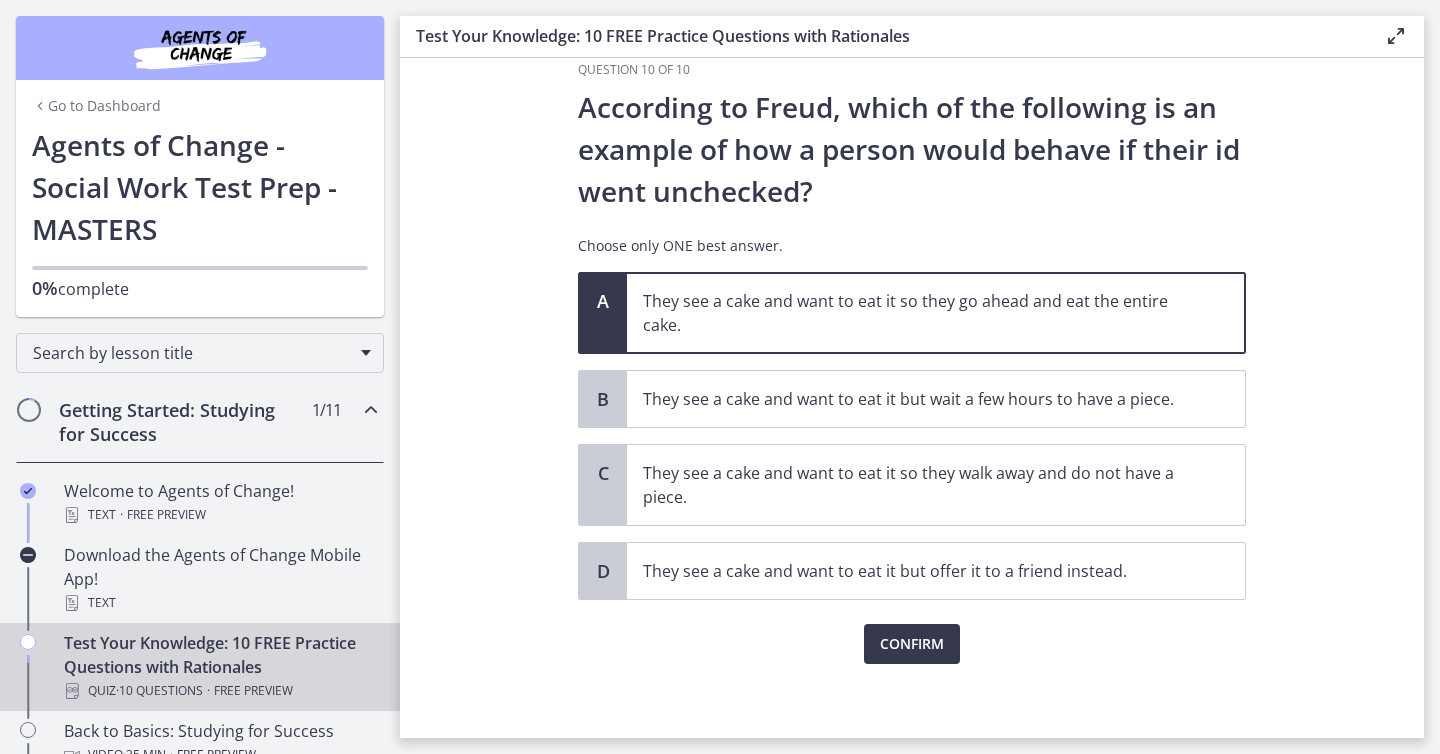 scroll, scrollTop: 42, scrollLeft: 0, axis: vertical 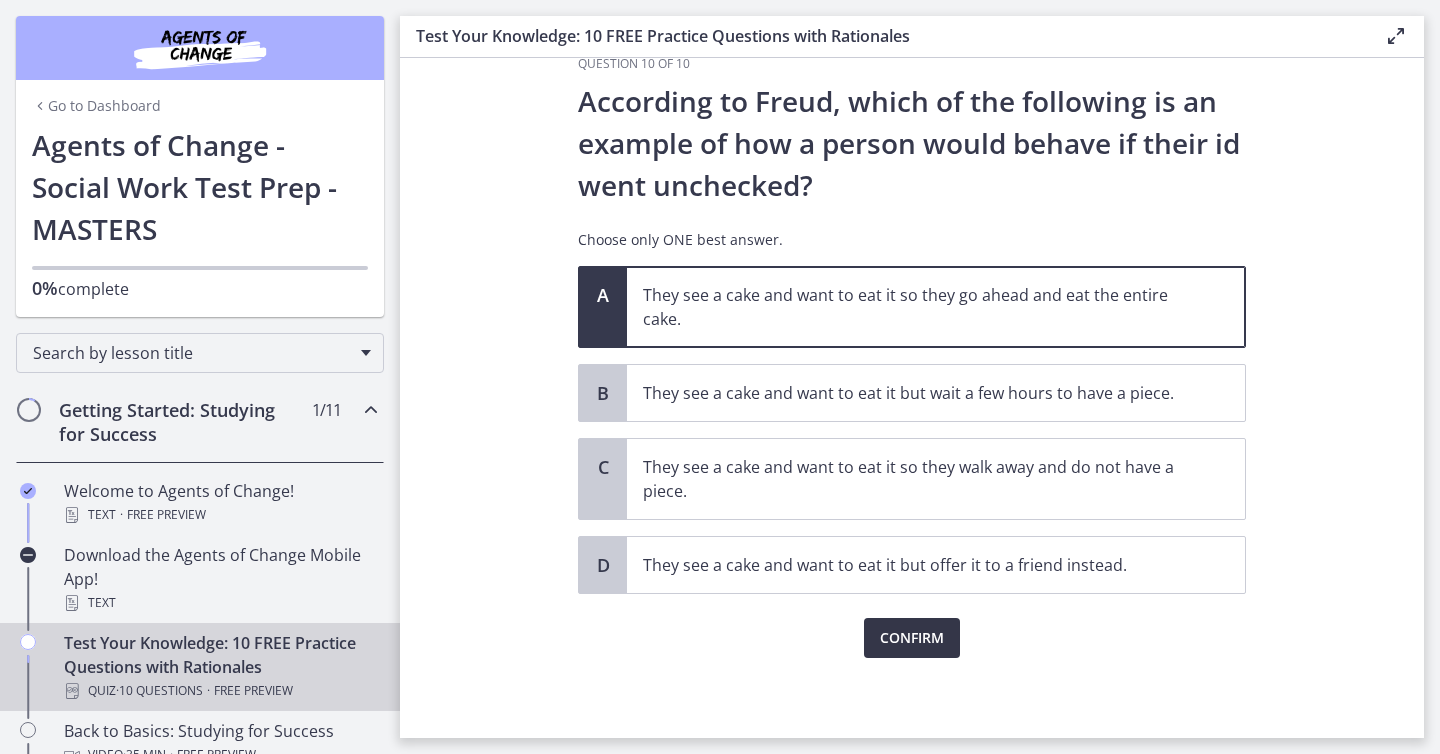 click on "Confirm" at bounding box center [912, 638] 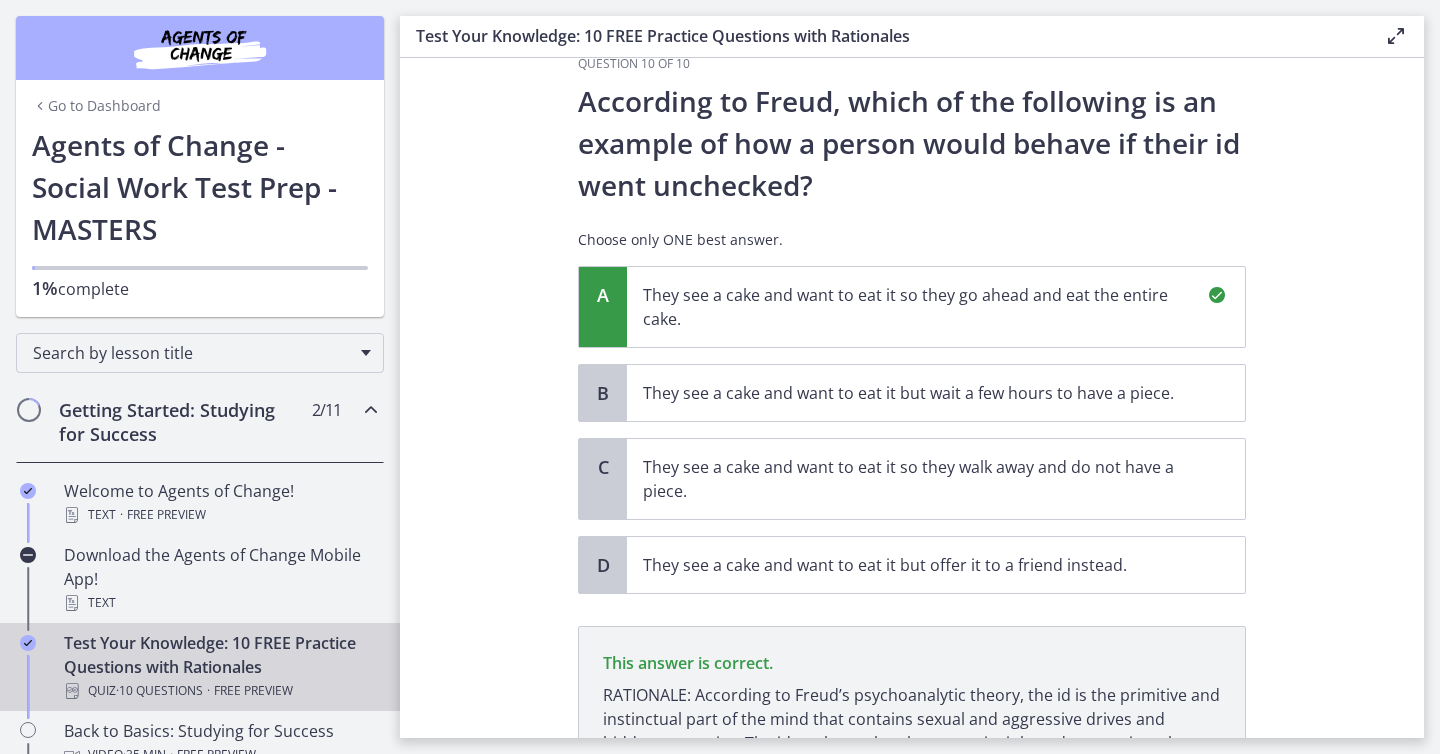 scroll, scrollTop: 252, scrollLeft: 0, axis: vertical 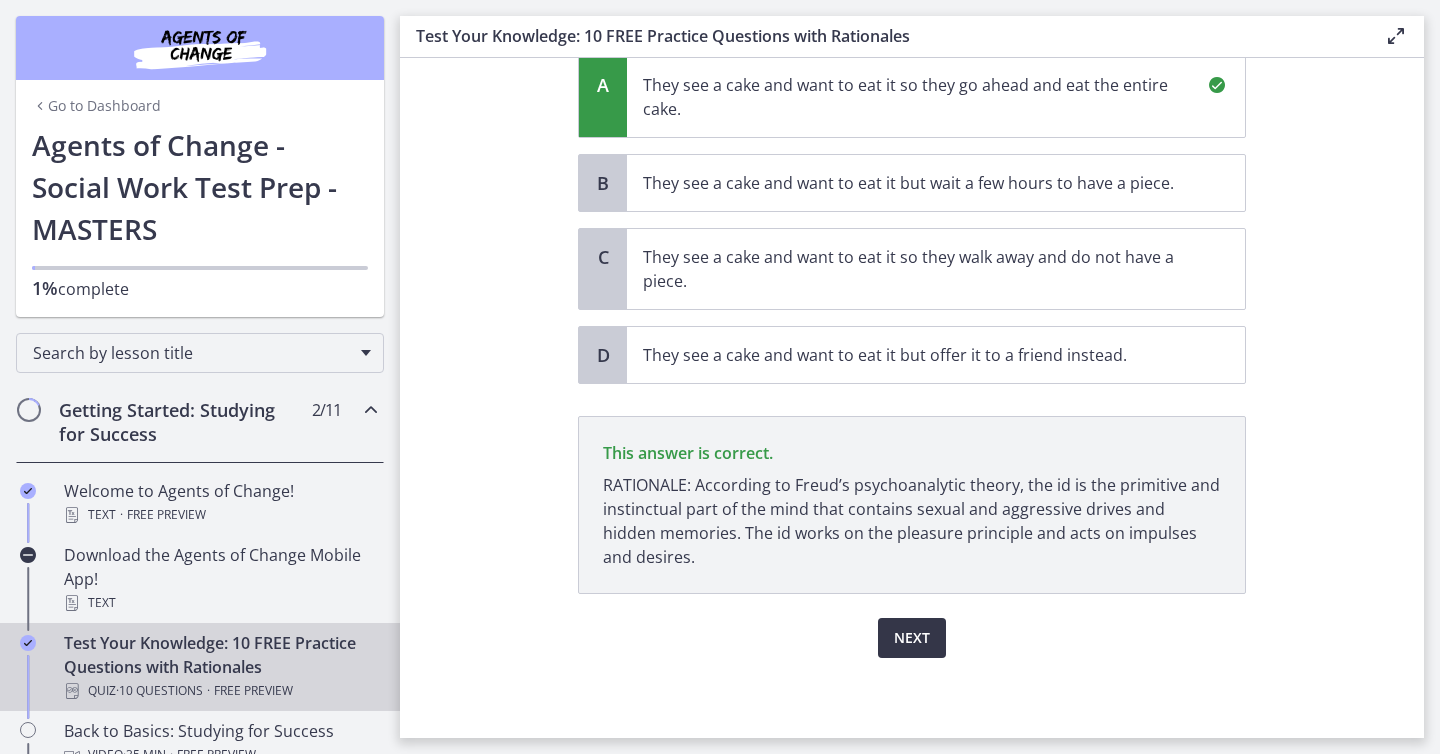 click on "Next" at bounding box center [912, 638] 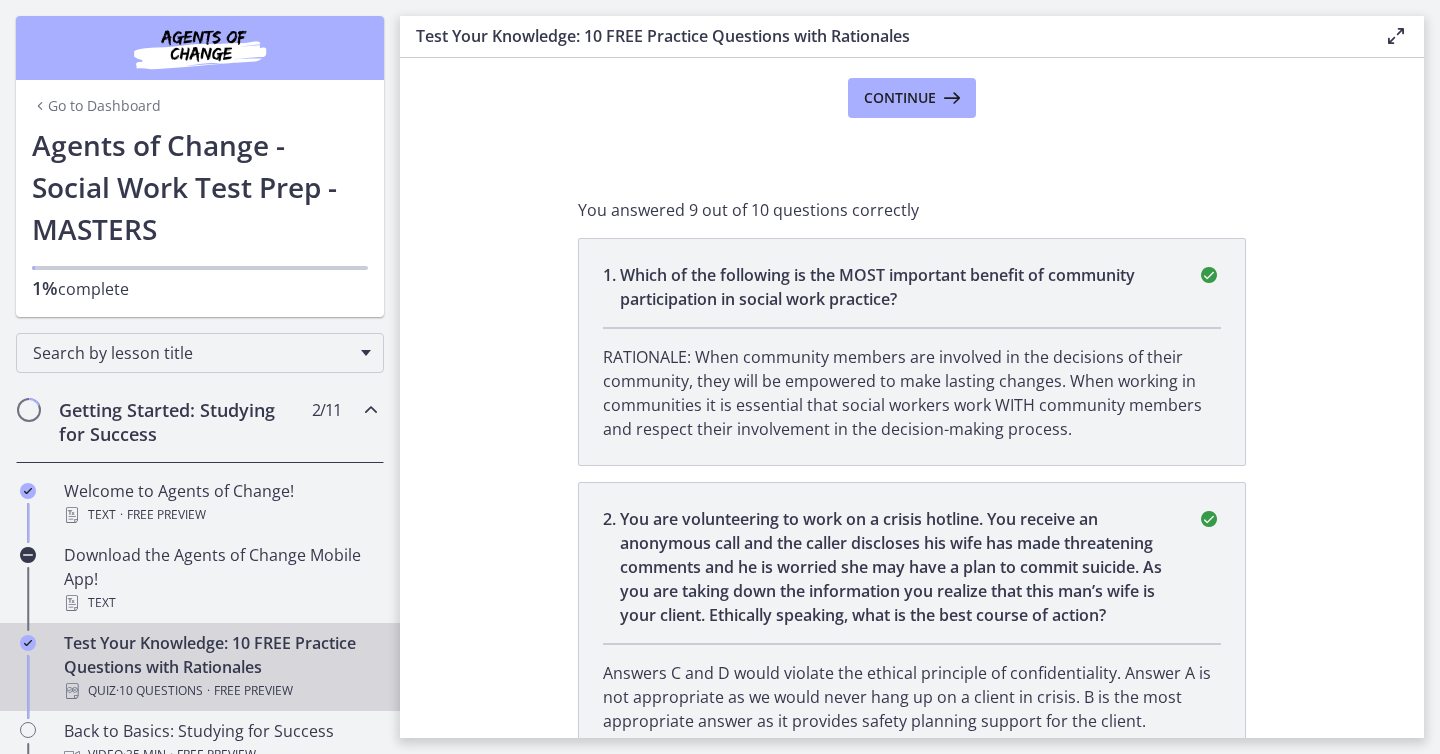 scroll, scrollTop: 0, scrollLeft: 0, axis: both 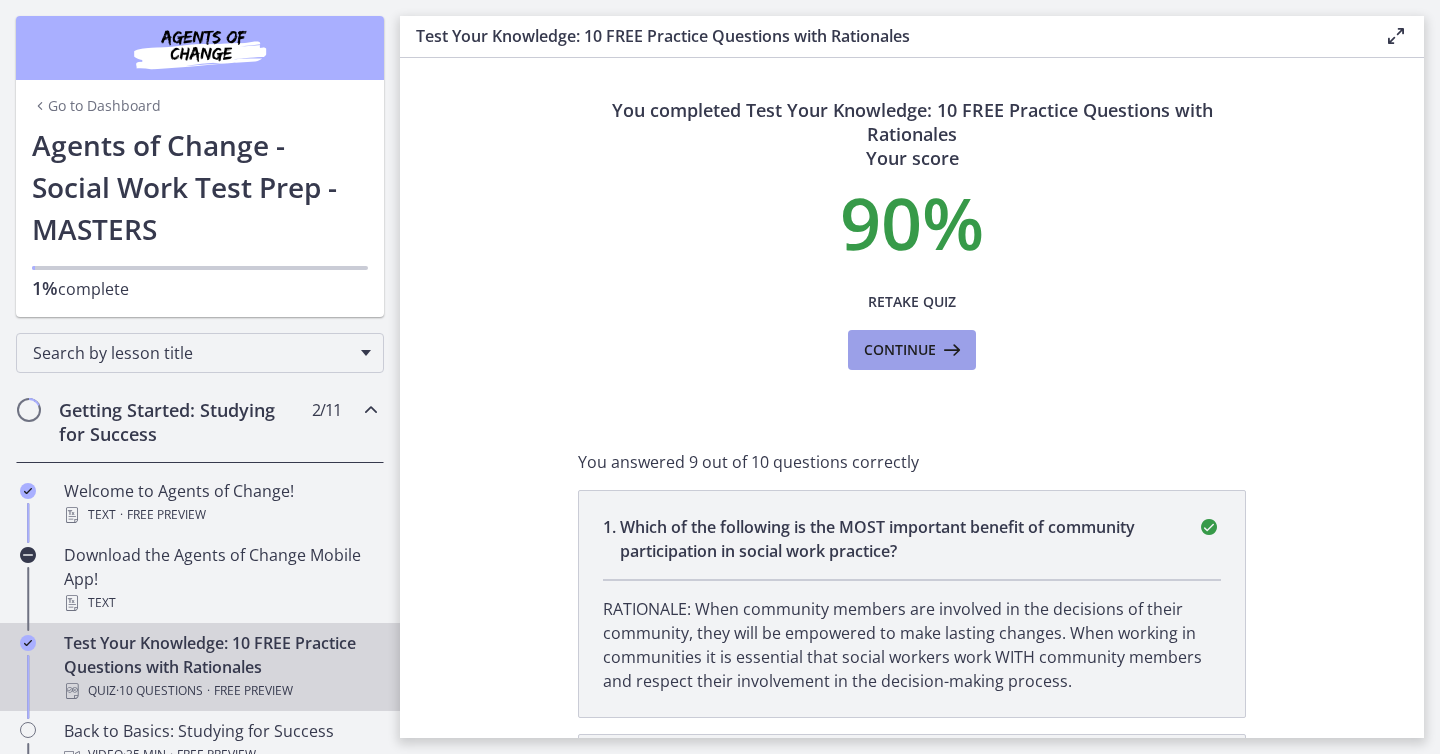 click on "Continue" at bounding box center (900, 350) 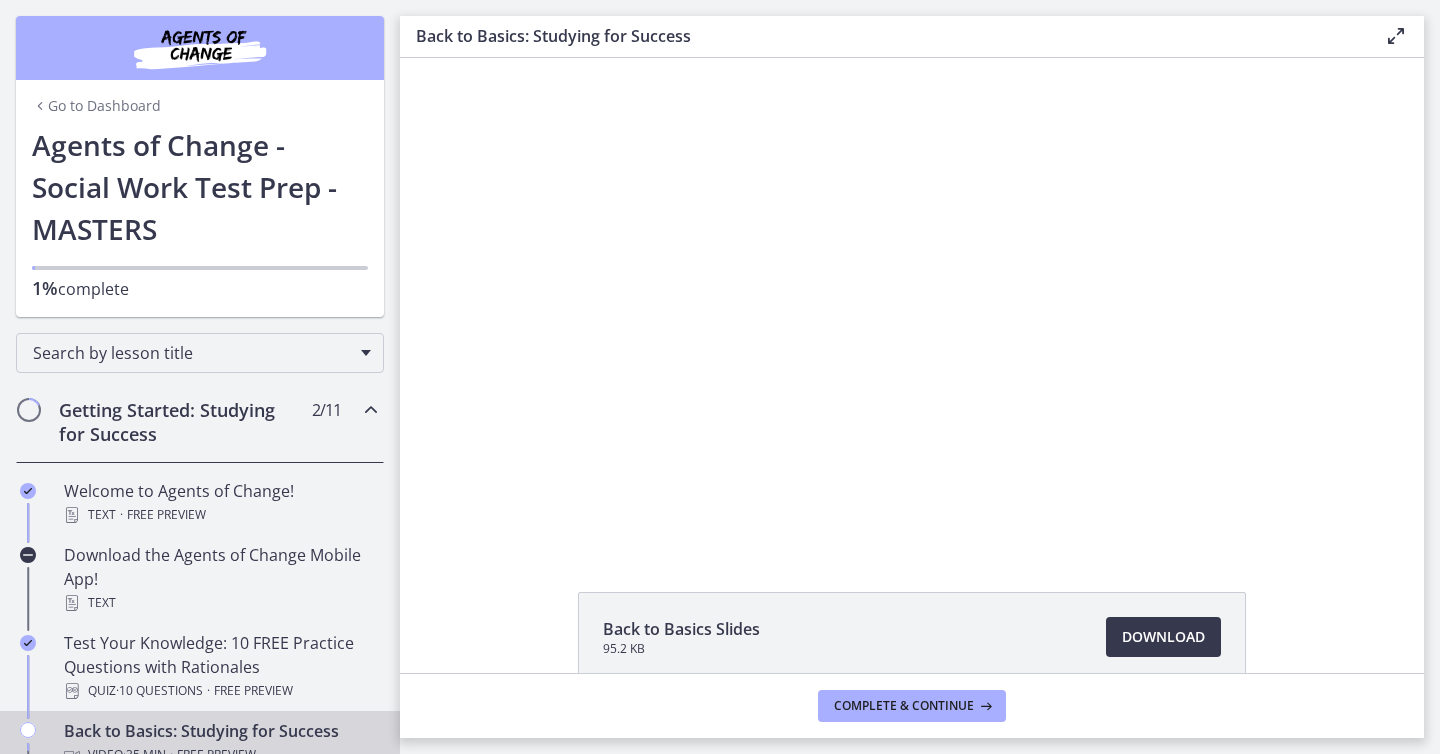 scroll, scrollTop: 203, scrollLeft: 0, axis: vertical 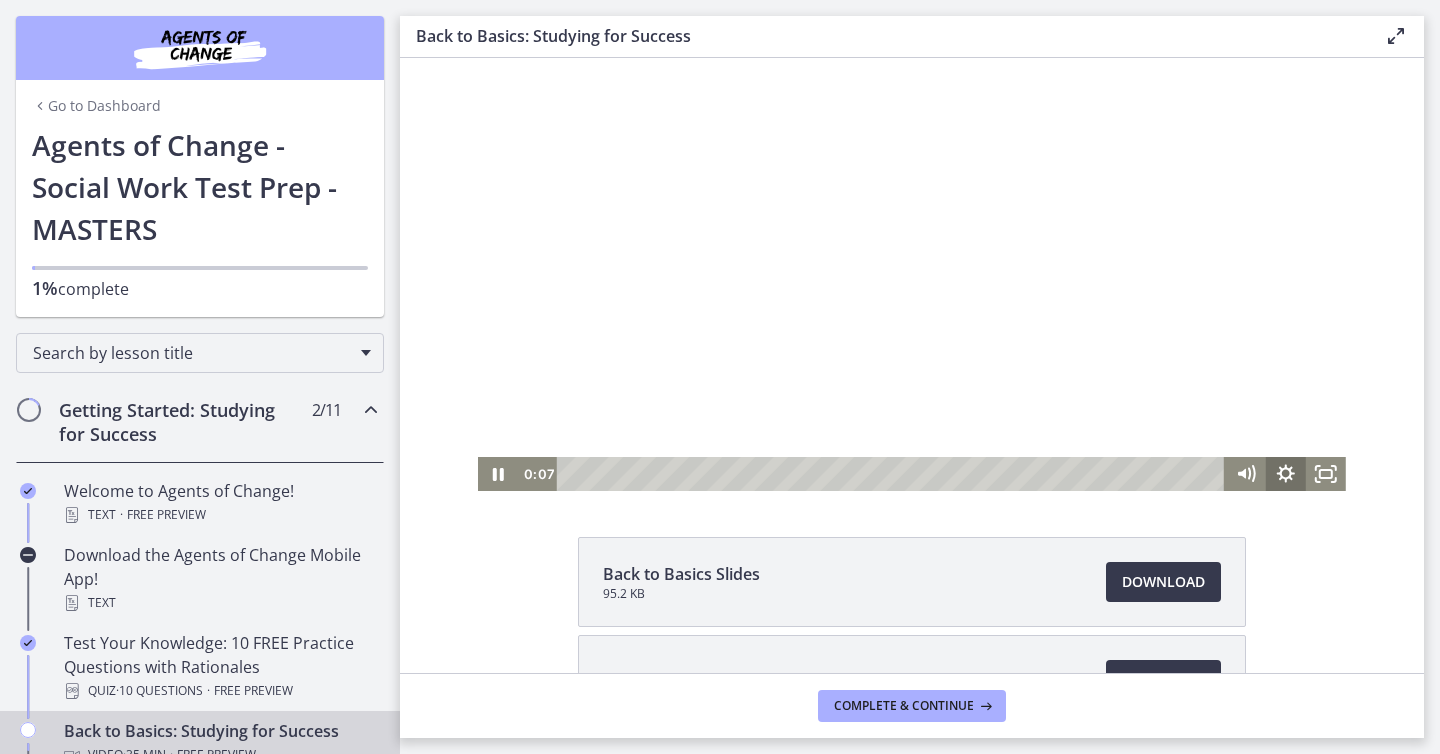 click 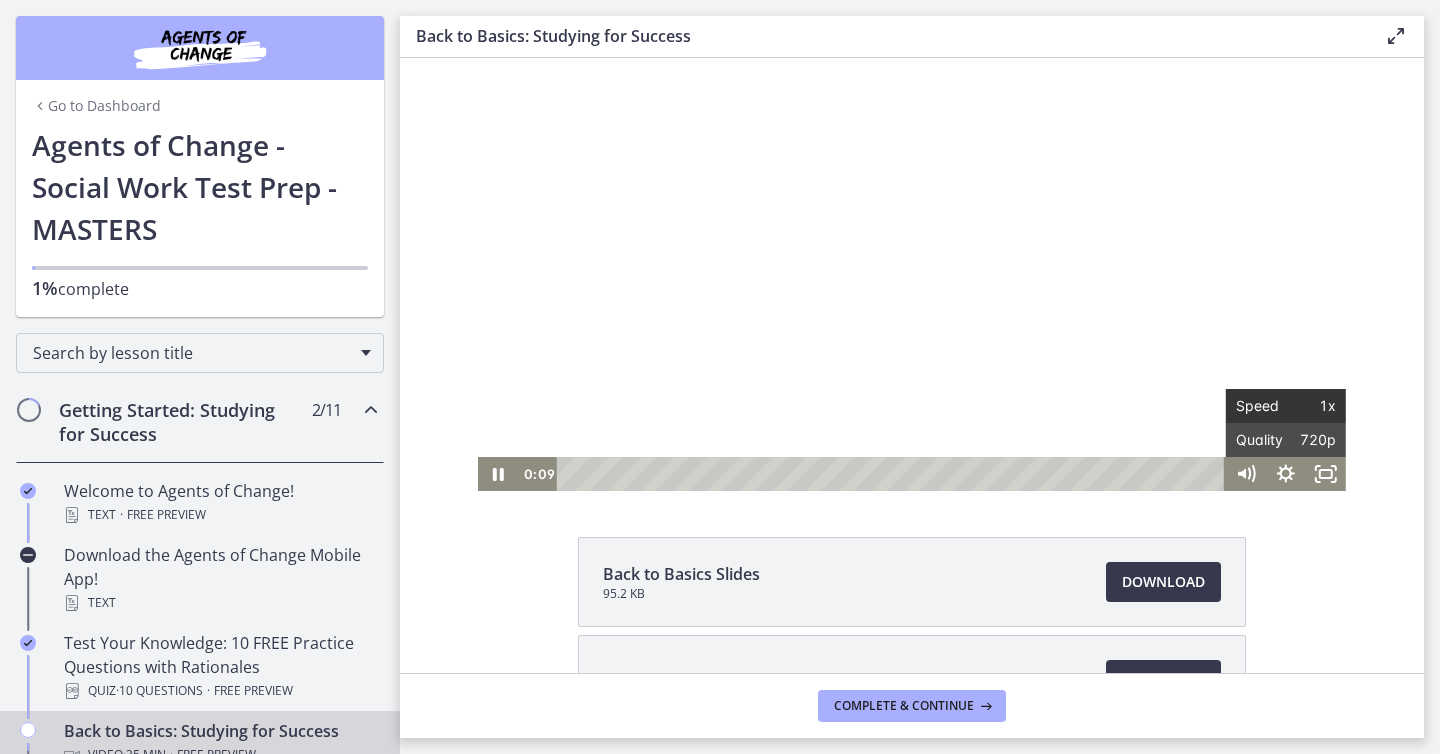 click on "1x" at bounding box center (1311, 406) 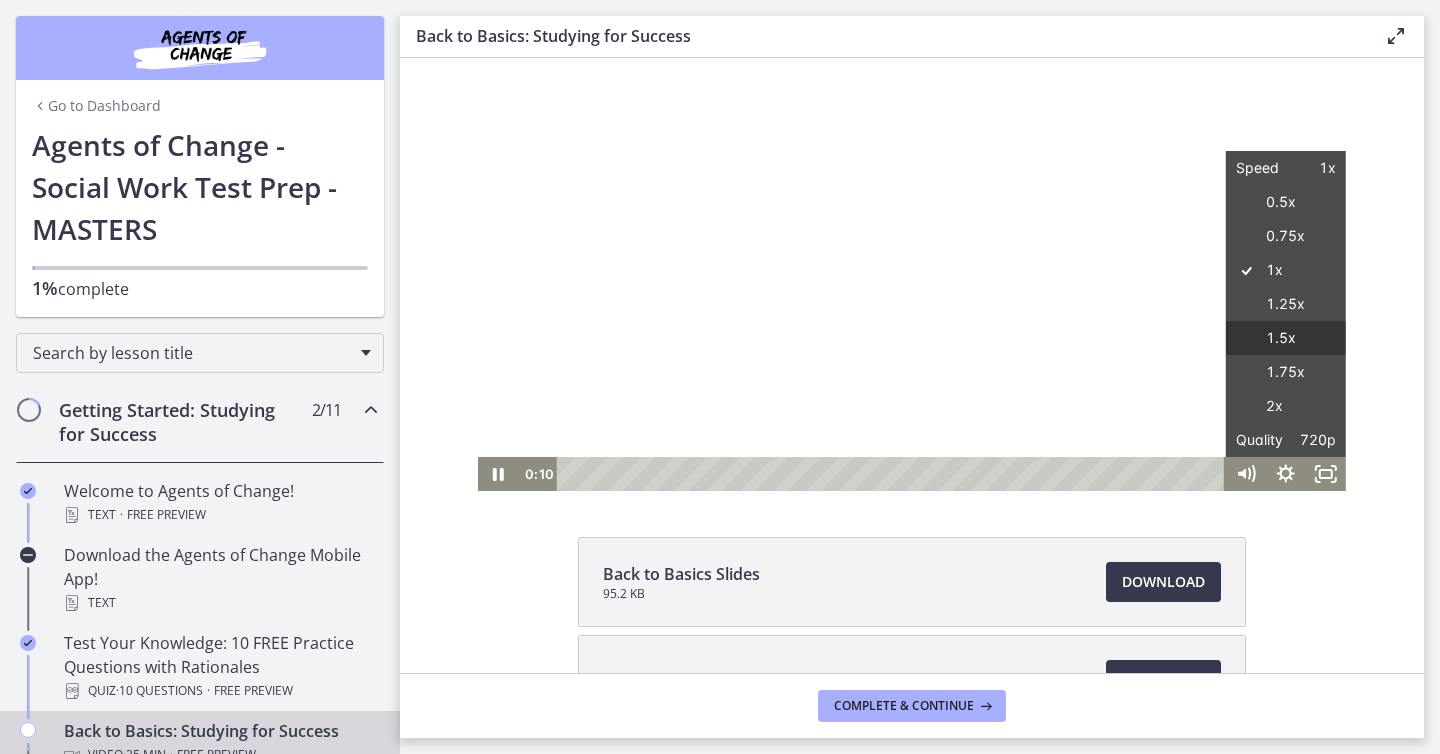 click on "1.5x" at bounding box center [1286, 338] 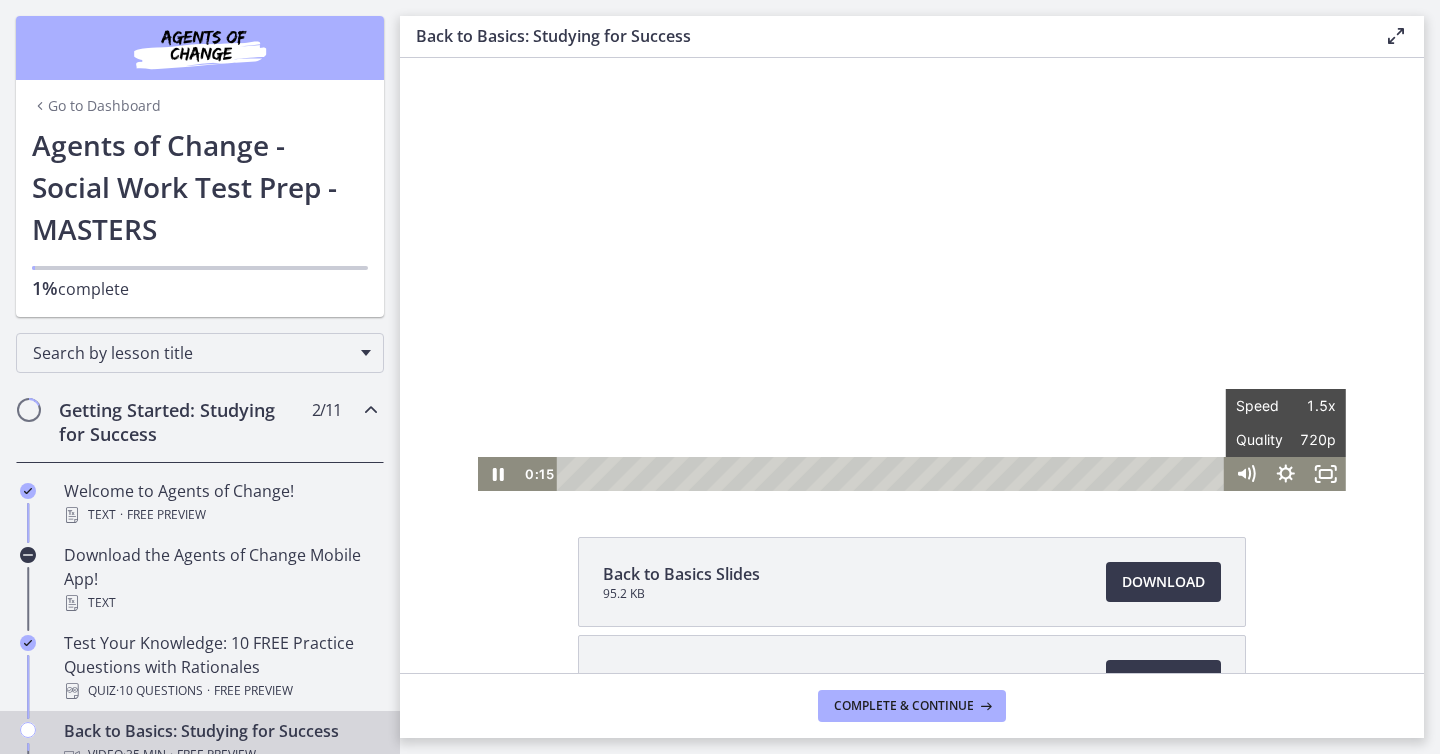 click on "Back to Basics Slides
95.2 KB
Download
Opens in a new window
Study Plan Template
Download
Opens in a new window" at bounding box center (912, 679) 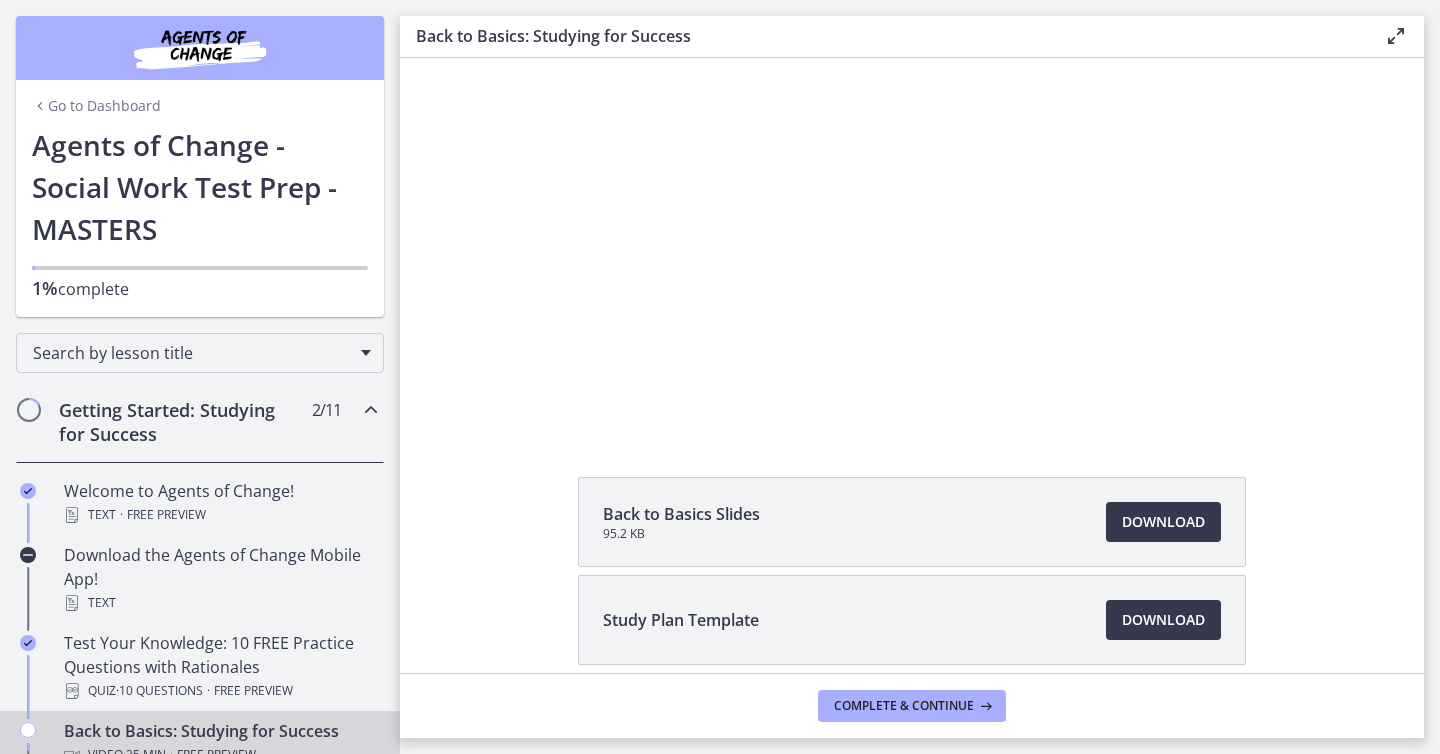 scroll, scrollTop: 203, scrollLeft: 0, axis: vertical 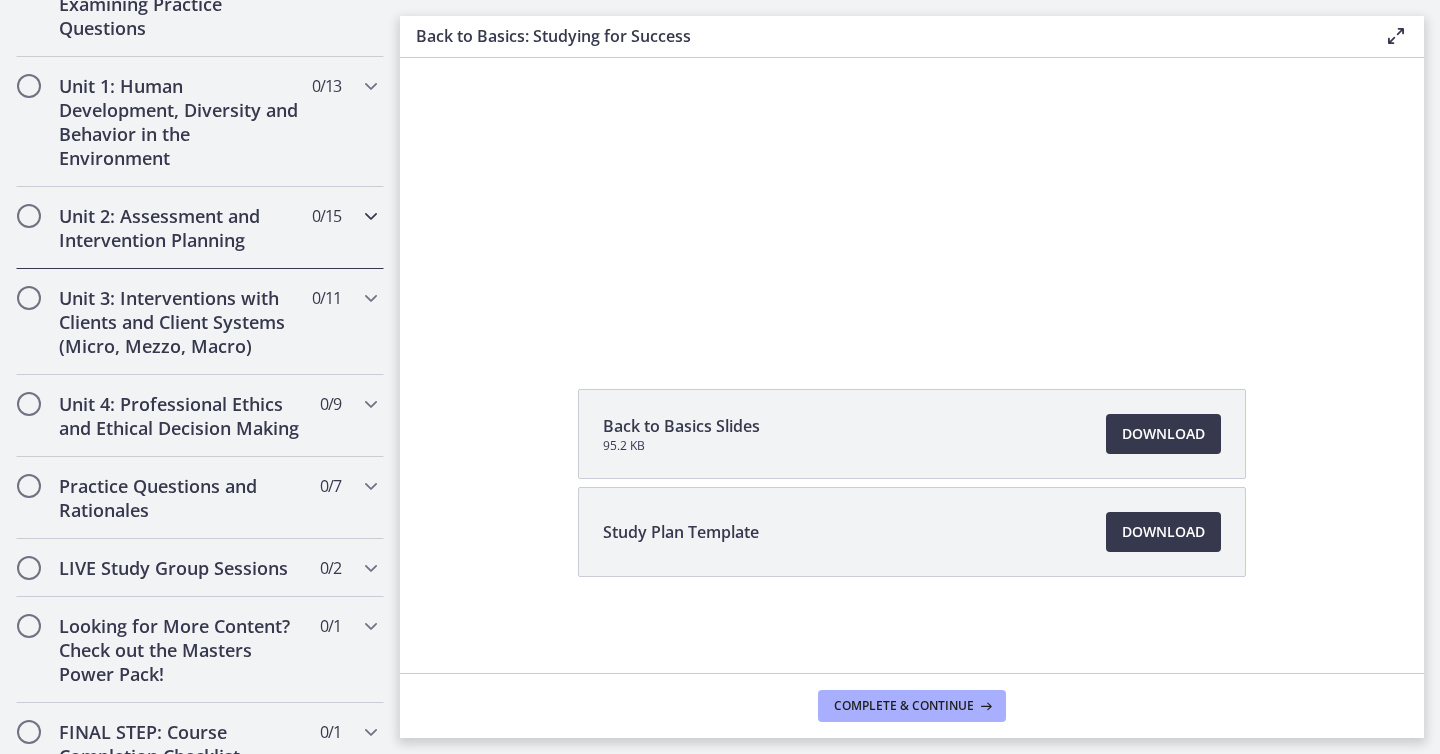 click at bounding box center (371, 216) 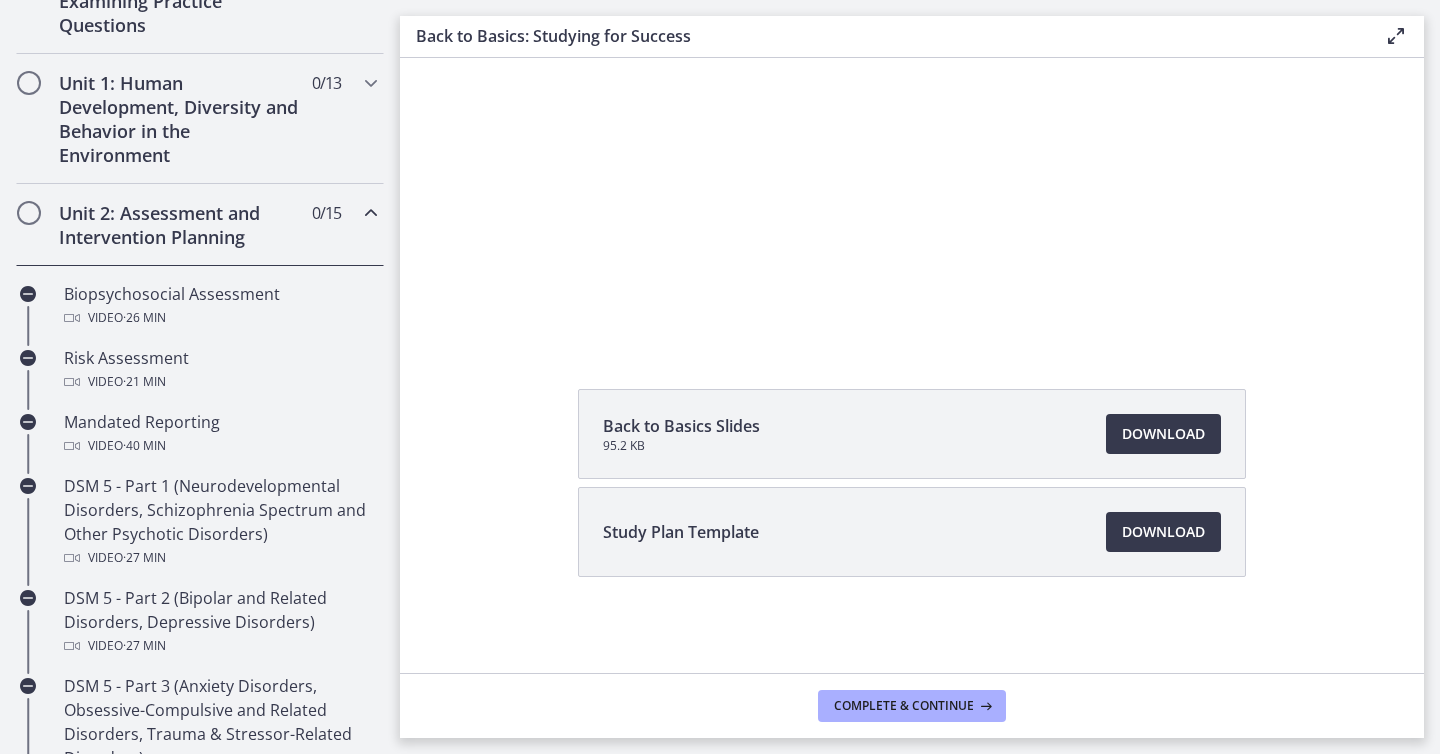 scroll, scrollTop: 512, scrollLeft: 0, axis: vertical 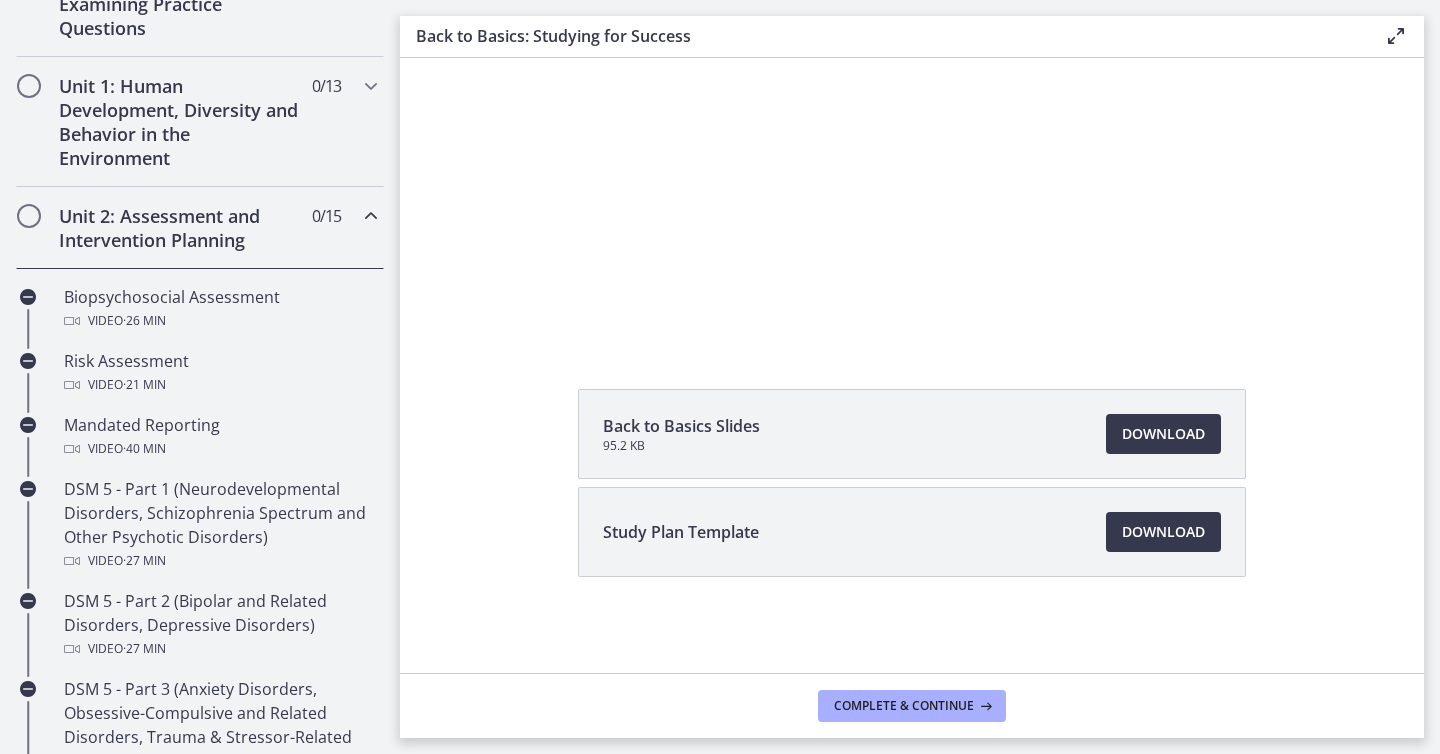 click at bounding box center [371, 216] 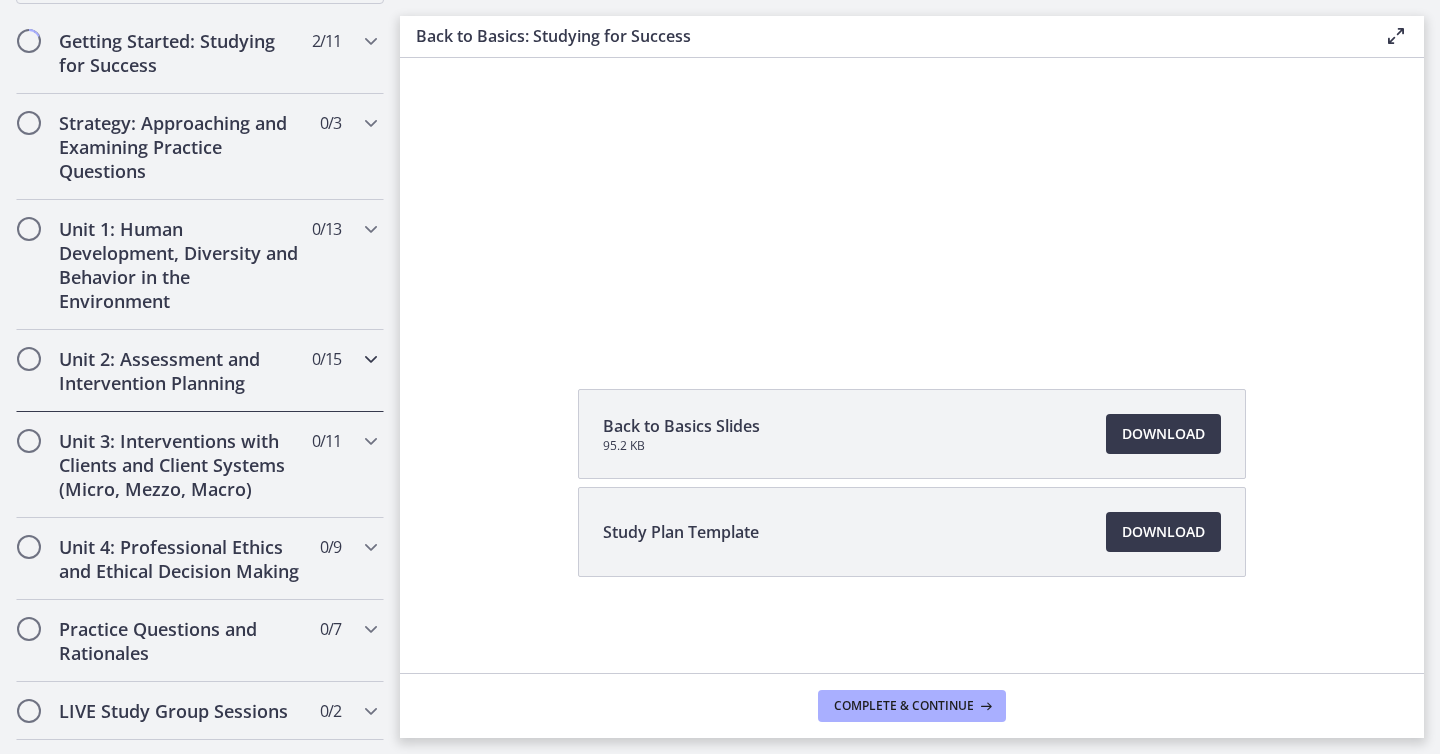 scroll, scrollTop: 0, scrollLeft: 0, axis: both 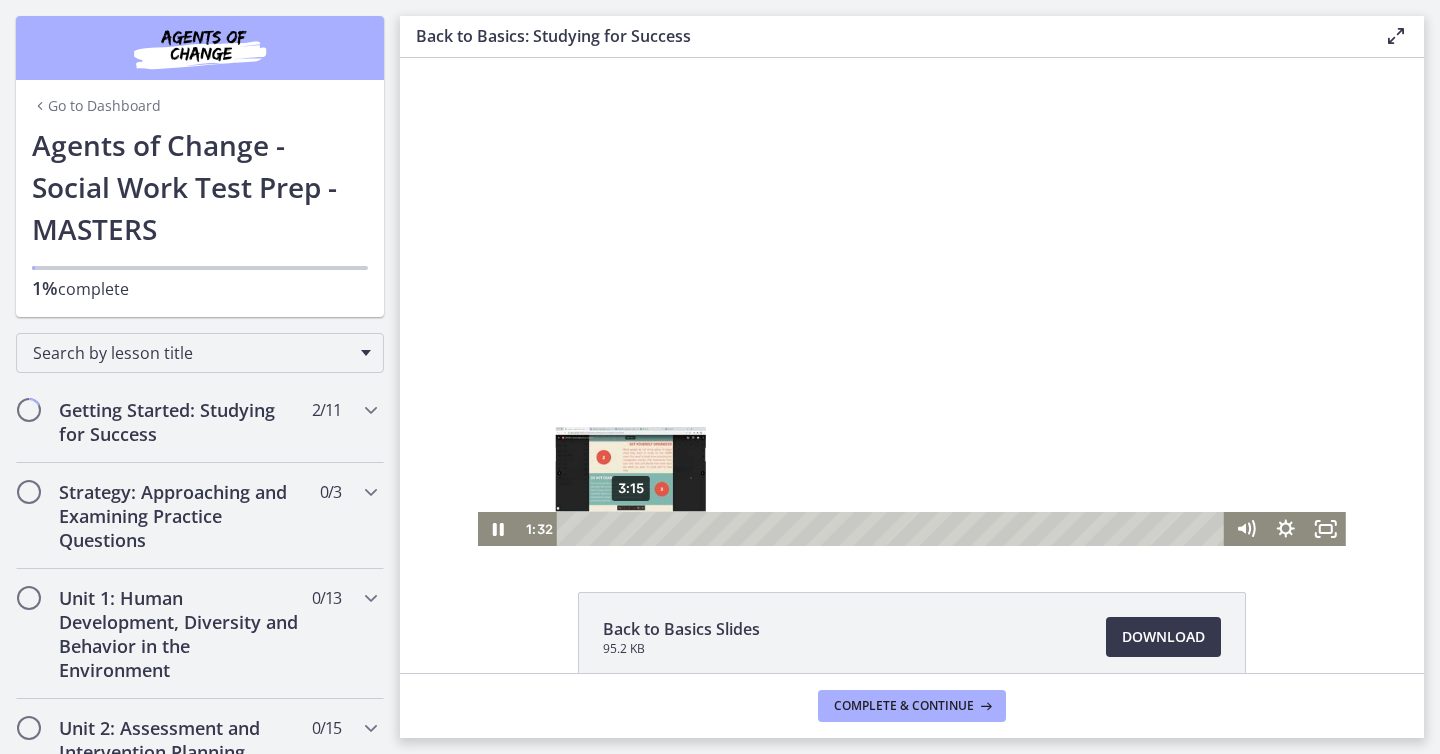 click on "3:15" at bounding box center (893, 529) 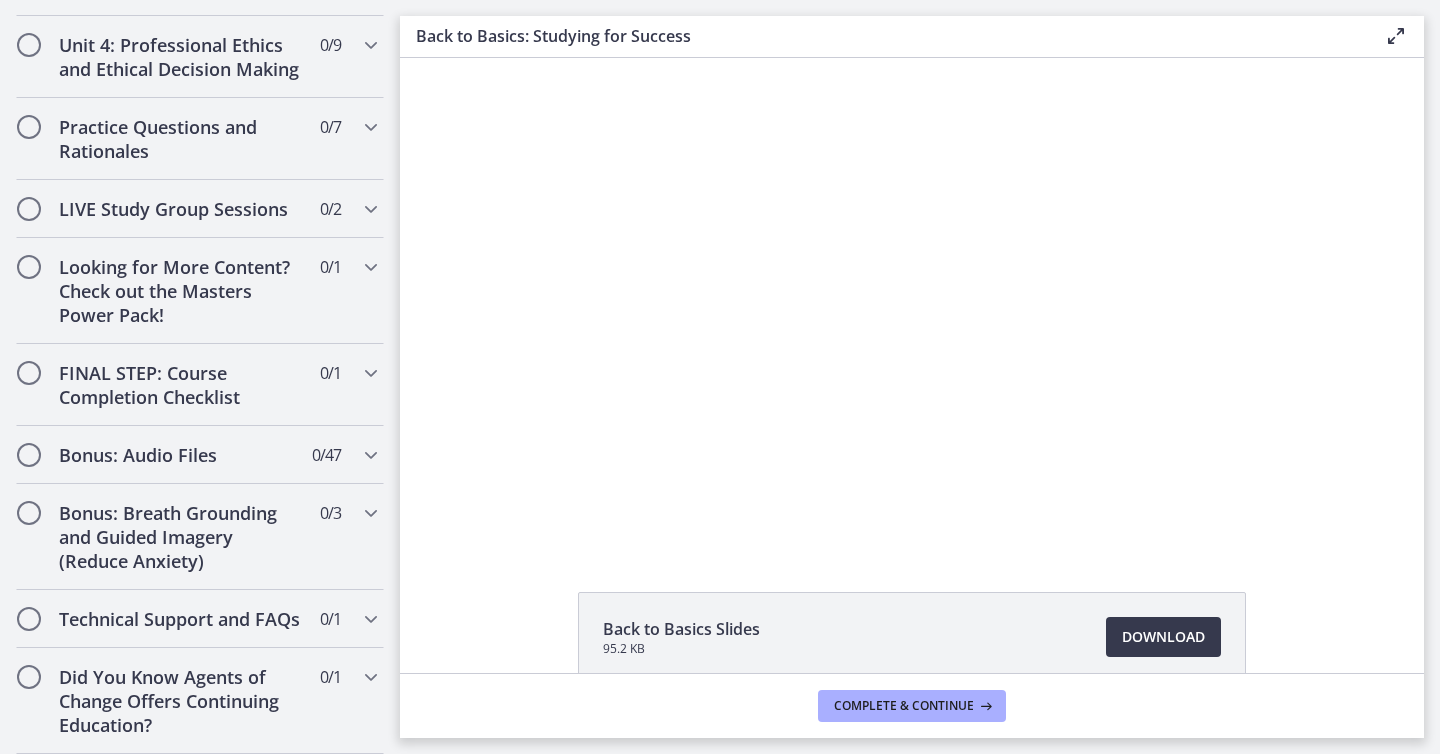 scroll, scrollTop: 0, scrollLeft: 0, axis: both 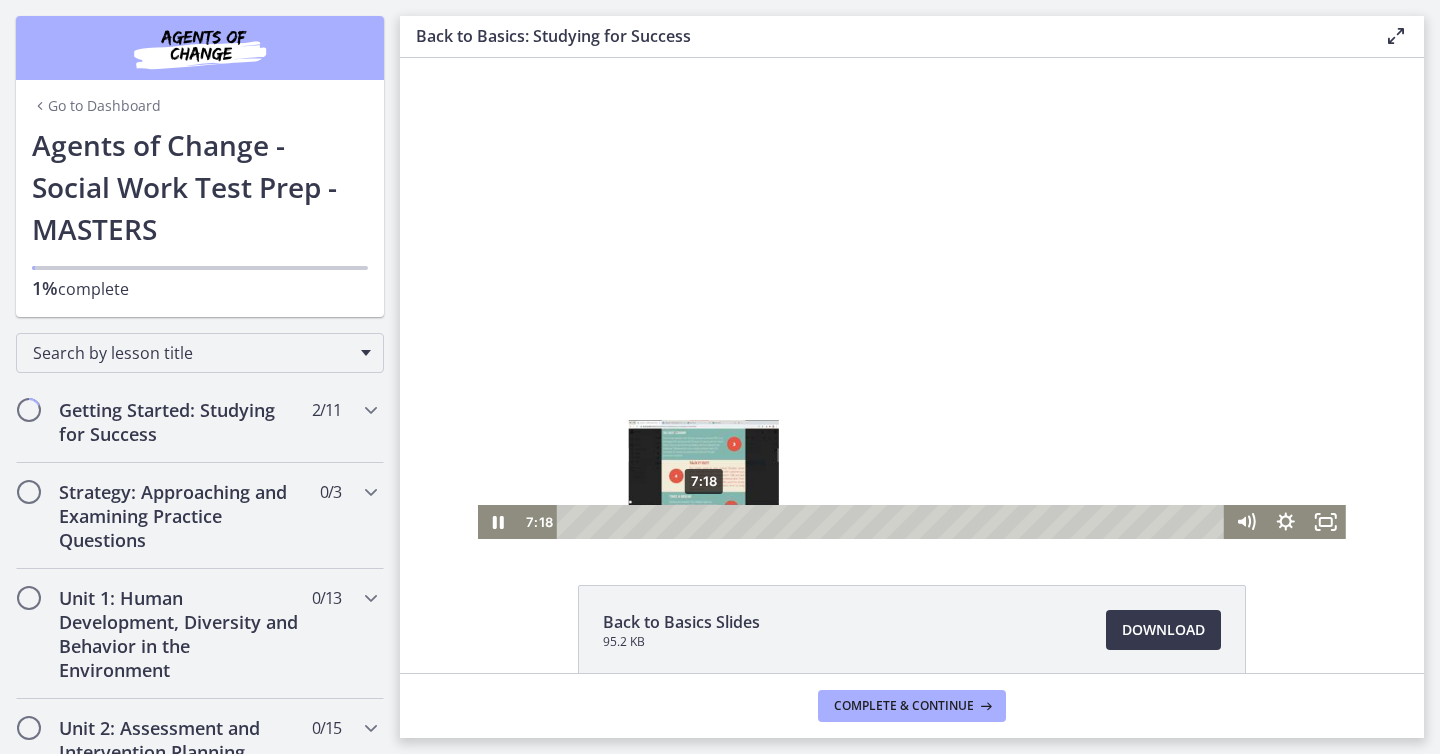 click on "7:18" at bounding box center (893, 522) 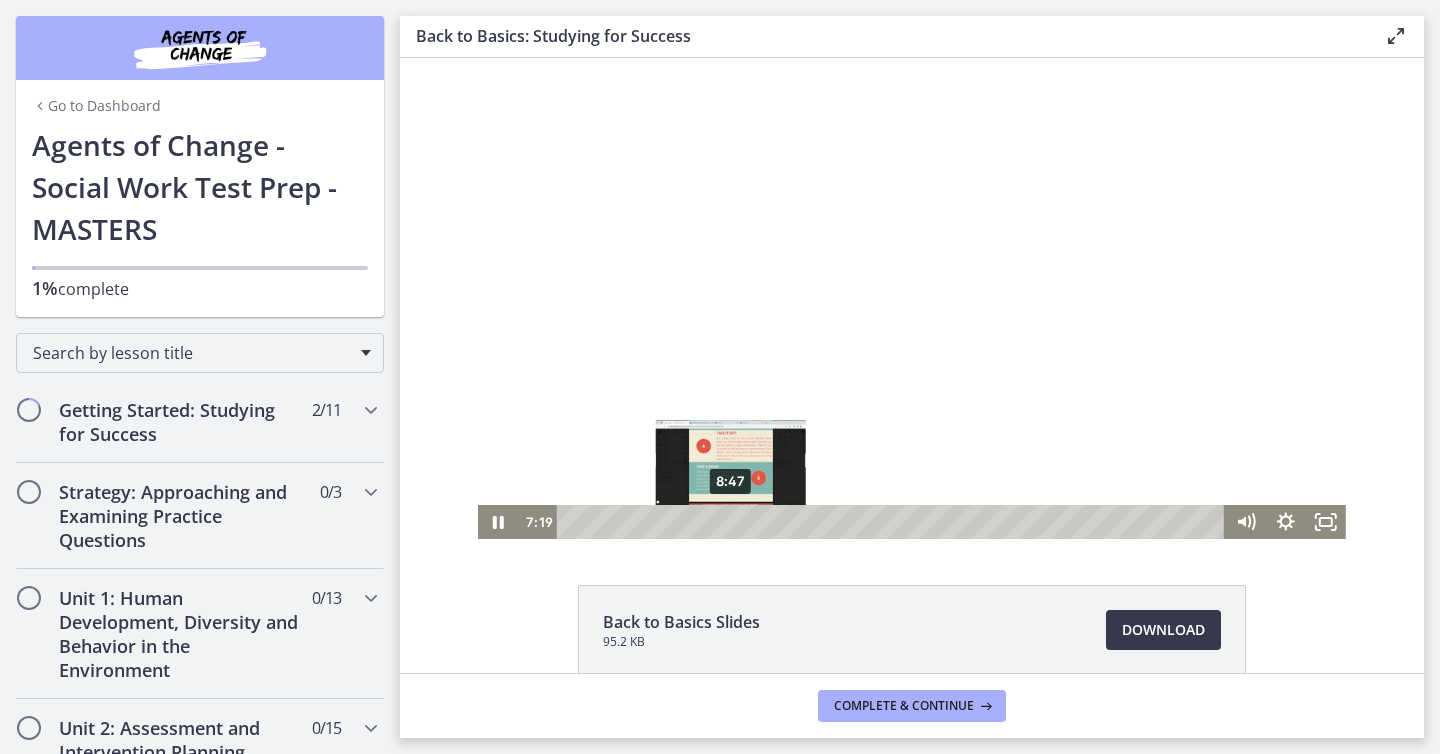 click on "8:47" at bounding box center (893, 522) 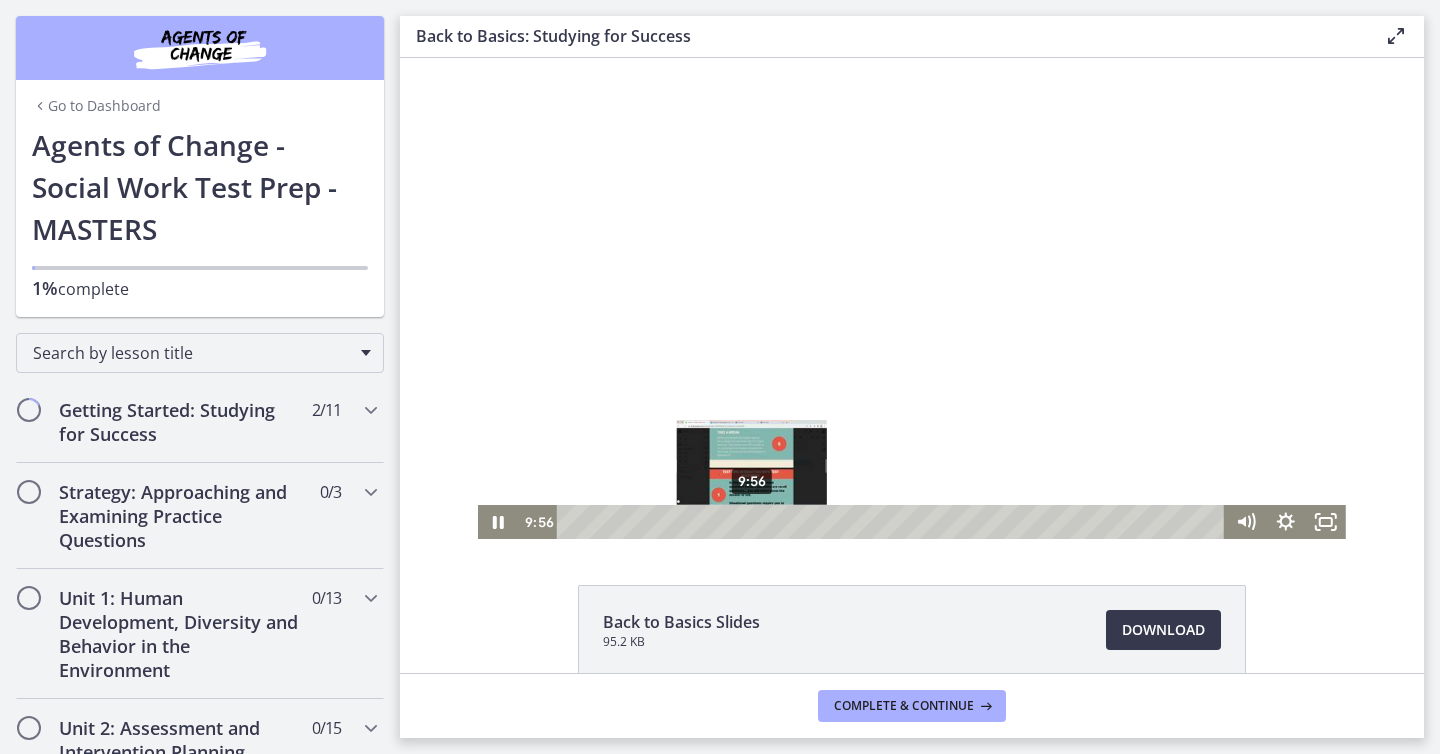 click on "9:56" at bounding box center (893, 522) 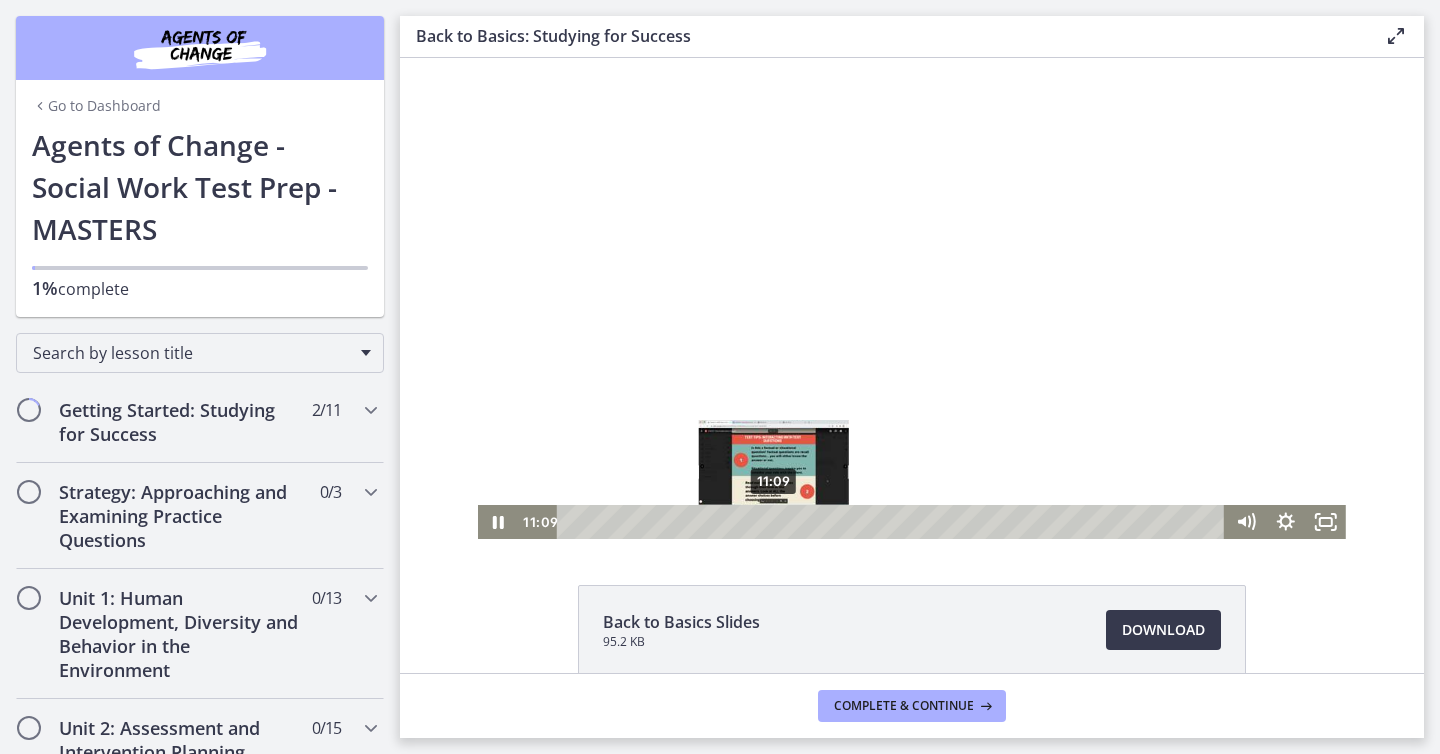 click on "11:09" at bounding box center (893, 522) 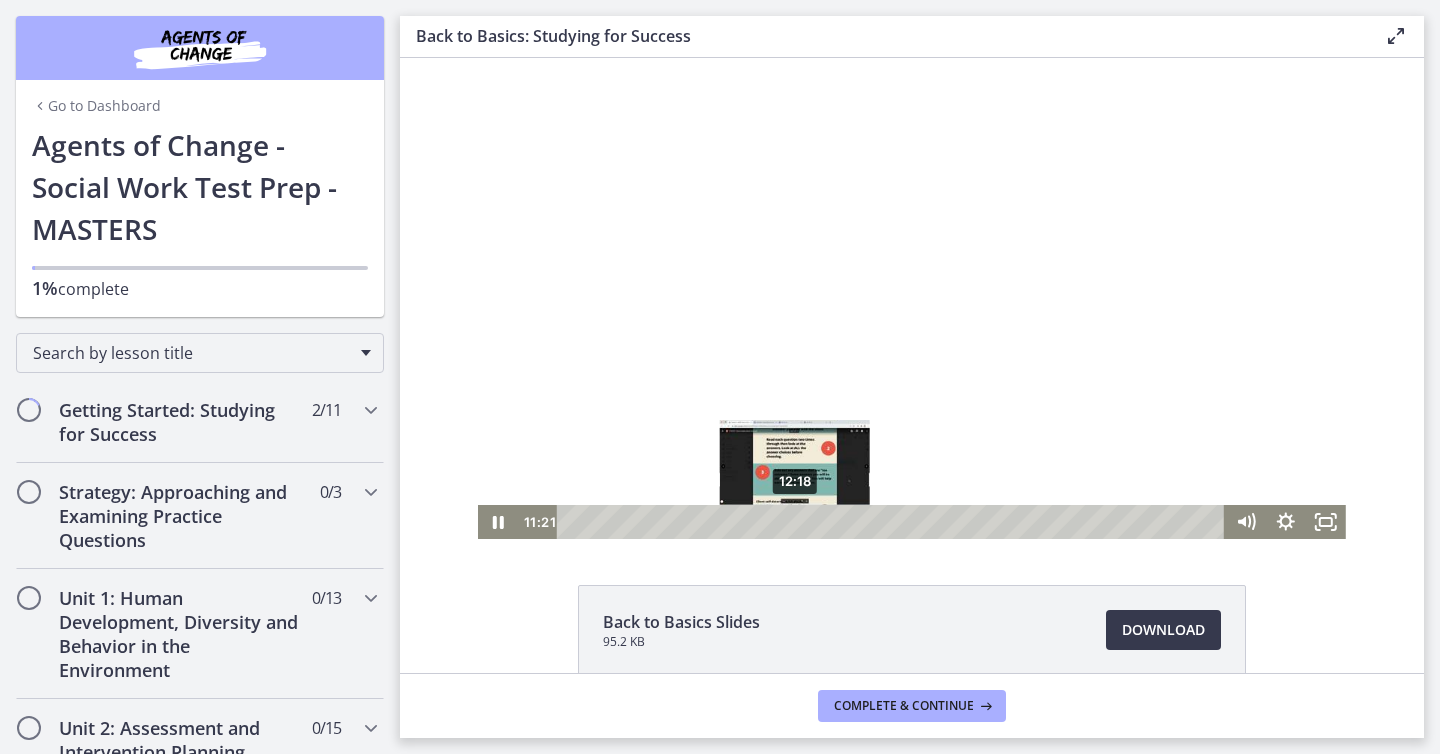 click on "12:18" at bounding box center (893, 522) 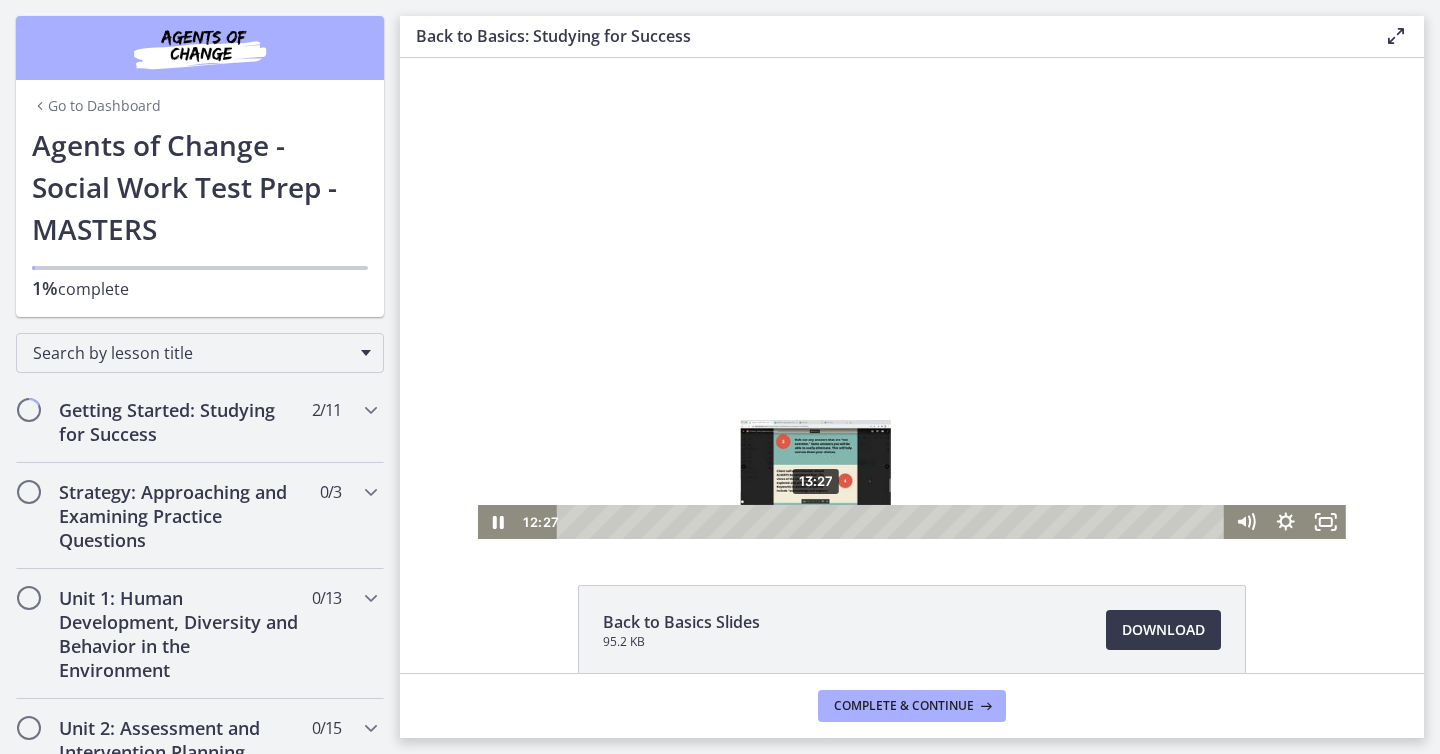 click on "13:27" at bounding box center (893, 522) 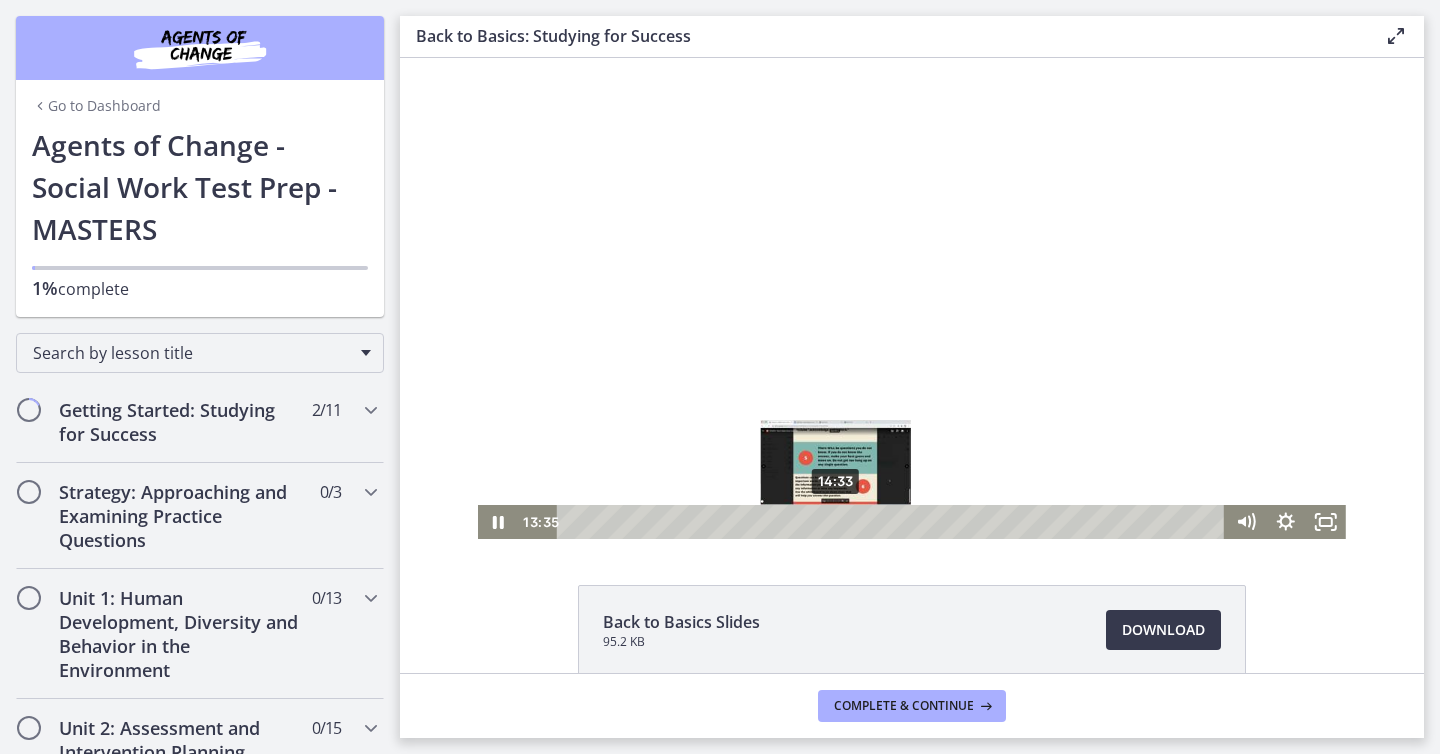 click on "14:33" at bounding box center [893, 522] 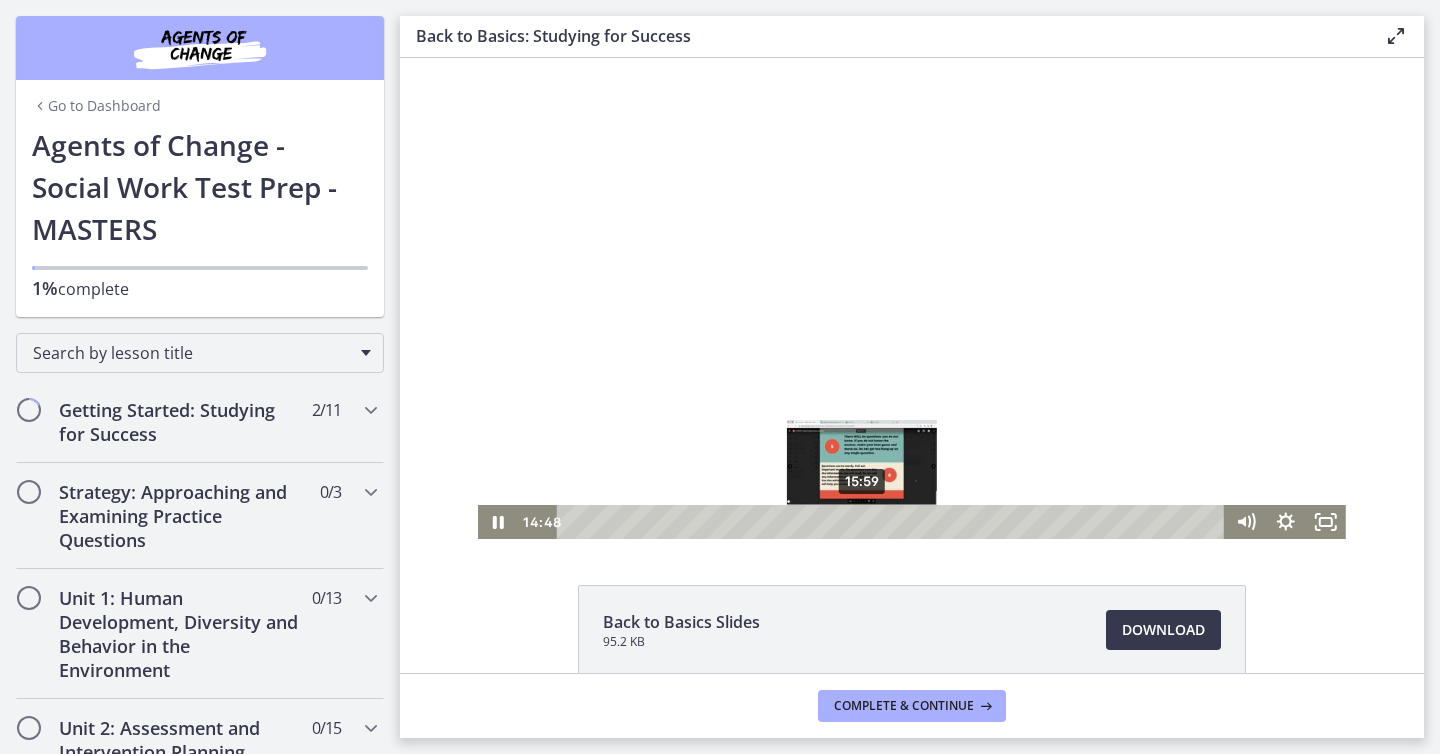 click on "15:59" at bounding box center (893, 522) 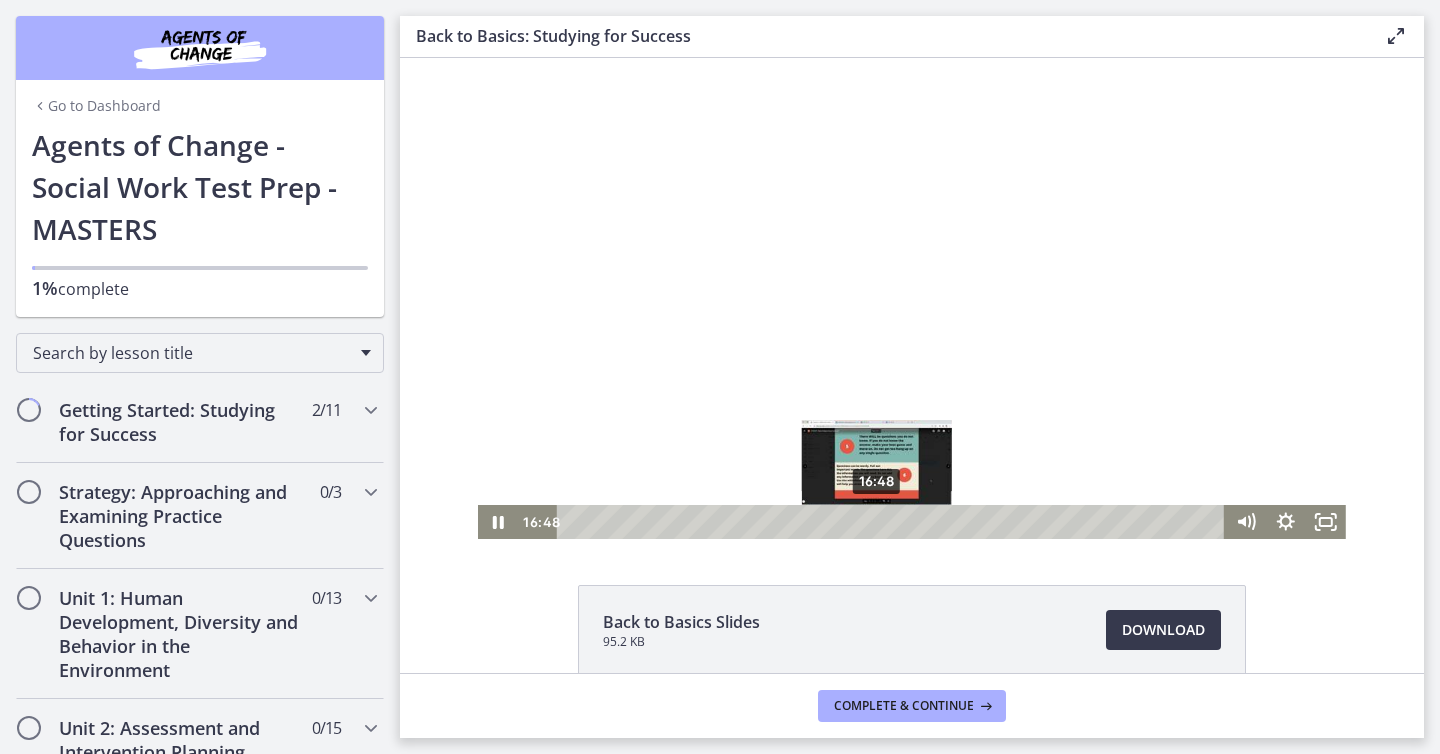 click on "16:48" at bounding box center [893, 522] 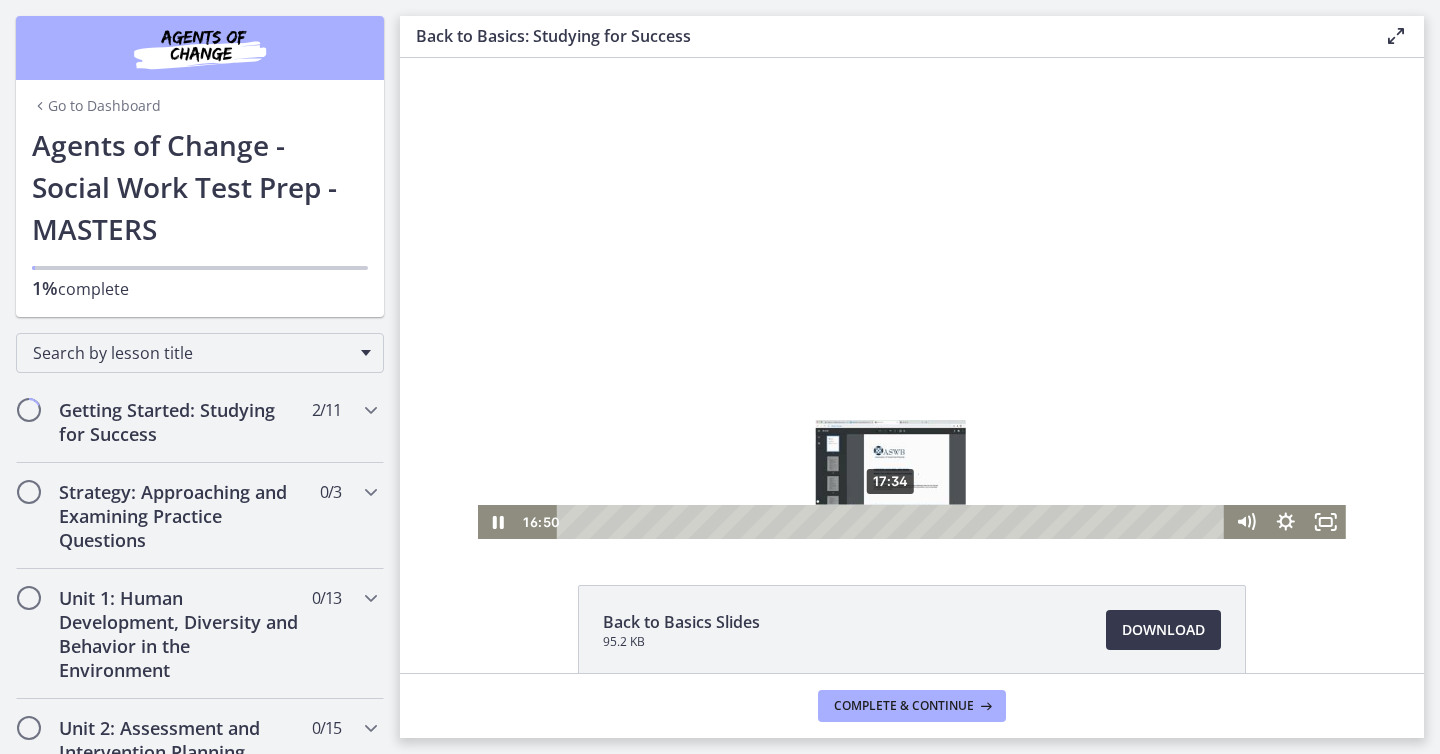 click on "17:34" at bounding box center (893, 522) 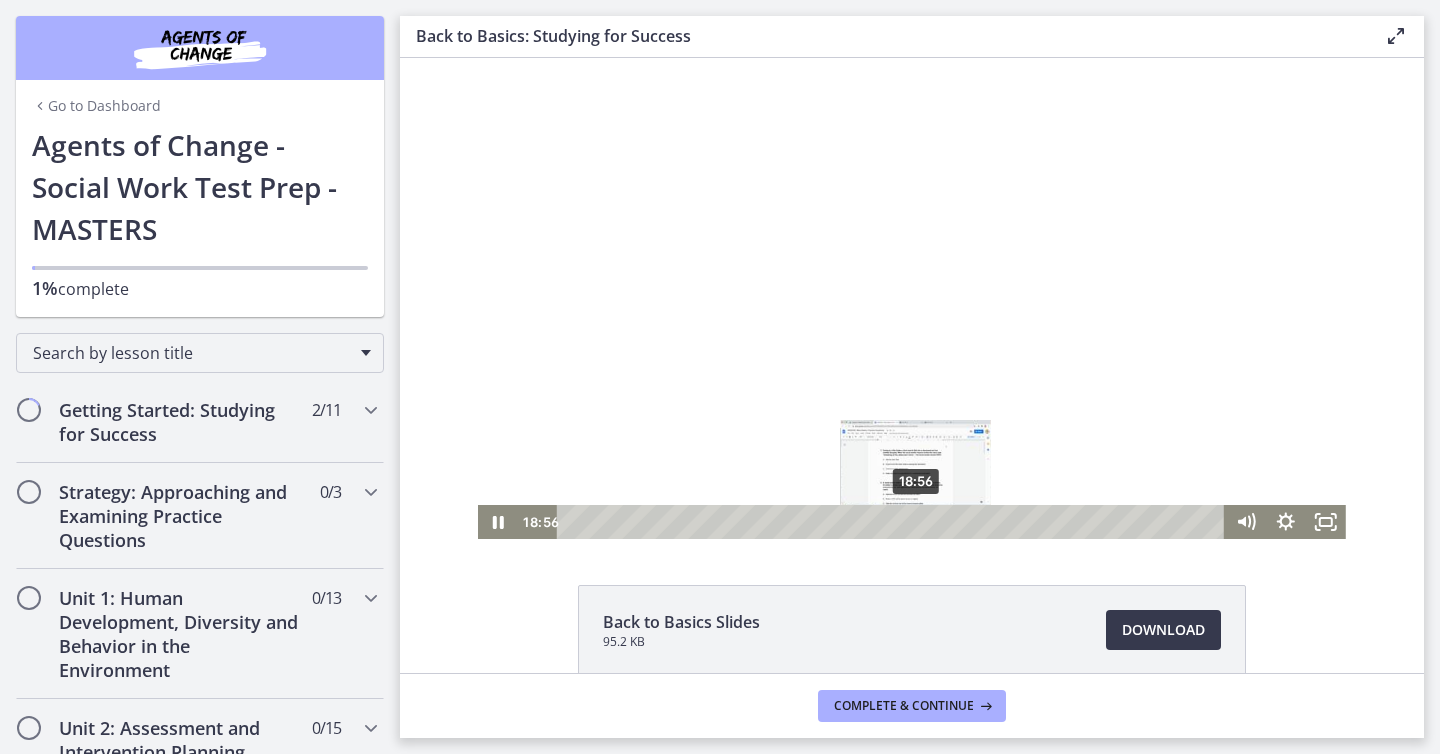 click on "18:56" at bounding box center [893, 522] 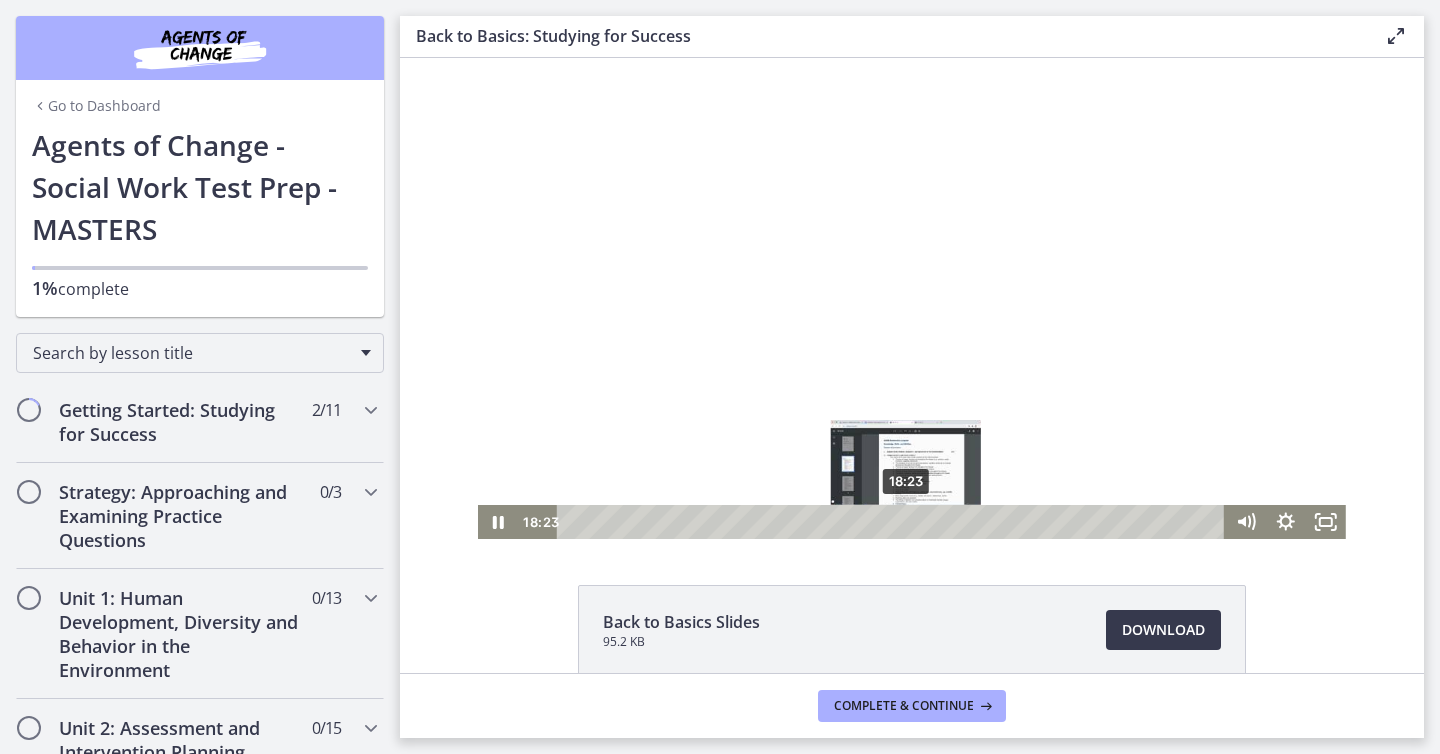 click on "18:23" at bounding box center [893, 522] 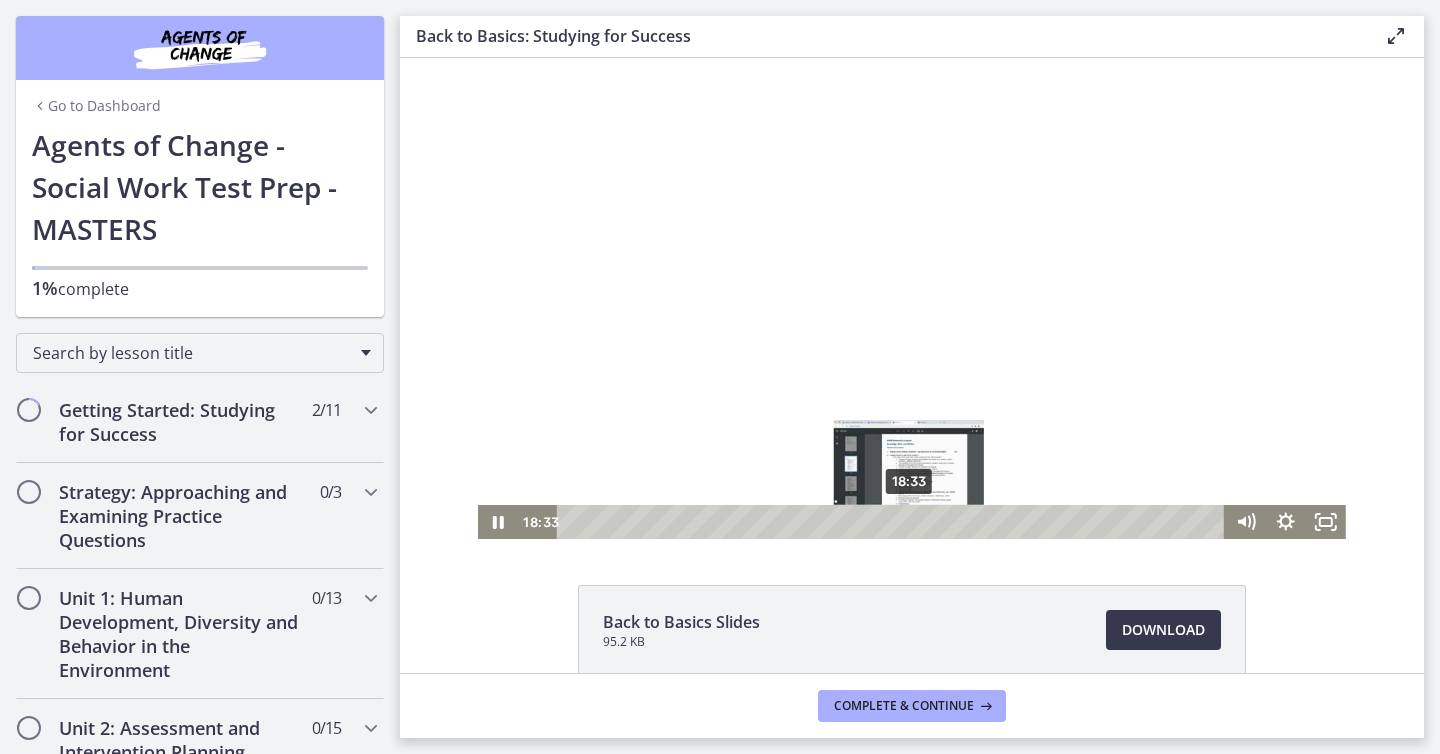 click at bounding box center [908, 521] 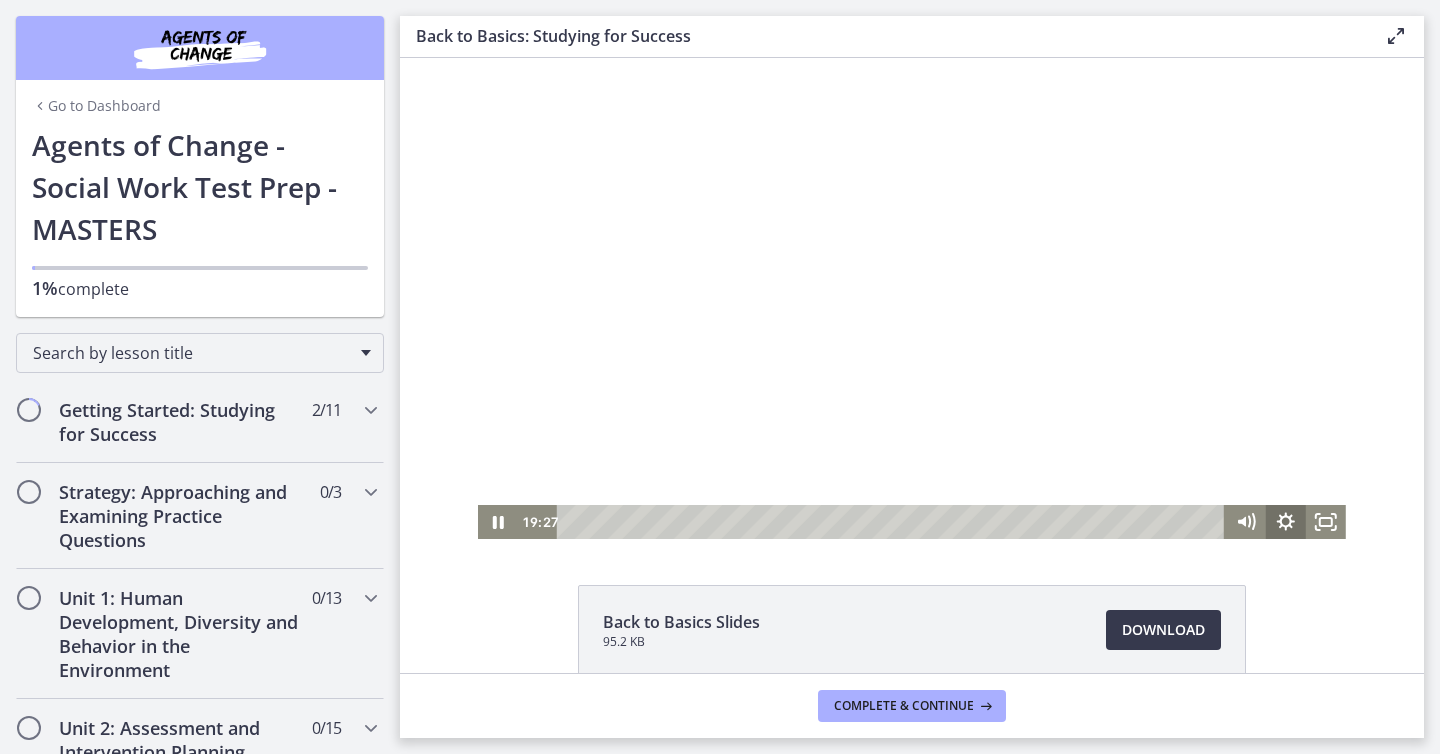 click 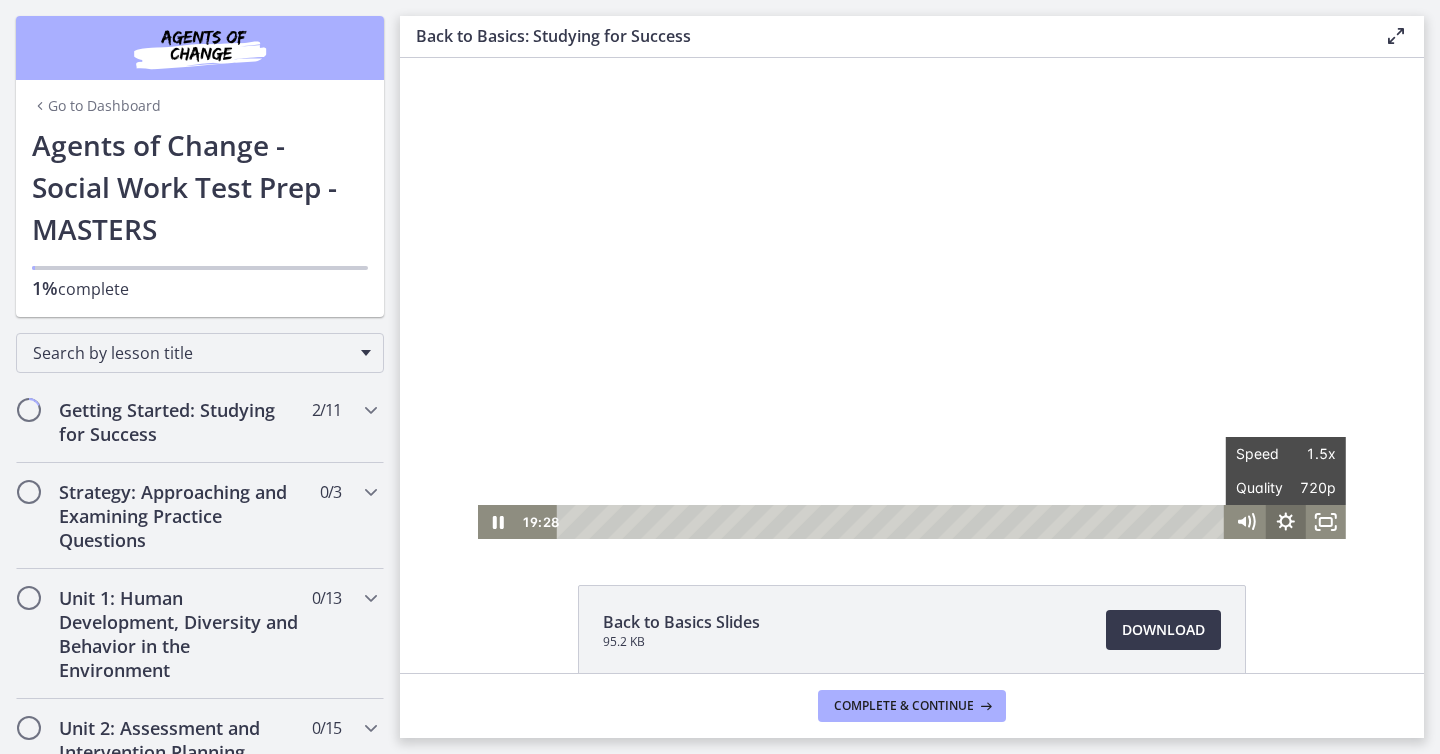 click 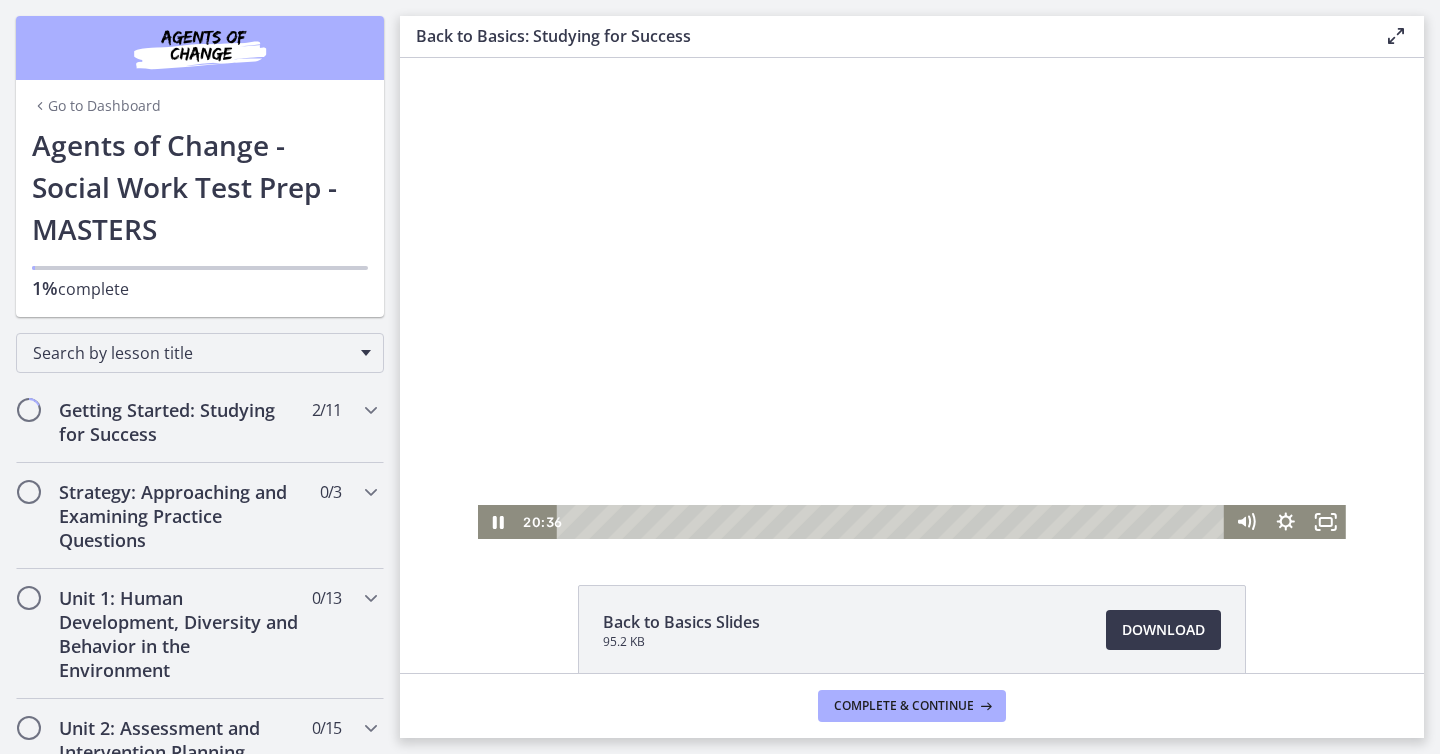 scroll, scrollTop: 203, scrollLeft: 0, axis: vertical 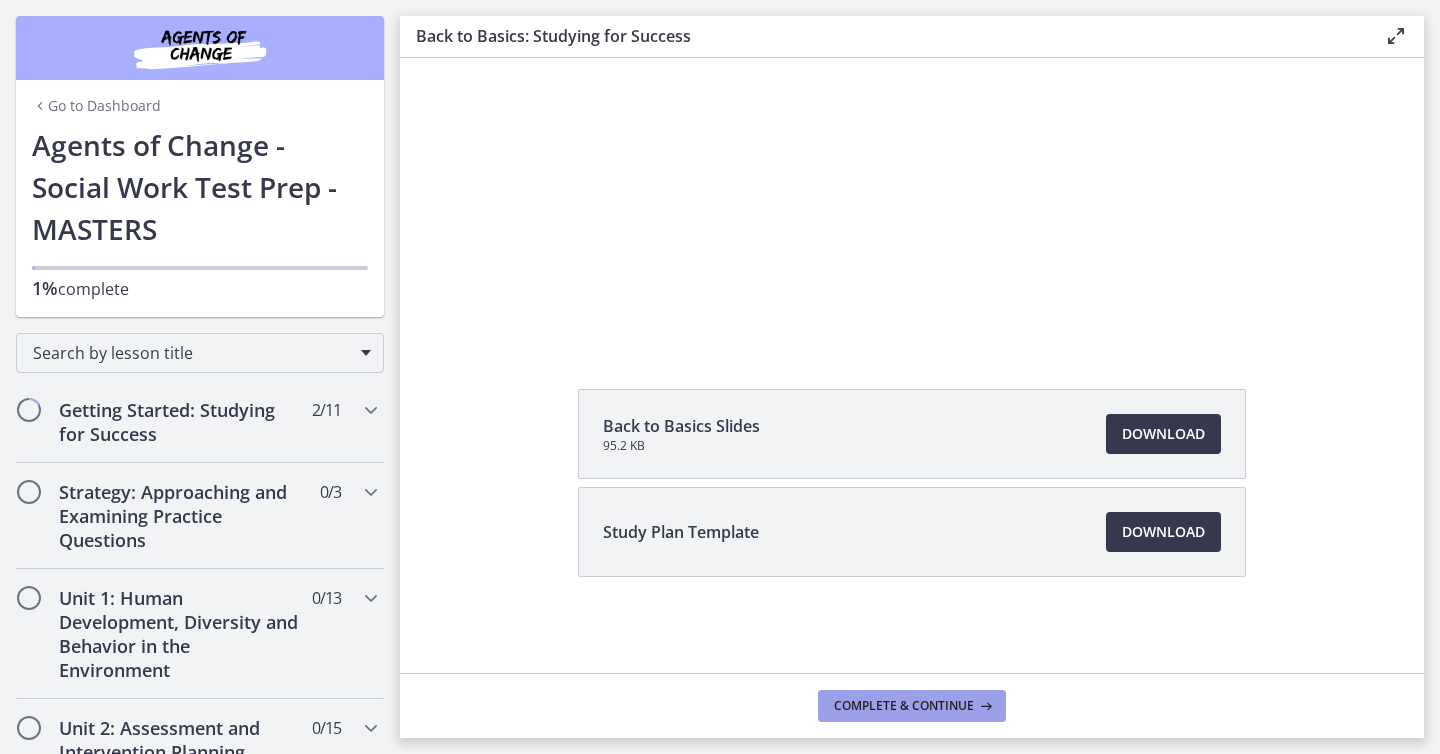 click on "Complete & continue" at bounding box center [904, 706] 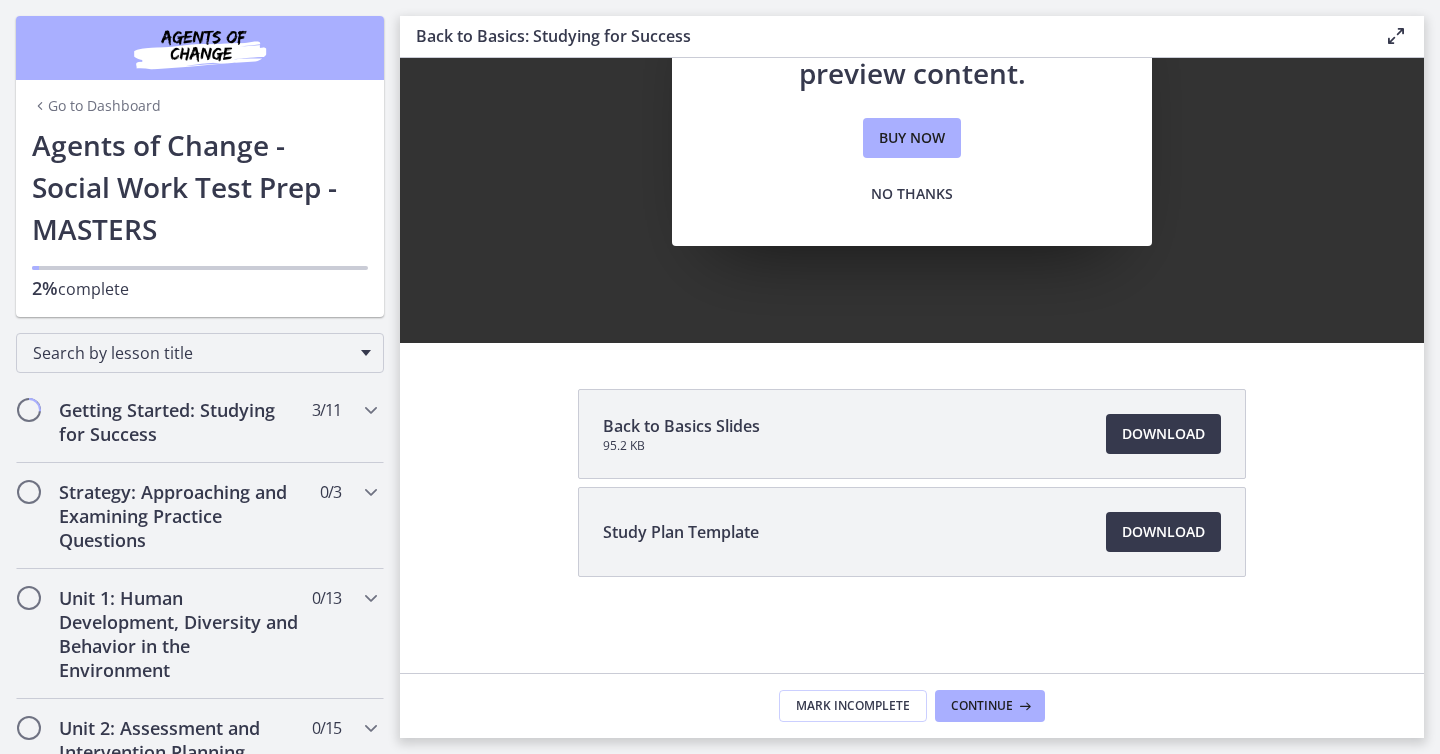 scroll, scrollTop: 0, scrollLeft: 0, axis: both 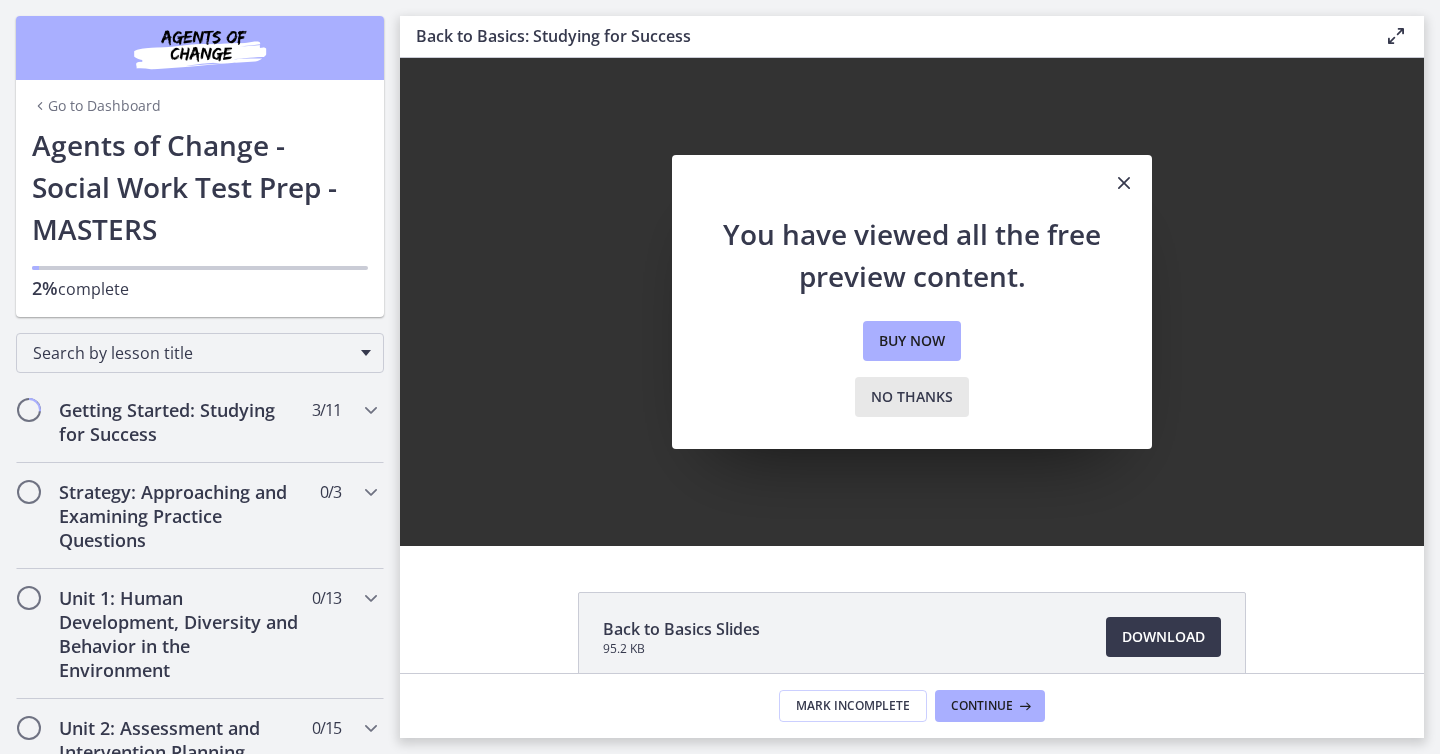 click on "No thanks" at bounding box center (912, 397) 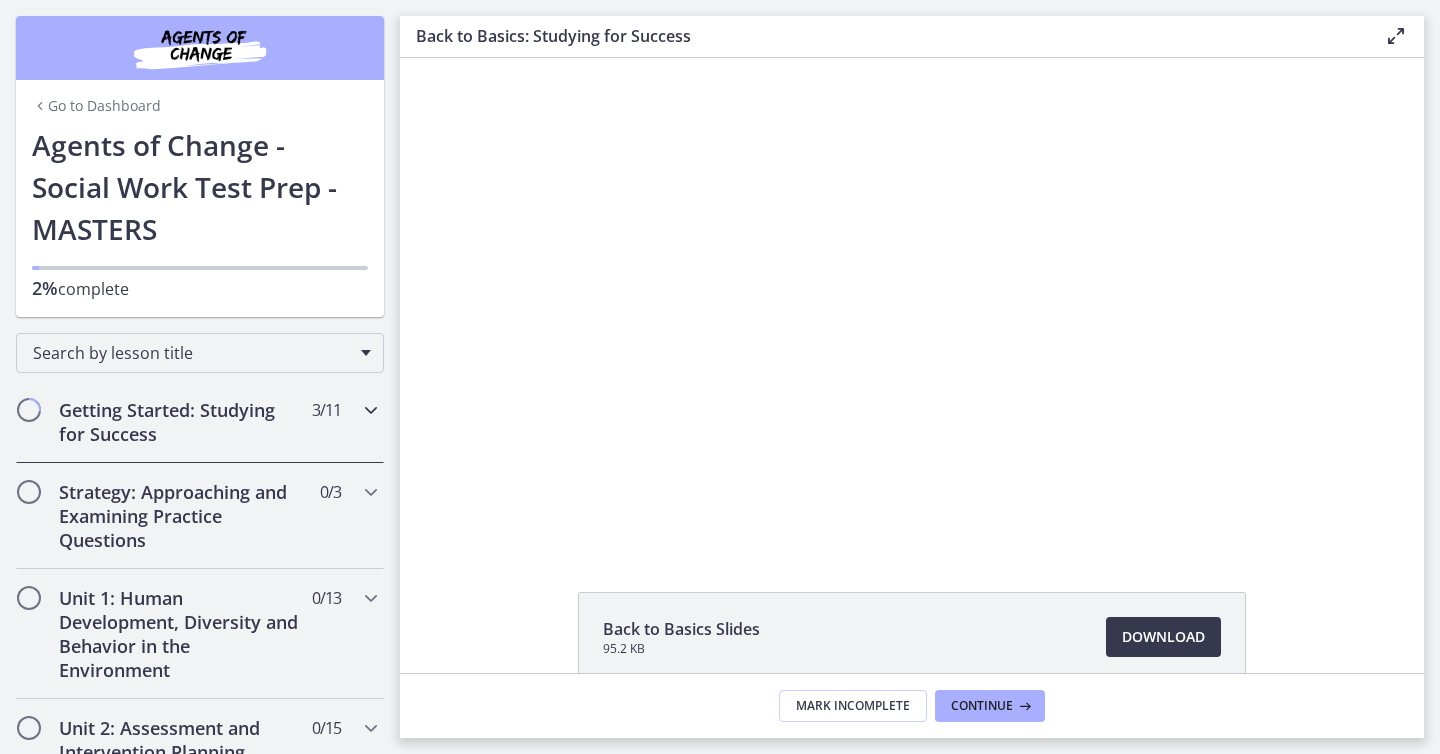 click at bounding box center [371, 410] 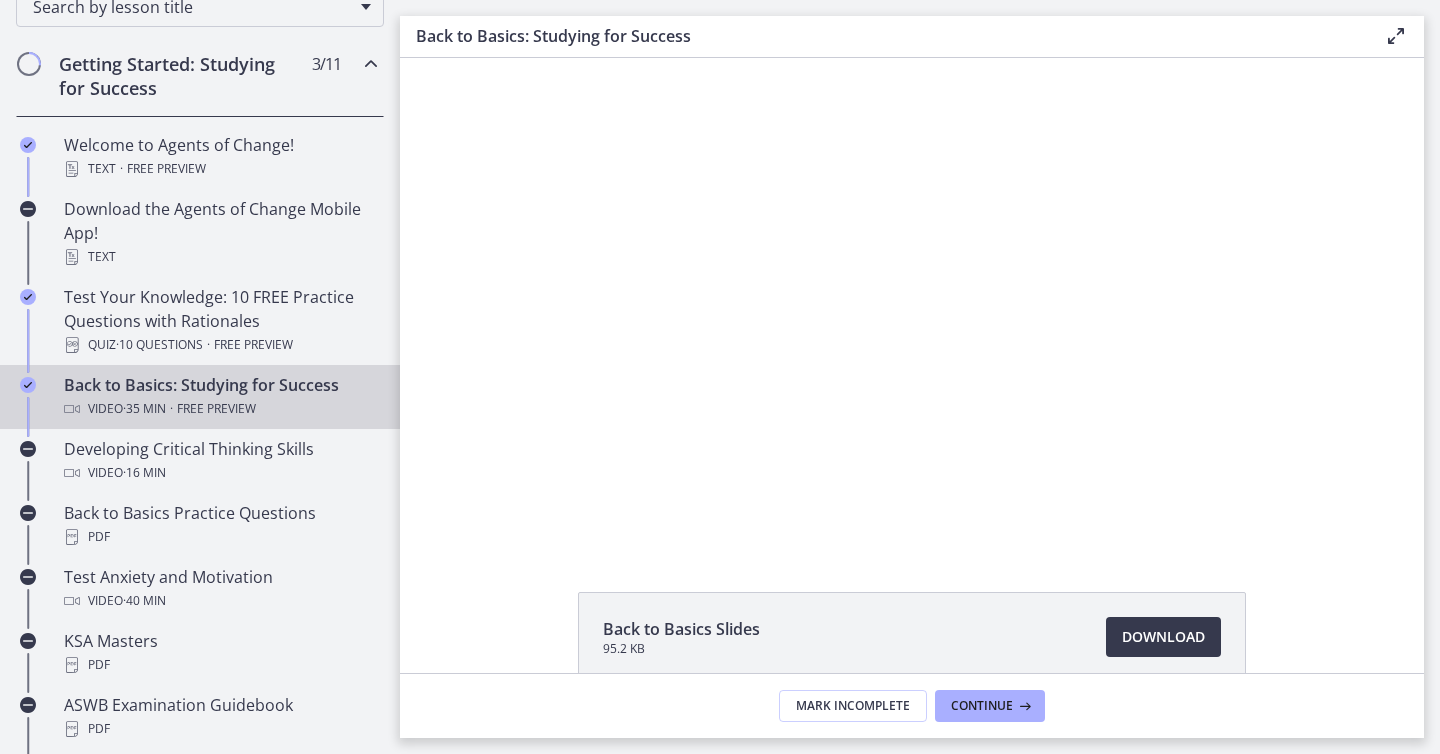 scroll, scrollTop: 310, scrollLeft: 0, axis: vertical 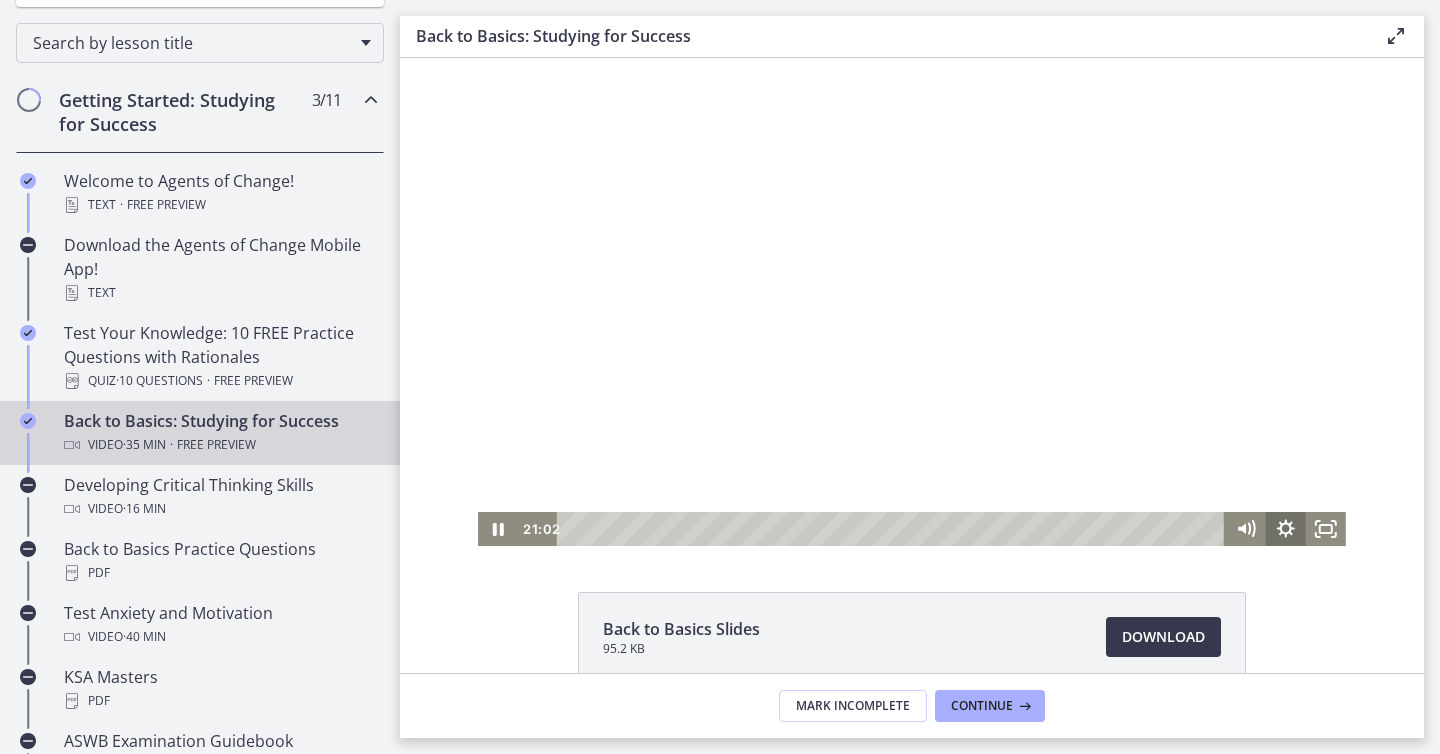 click 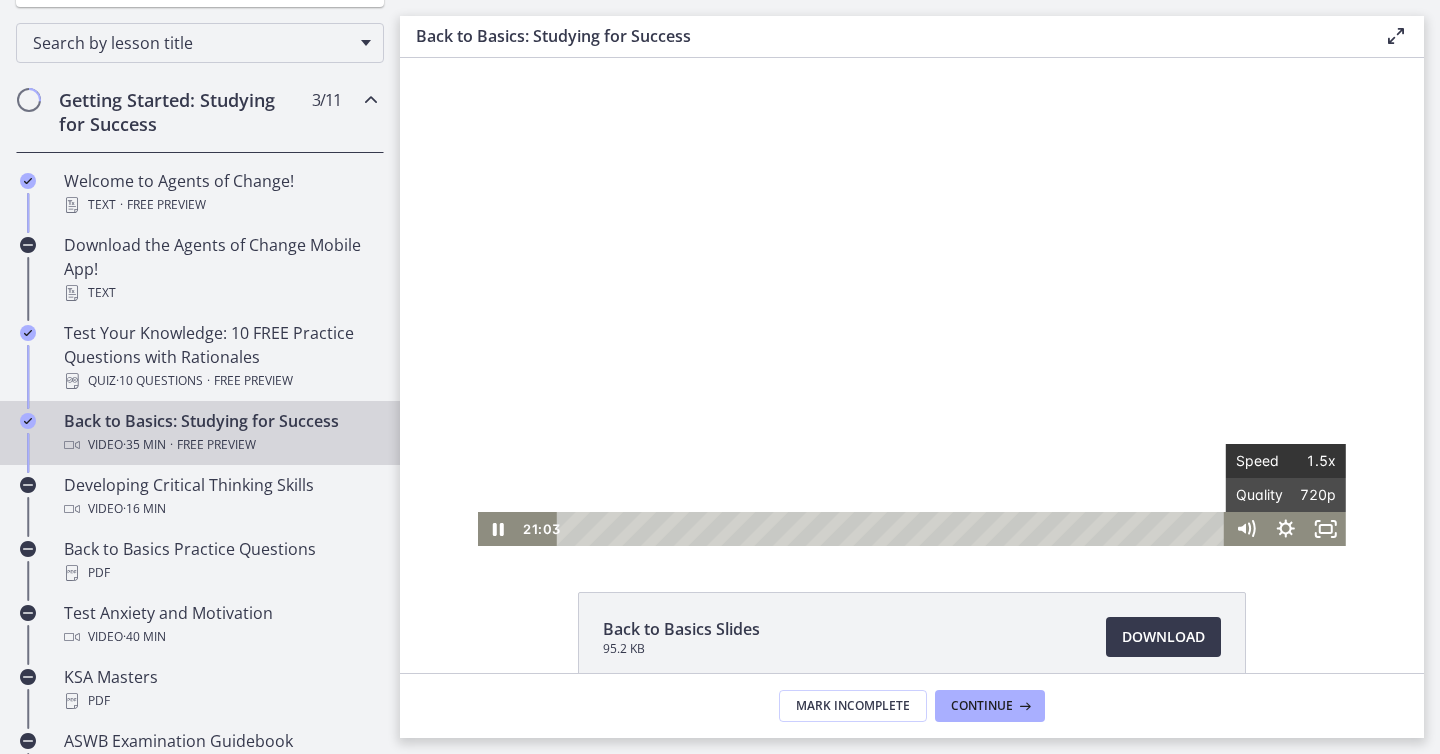 click on "Speed" at bounding box center (1261, 461) 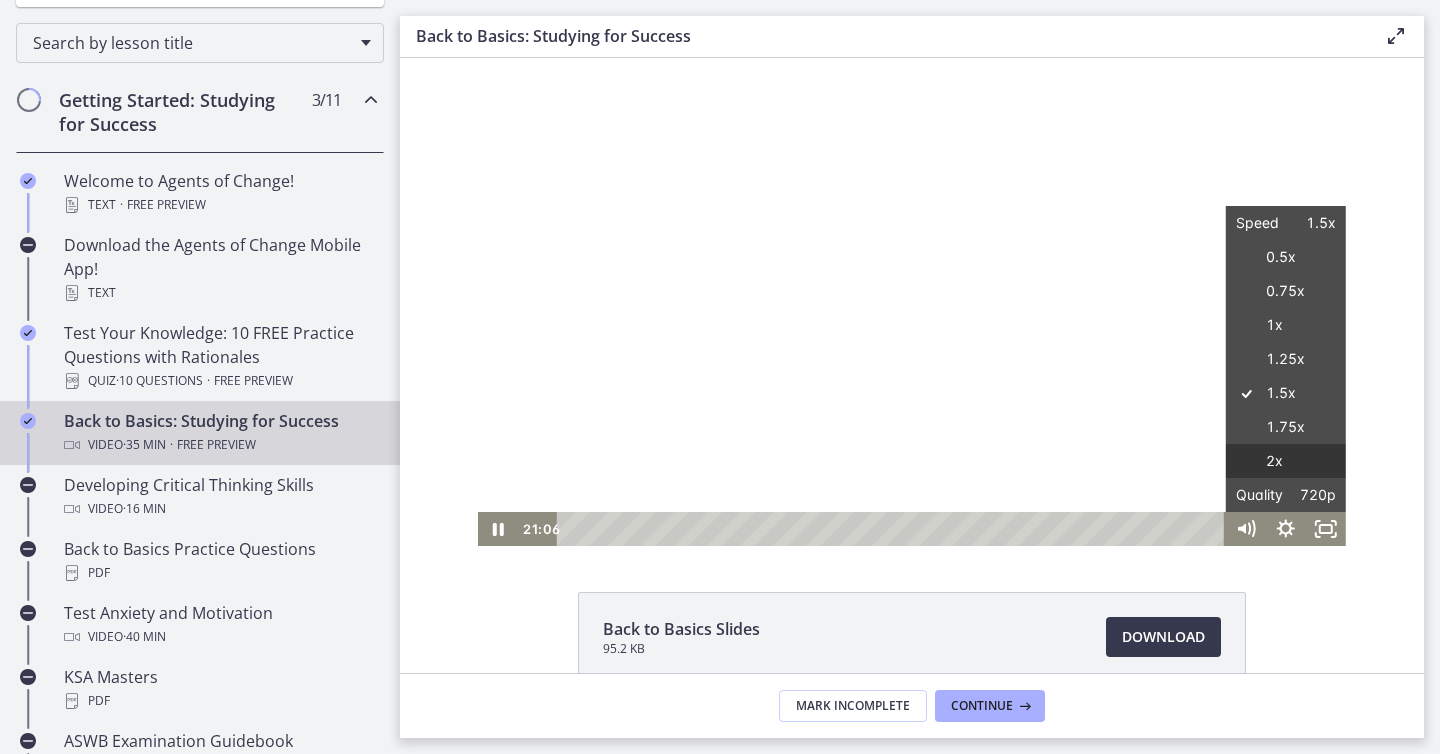 click on "2x" at bounding box center (1286, 461) 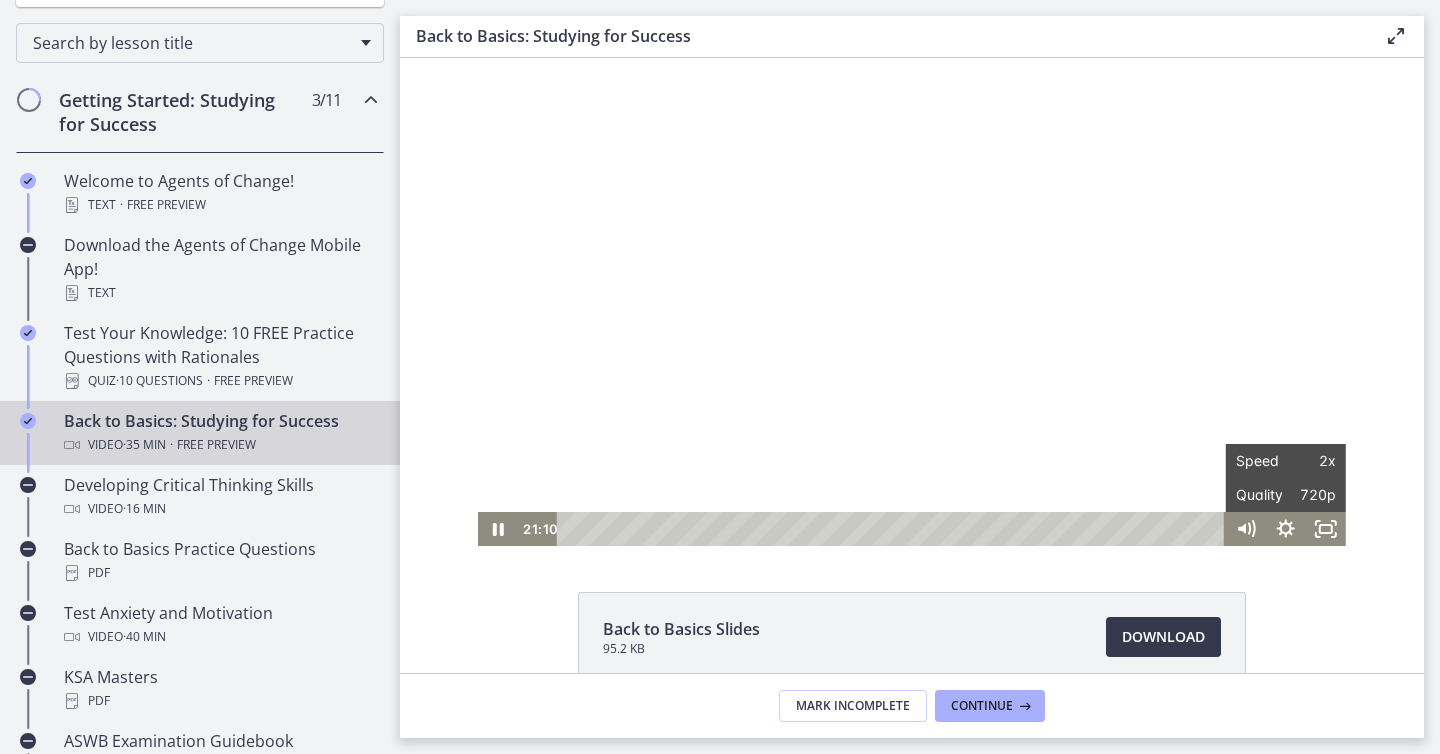click on "Click for sound
@keyframes VOLUME_SMALL_WAVE_FLASH {
0% { opacity: 0; }
33% { opacity: 1; }
66% { opacity: 1; }
100% { opacity: 0; }
}
@keyframes VOLUME_LARGE_WAVE_FLASH {
0% { opacity: 0; }
33% { opacity: 1; }
66% { opacity: 1; }
100% { opacity: 0; }
}
.volume__small-wave {
animation: VOLUME_SMALL_WAVE_FLASH 2s infinite;
opacity: 0;
}
.volume__large-wave {
animation: VOLUME_LARGE_WAVE_FLASH 2s infinite .3s;
opacity: 0;
}
21:10 7:02 Speed 2x Speed 0.5x 0.75x 1x 1.25x 1.5x 1.75x 2x Quality 720p Quality Auto 224p 360p 540p 720p" at bounding box center [912, 302] 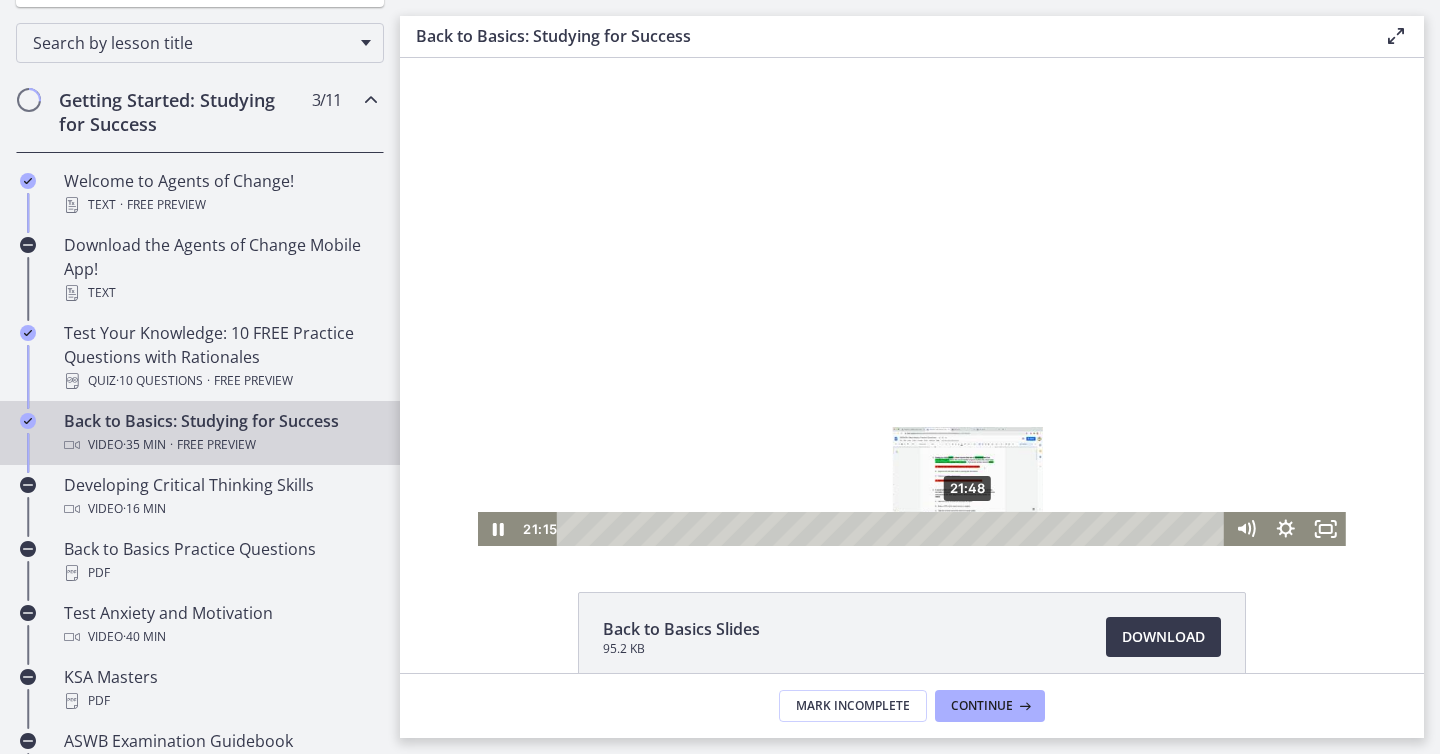 click on "21:48" at bounding box center [893, 529] 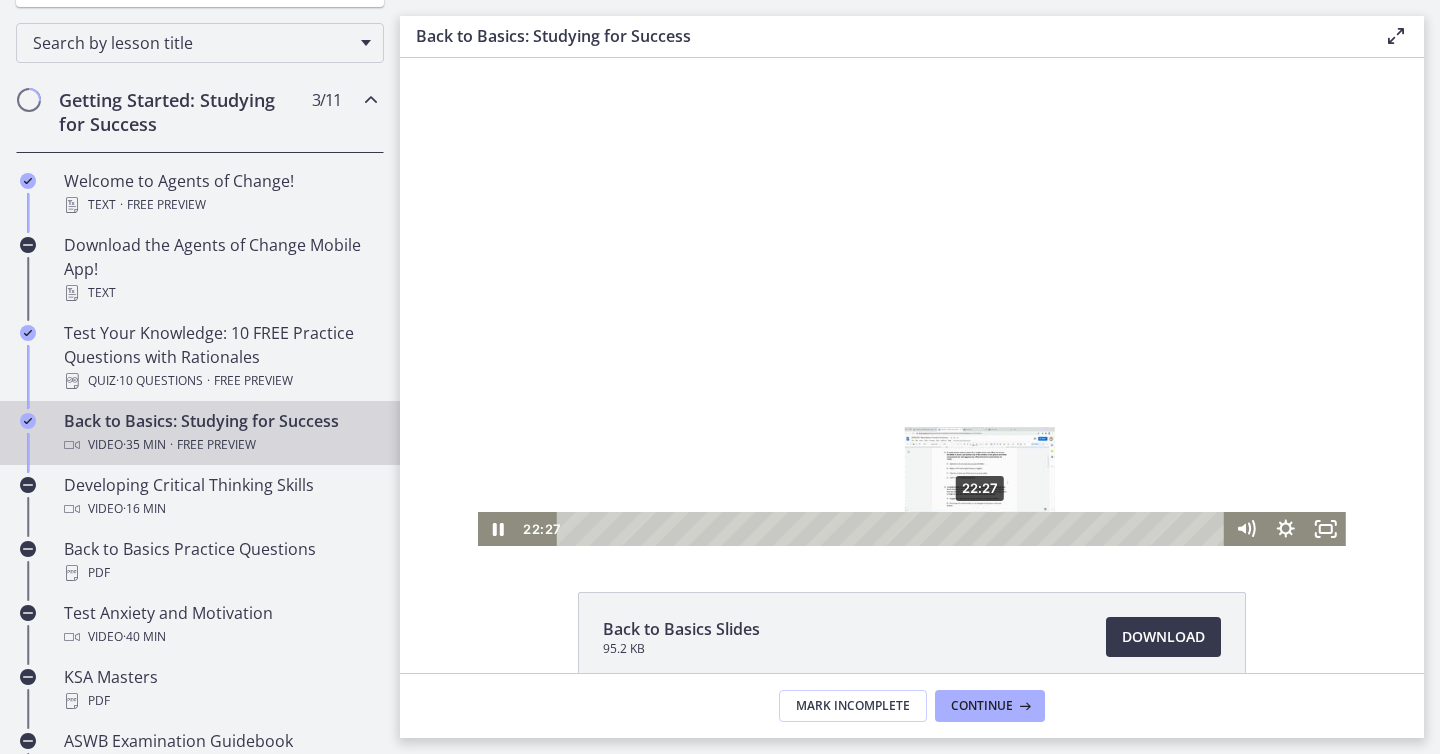 click on "22:27" at bounding box center (893, 529) 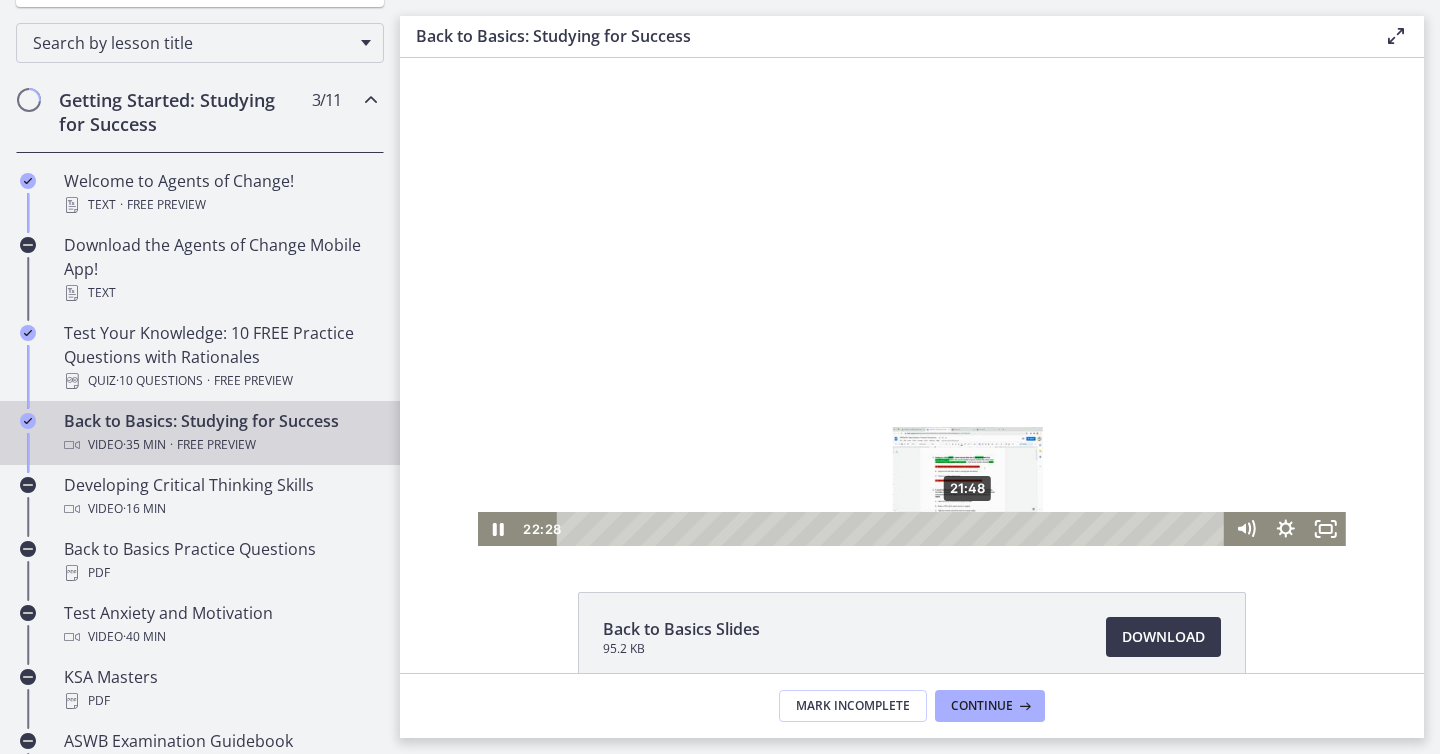 click on "21:48" at bounding box center [893, 529] 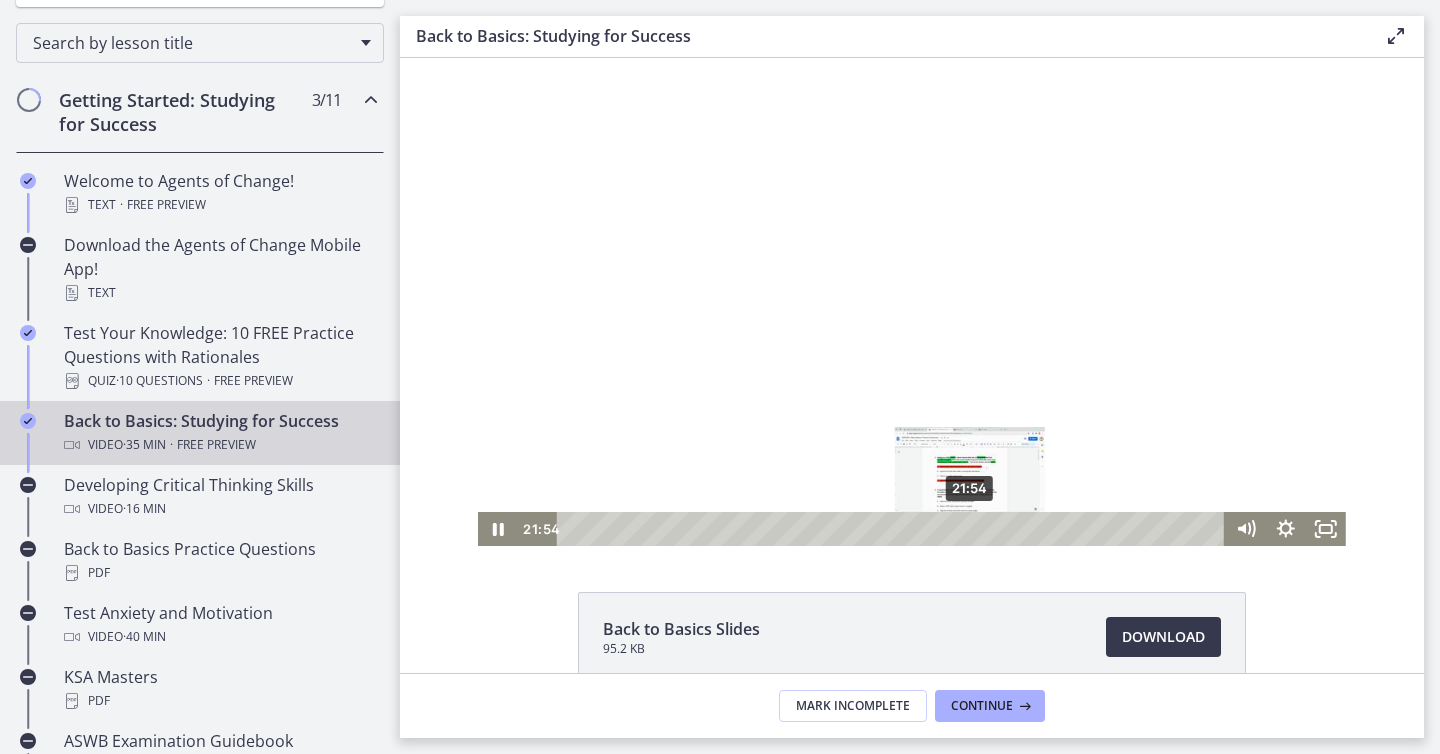 click on "21:54" at bounding box center [893, 529] 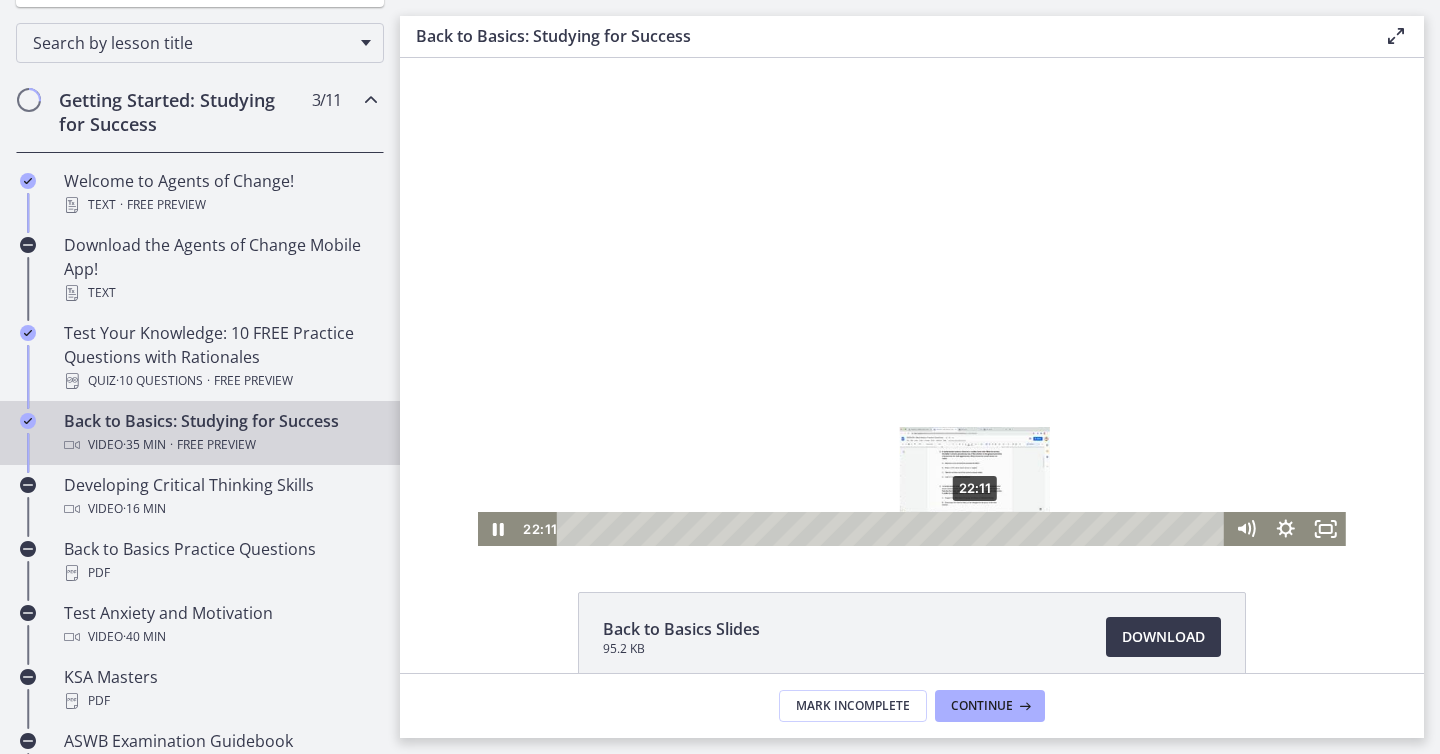 click at bounding box center [974, 528] 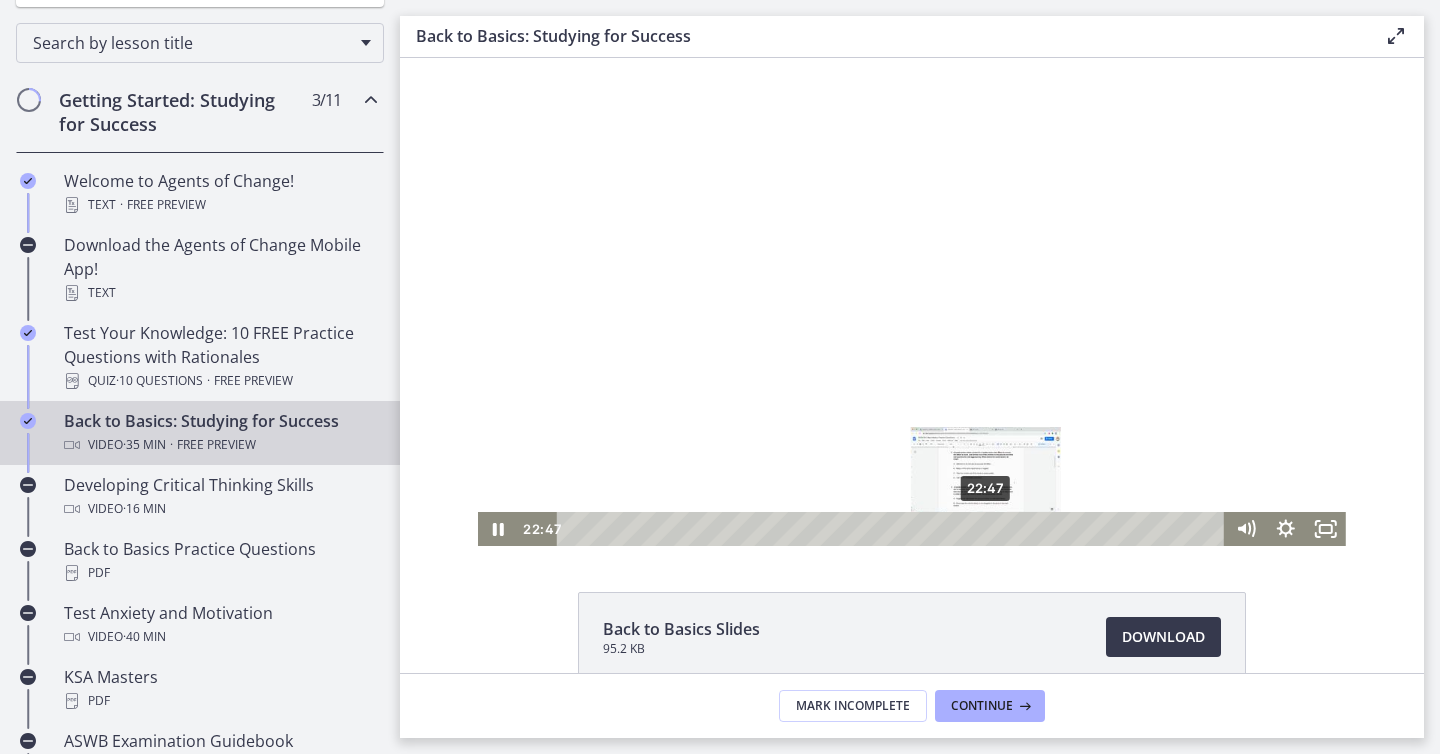 click on "22:47" at bounding box center (893, 529) 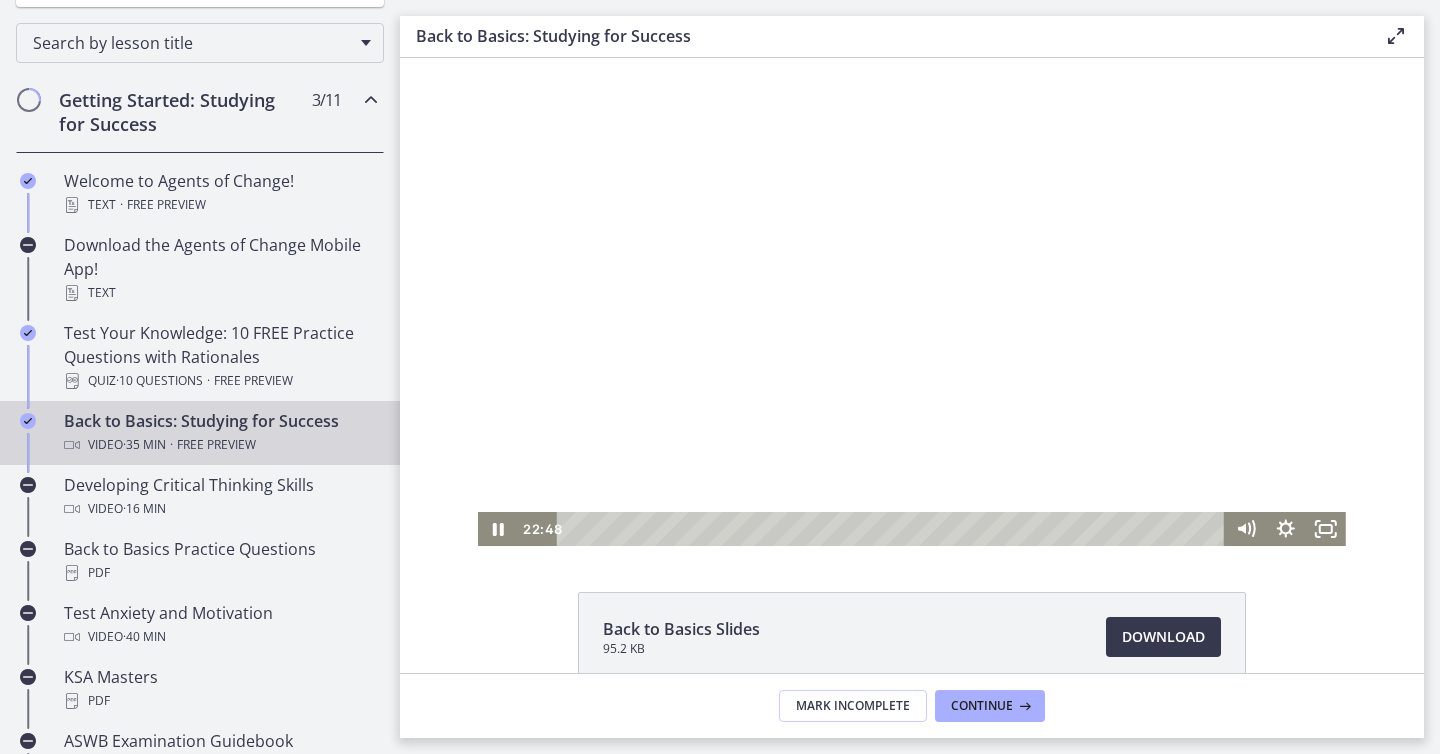 click at bounding box center (912, 302) 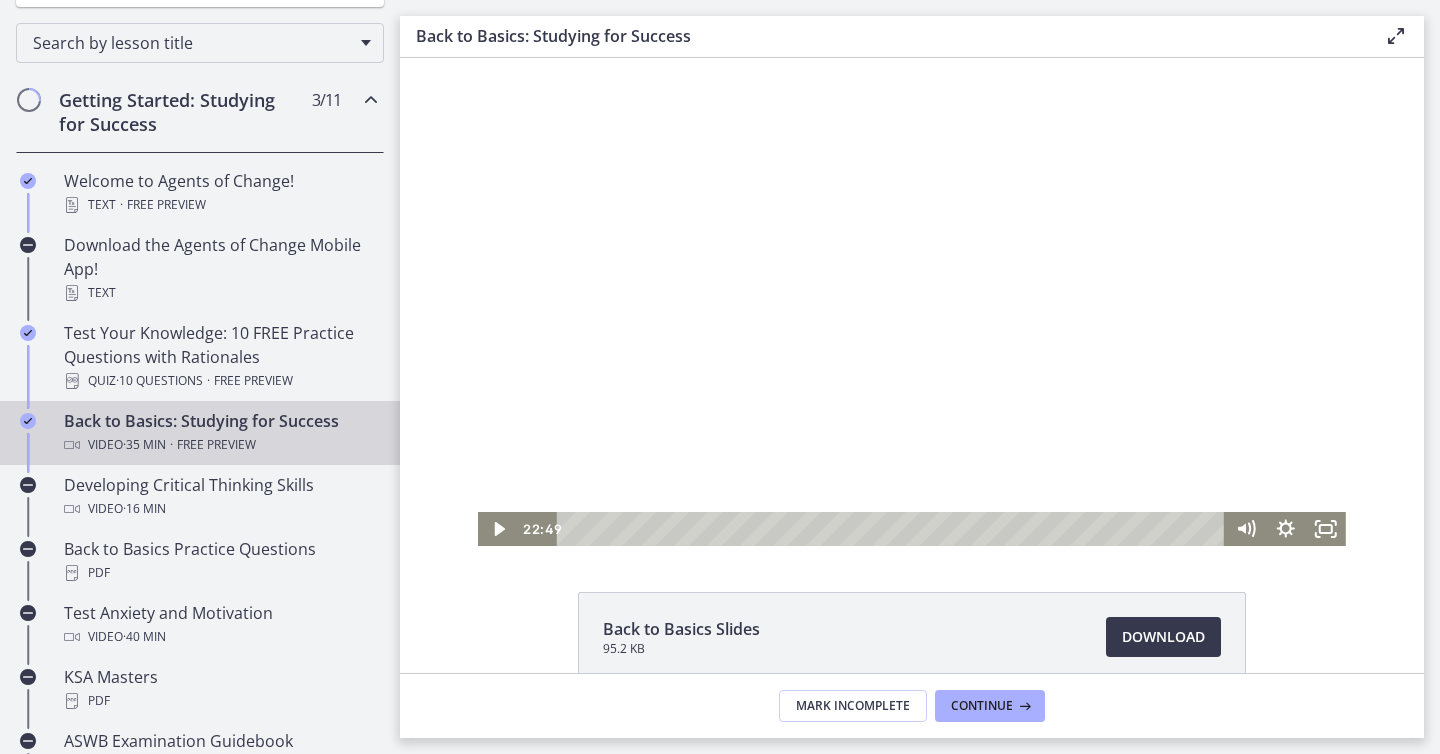 click at bounding box center [912, 302] 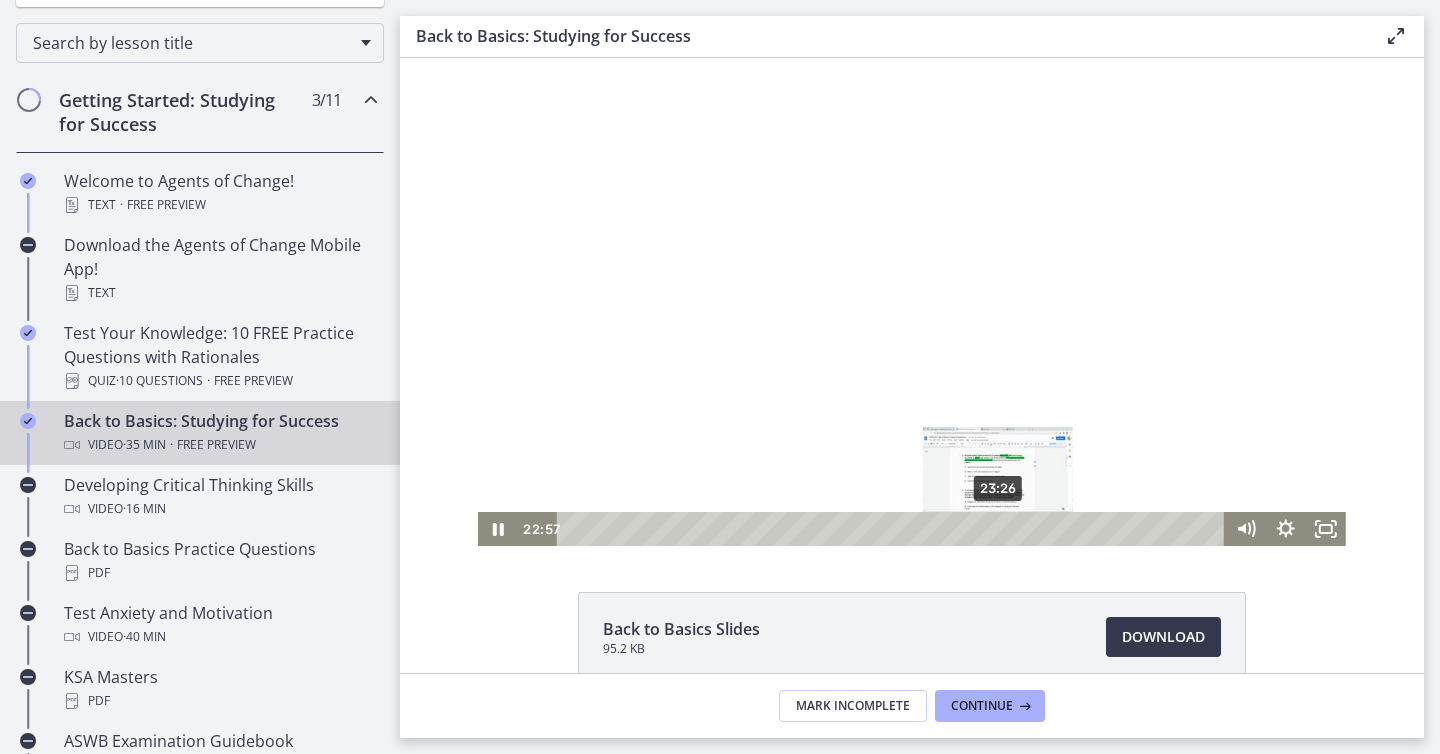 click on "23:26" at bounding box center [893, 529] 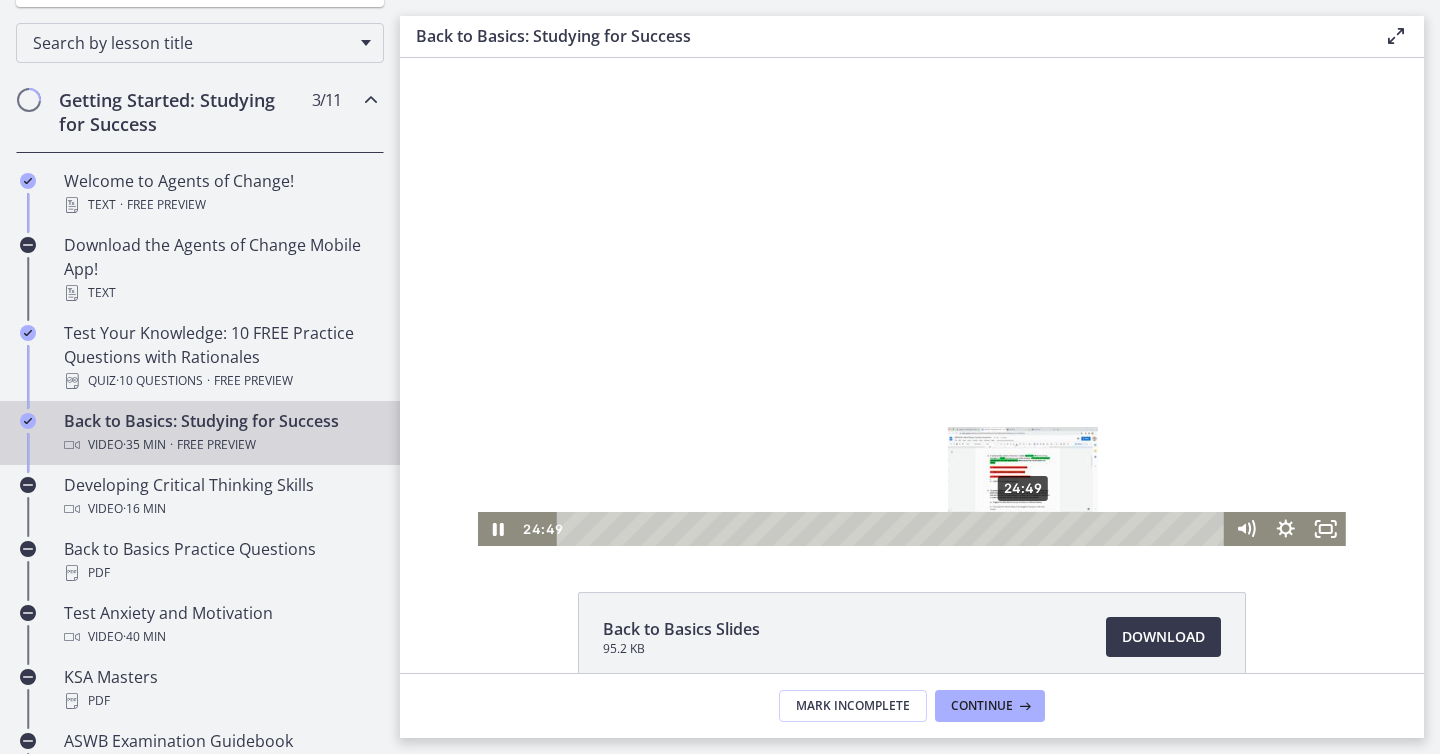 click on "24:49" at bounding box center (893, 529) 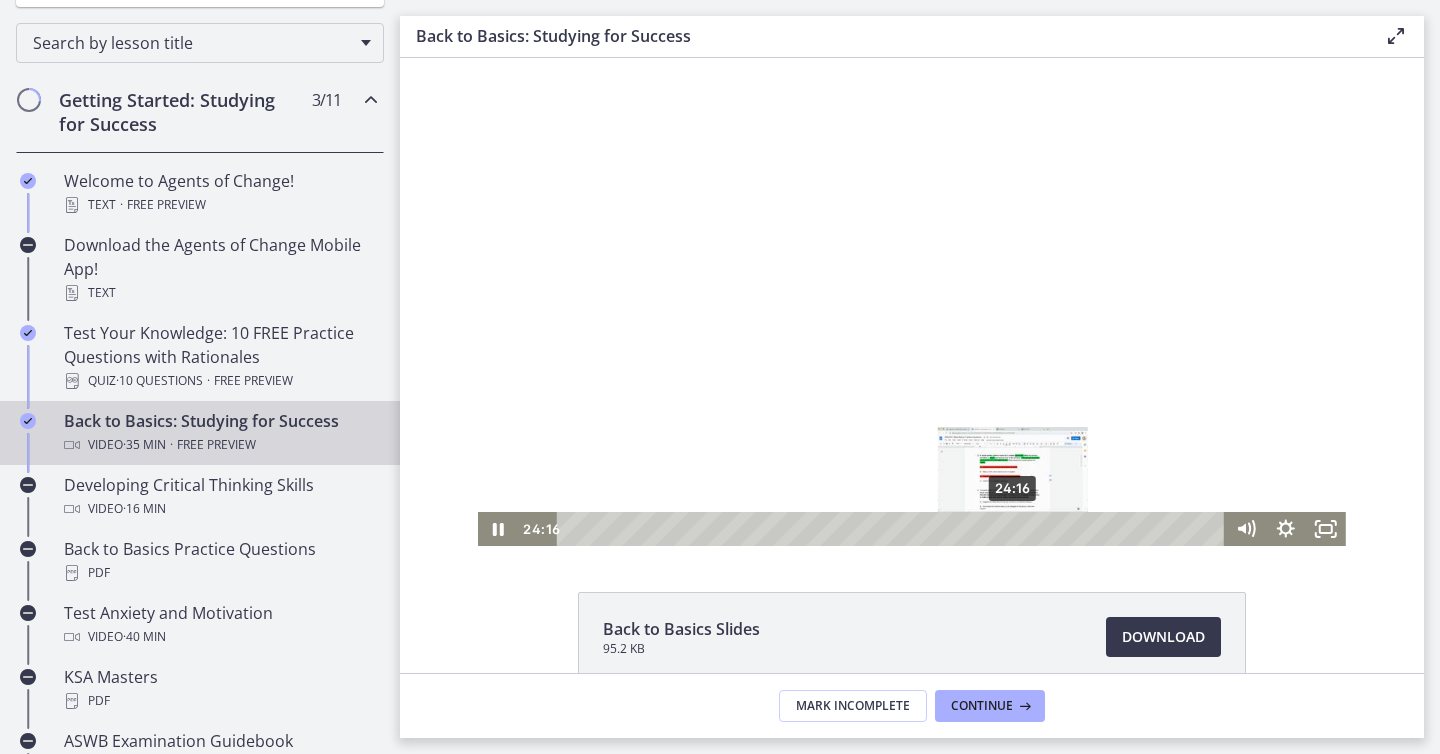 click on "24:16" at bounding box center (893, 529) 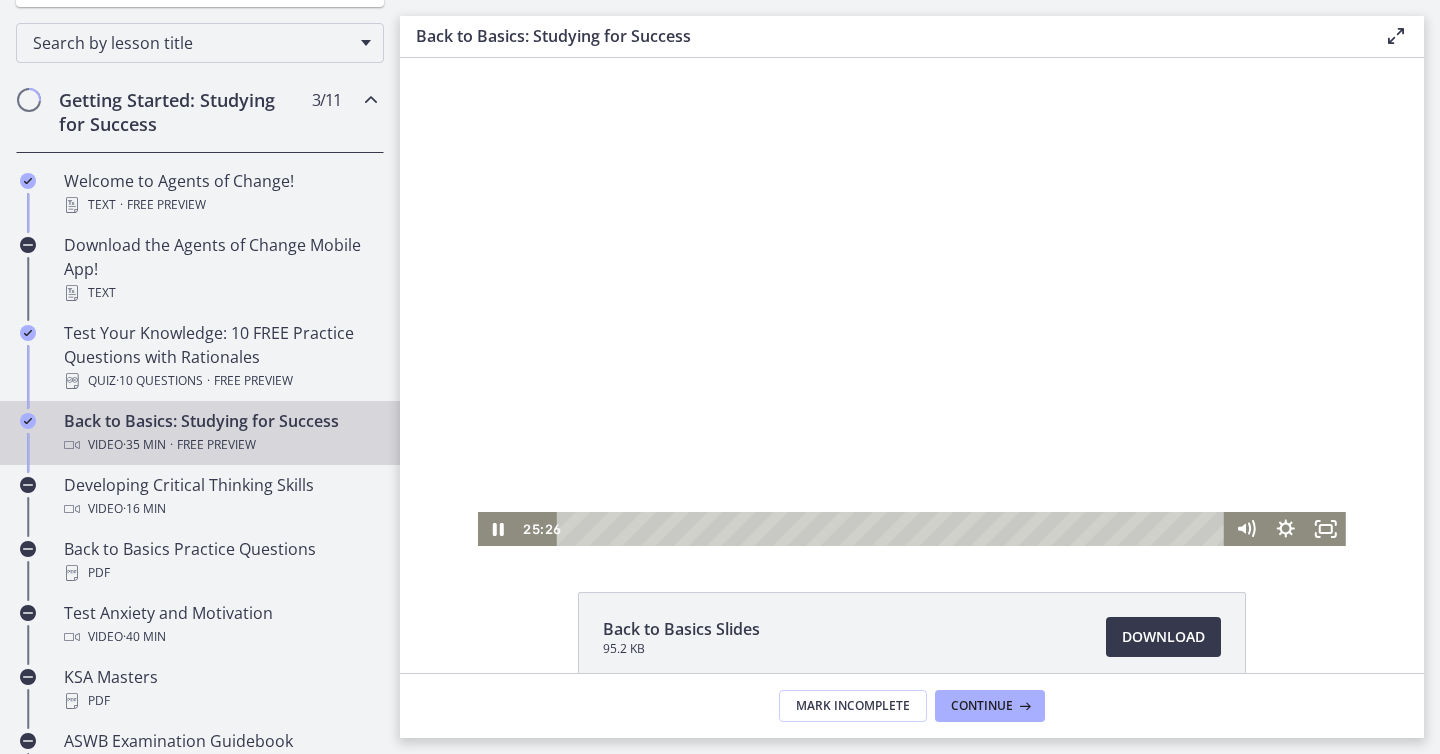 click at bounding box center (912, 302) 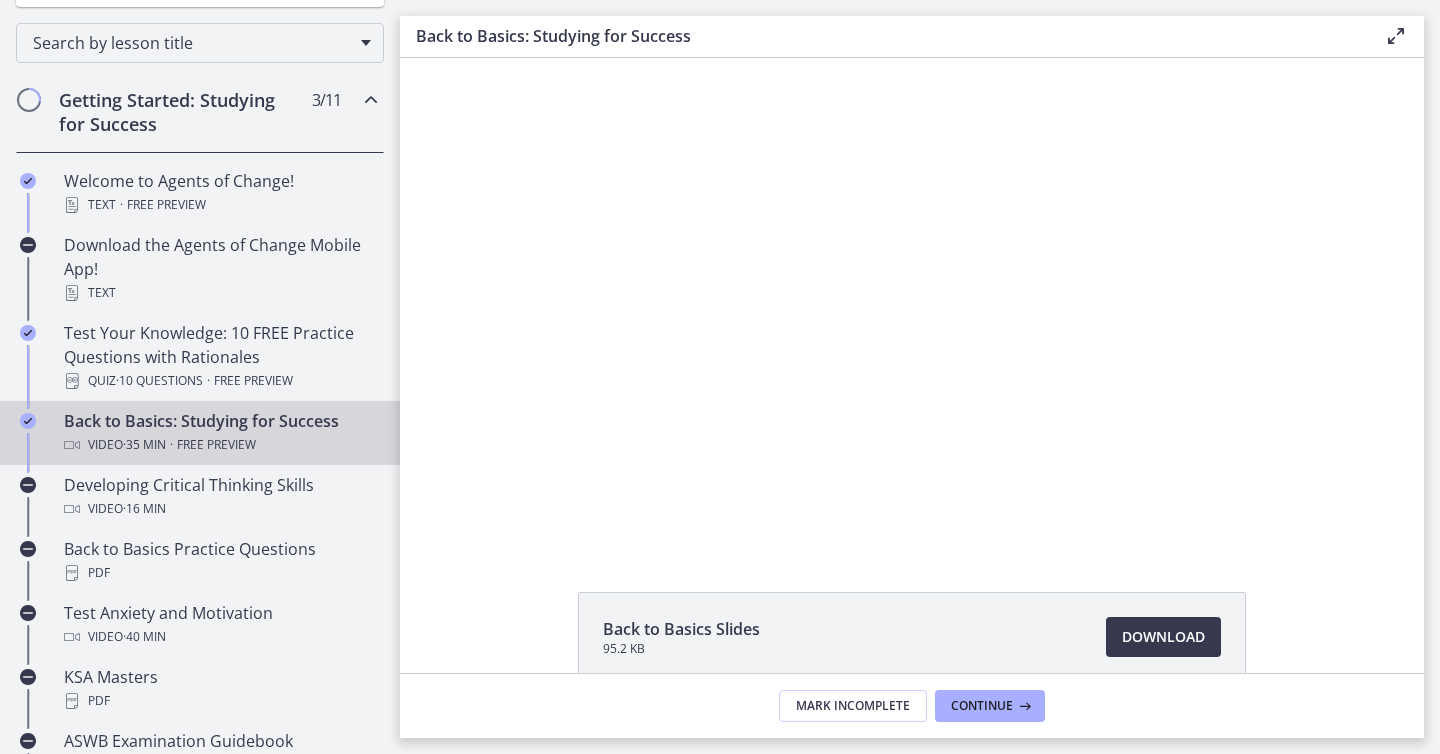 click on "Click for sound
@keyframes VOLUME_SMALL_WAVE_FLASH {
0% { opacity: 0; }
33% { opacity: 1; }
66% { opacity: 1; }
100% { opacity: 0; }
}
@keyframes VOLUME_LARGE_WAVE_FLASH {
0% { opacity: 0; }
33% { opacity: 1; }
66% { opacity: 1; }
100% { opacity: 0; }
}
.volume__small-wave {
animation: VOLUME_SMALL_WAVE_FLASH 2s infinite;
opacity: 0;
}
.volume__large-wave {
animation: VOLUME_LARGE_WAVE_FLASH 2s infinite .3s;
opacity: 0;
}
25:27 25:08 Speed 2x Speed 0.5x 0.75x 1x 1.25x 1.5x 1.75x 2x Quality 720p Quality Auto 224p 360p 540p 720p" at bounding box center (912, 302) 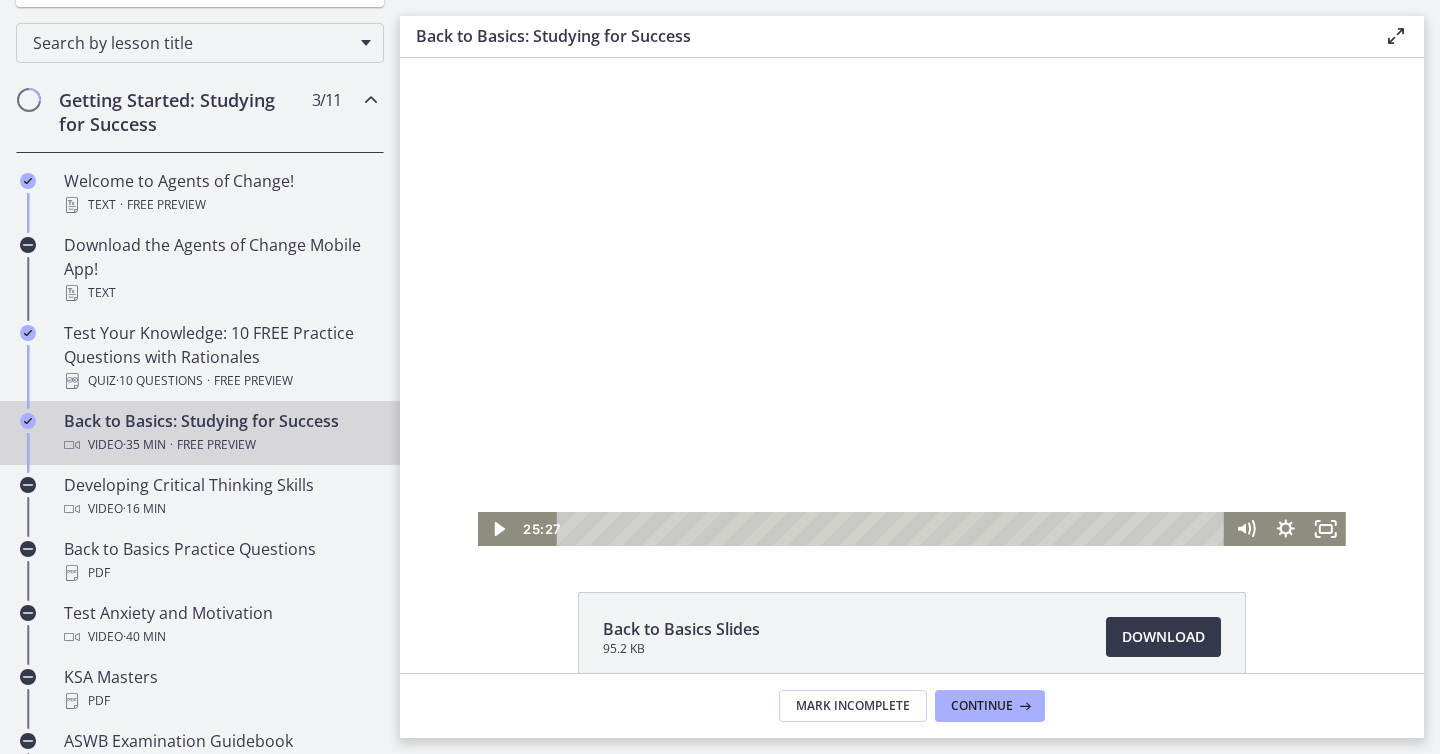 click at bounding box center [912, 302] 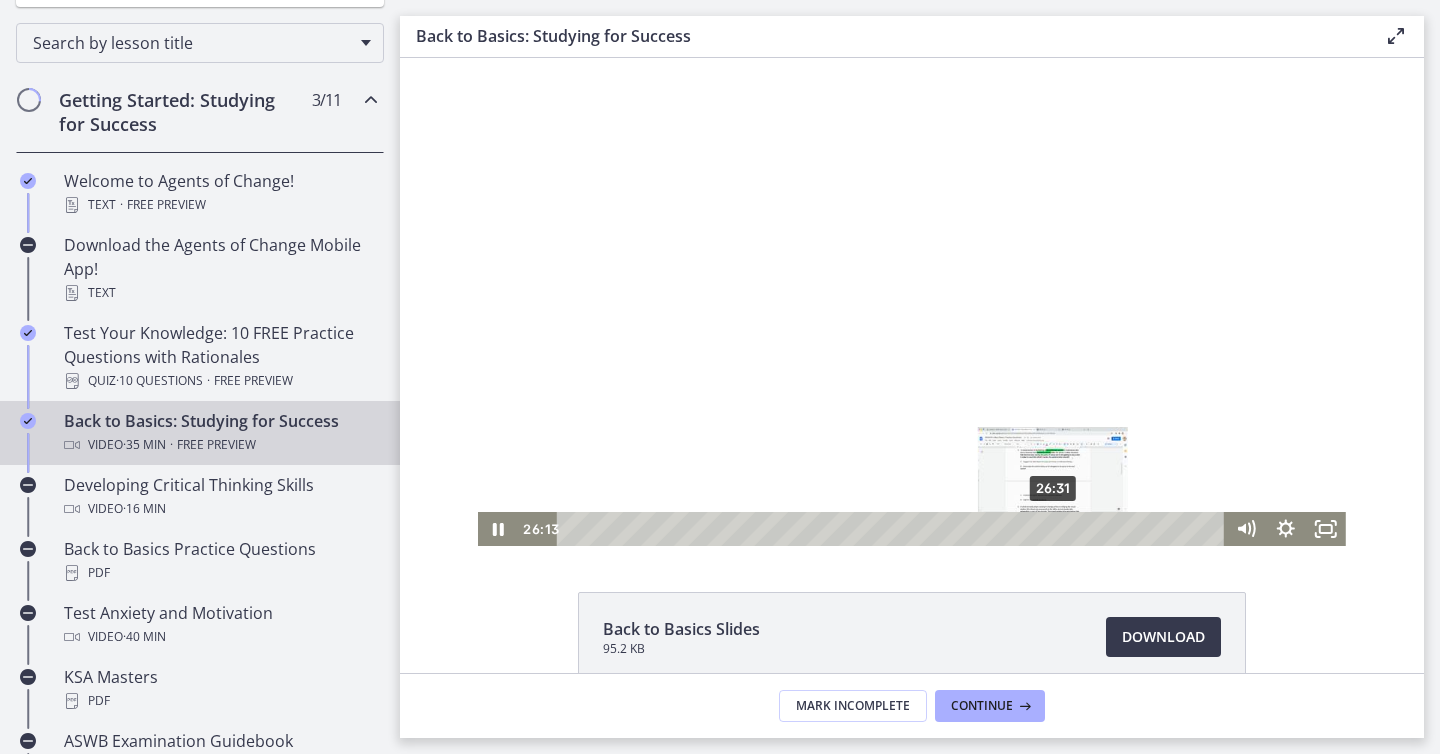 click on "26:31" at bounding box center (893, 529) 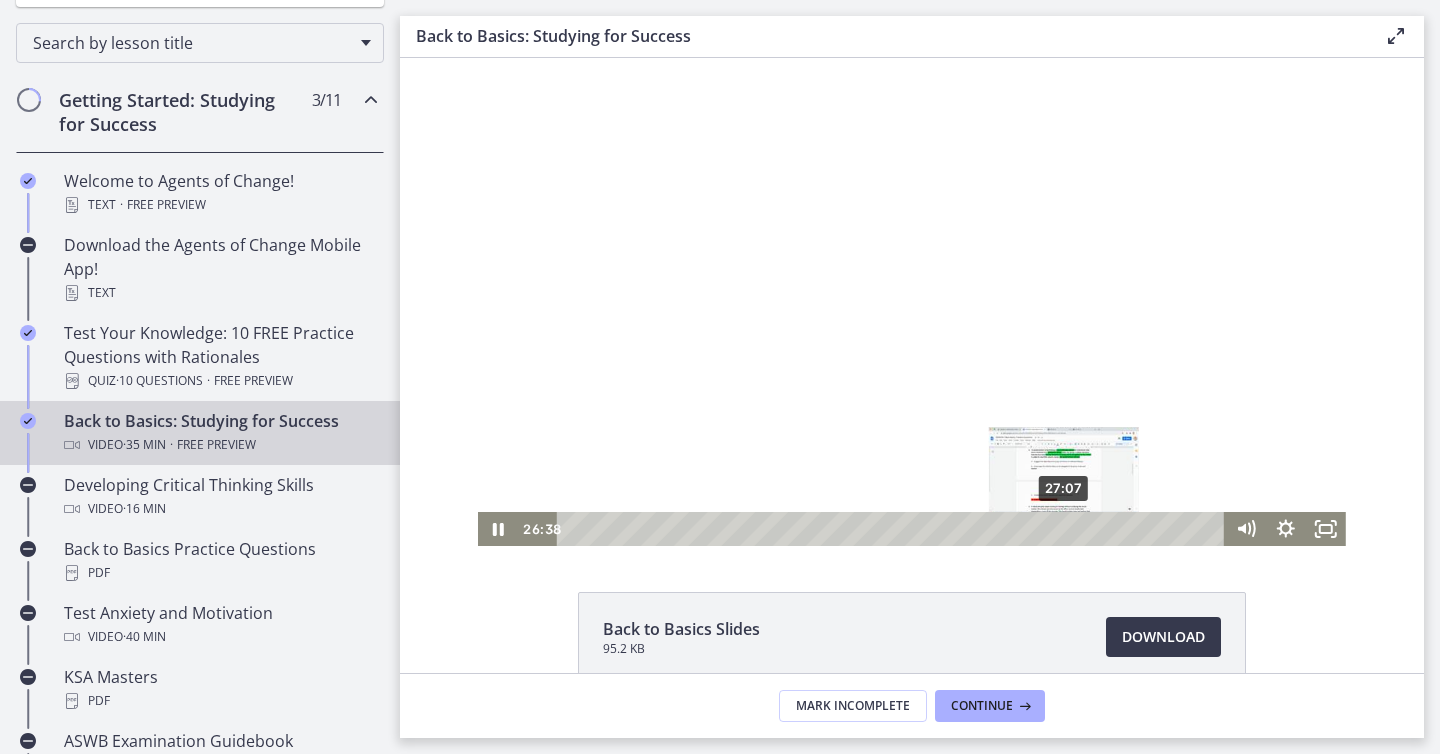 click on "27:07" at bounding box center [893, 529] 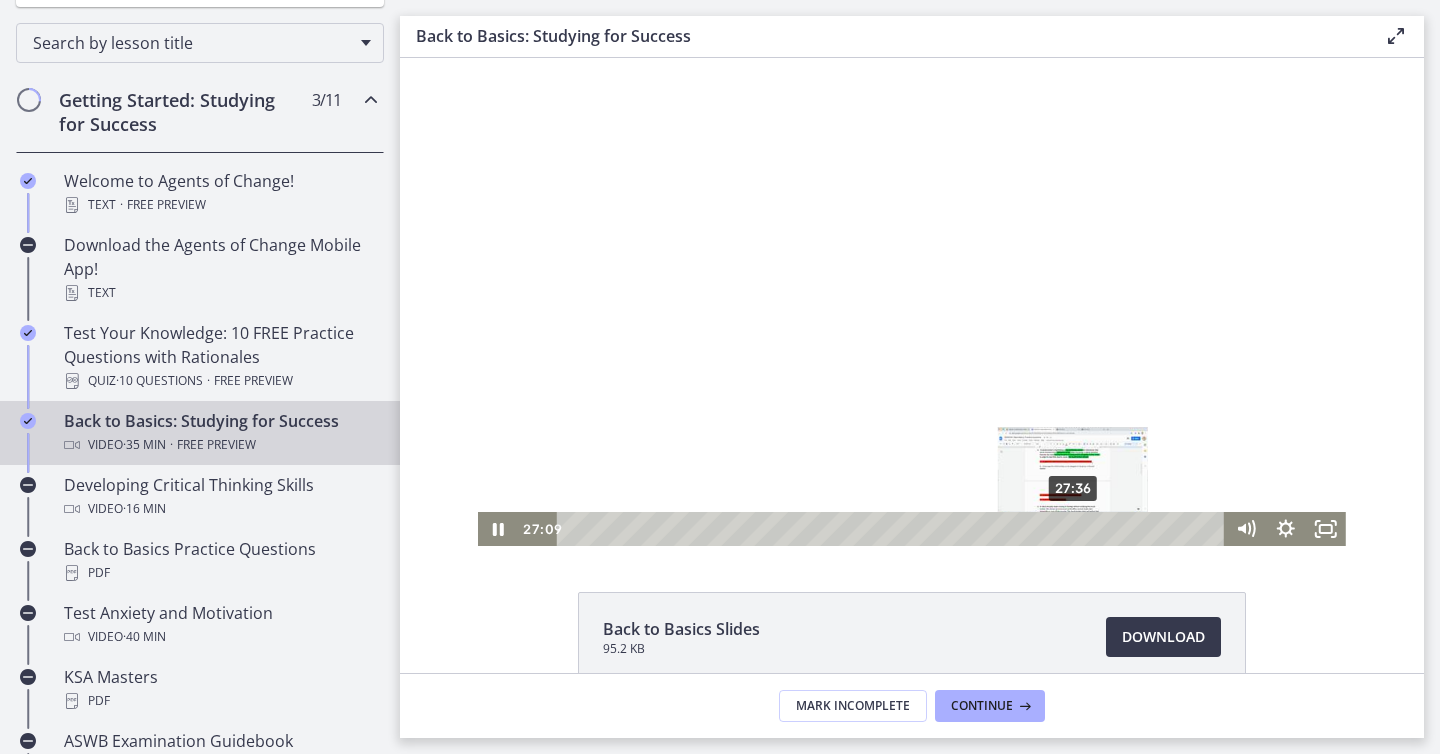 click on "27:36" at bounding box center (893, 529) 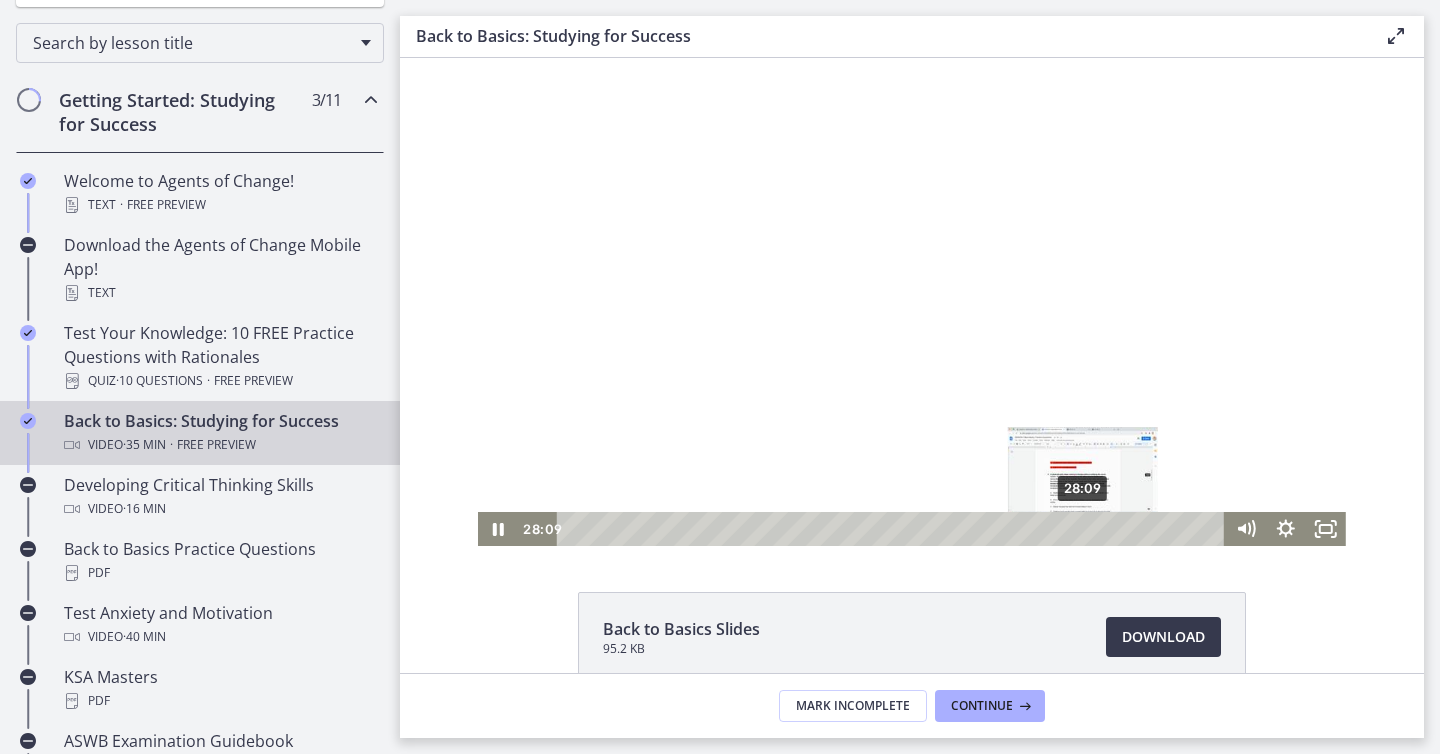 click on "28:09" at bounding box center (893, 529) 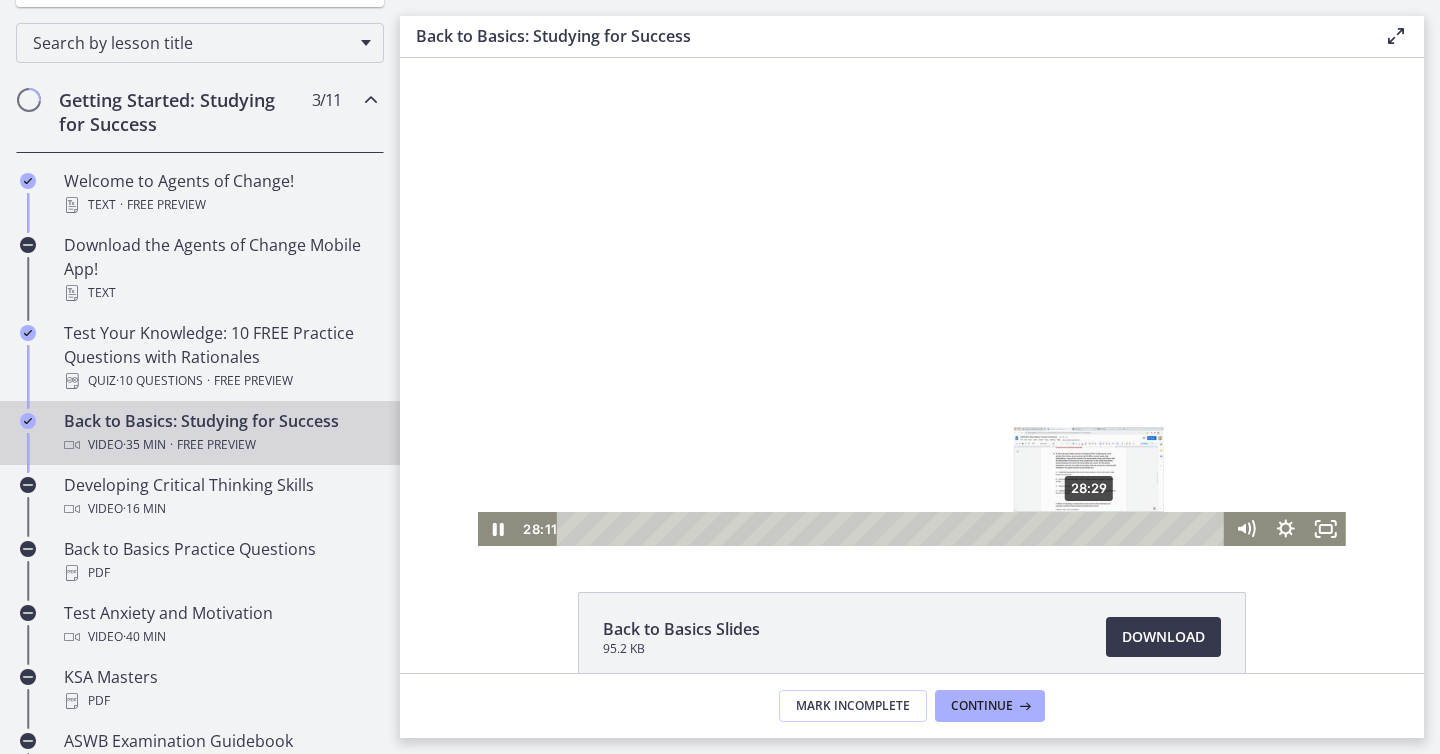 click on "28:29" at bounding box center (893, 529) 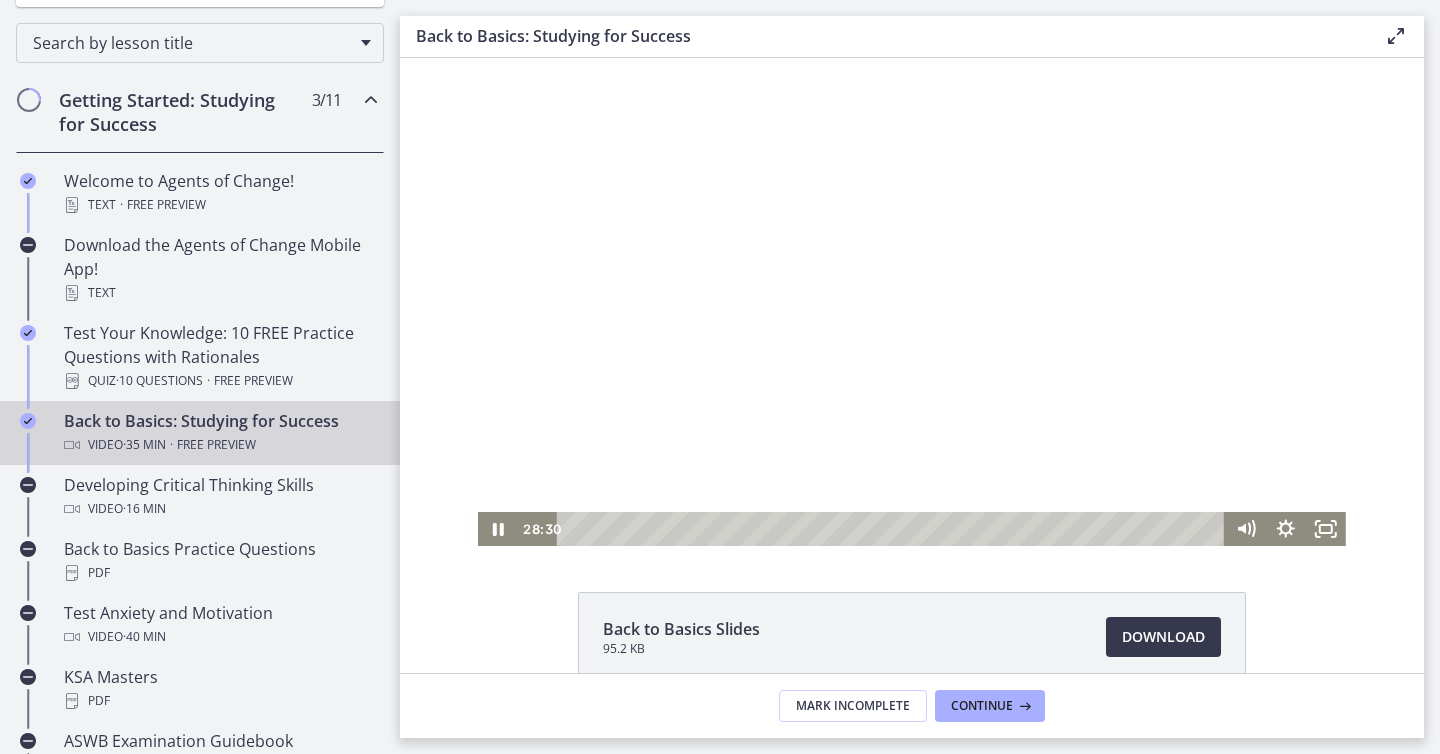 click at bounding box center [912, 302] 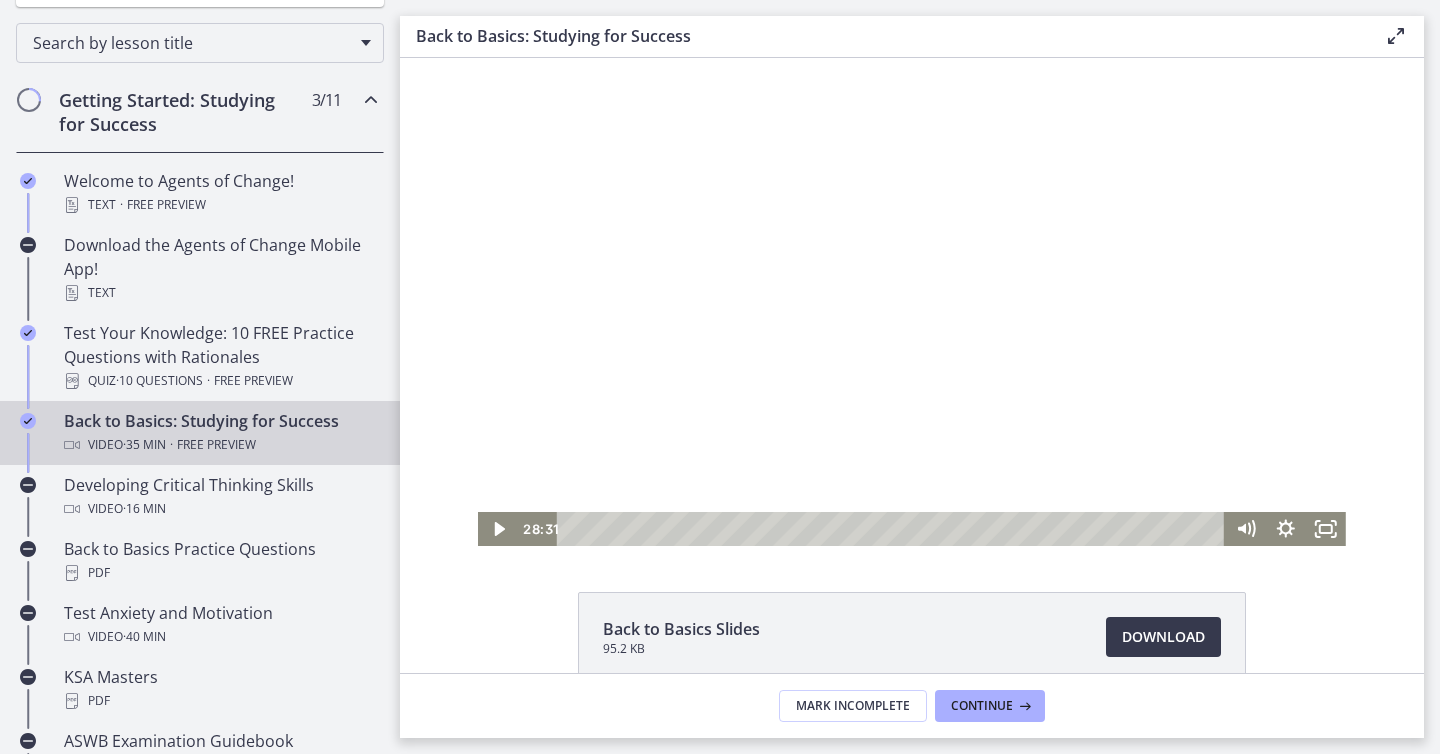 click at bounding box center (912, 302) 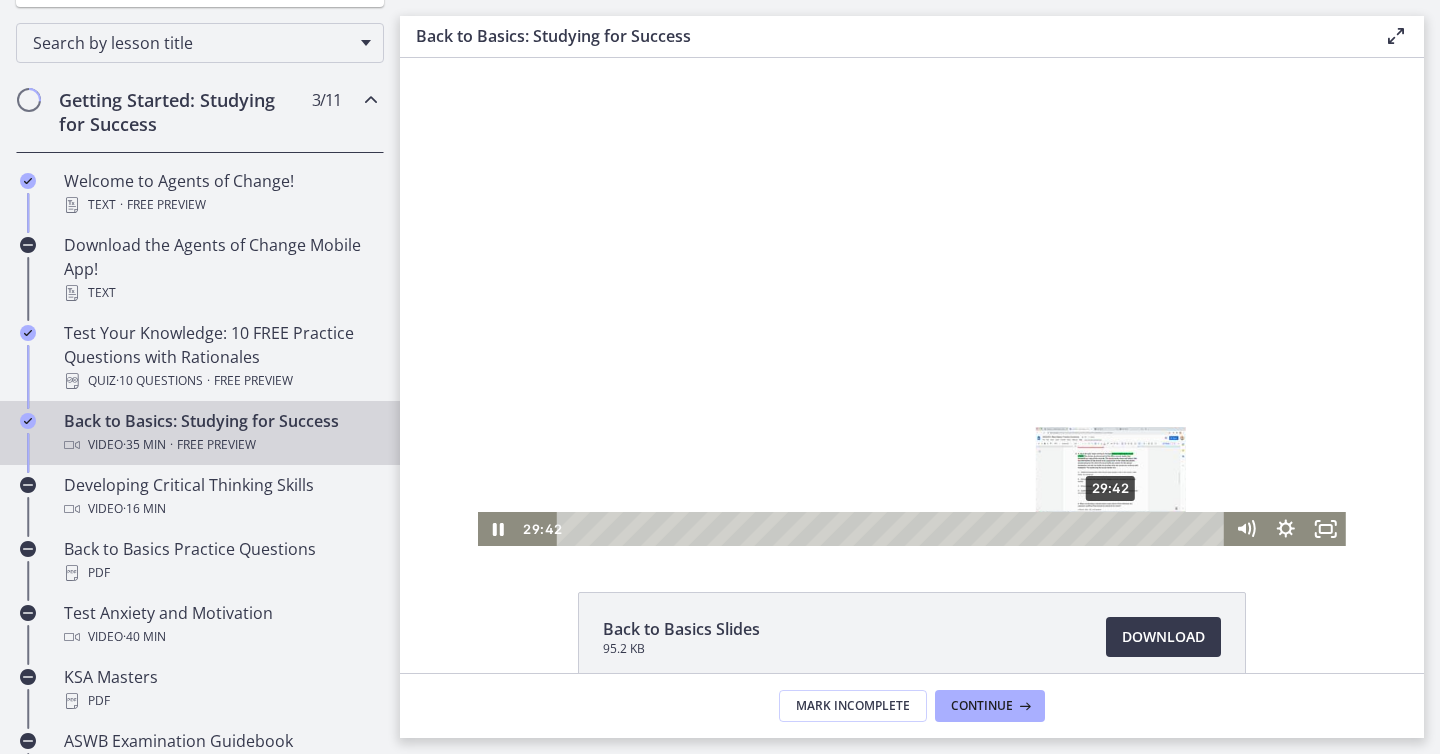 click on "29:42" at bounding box center (893, 529) 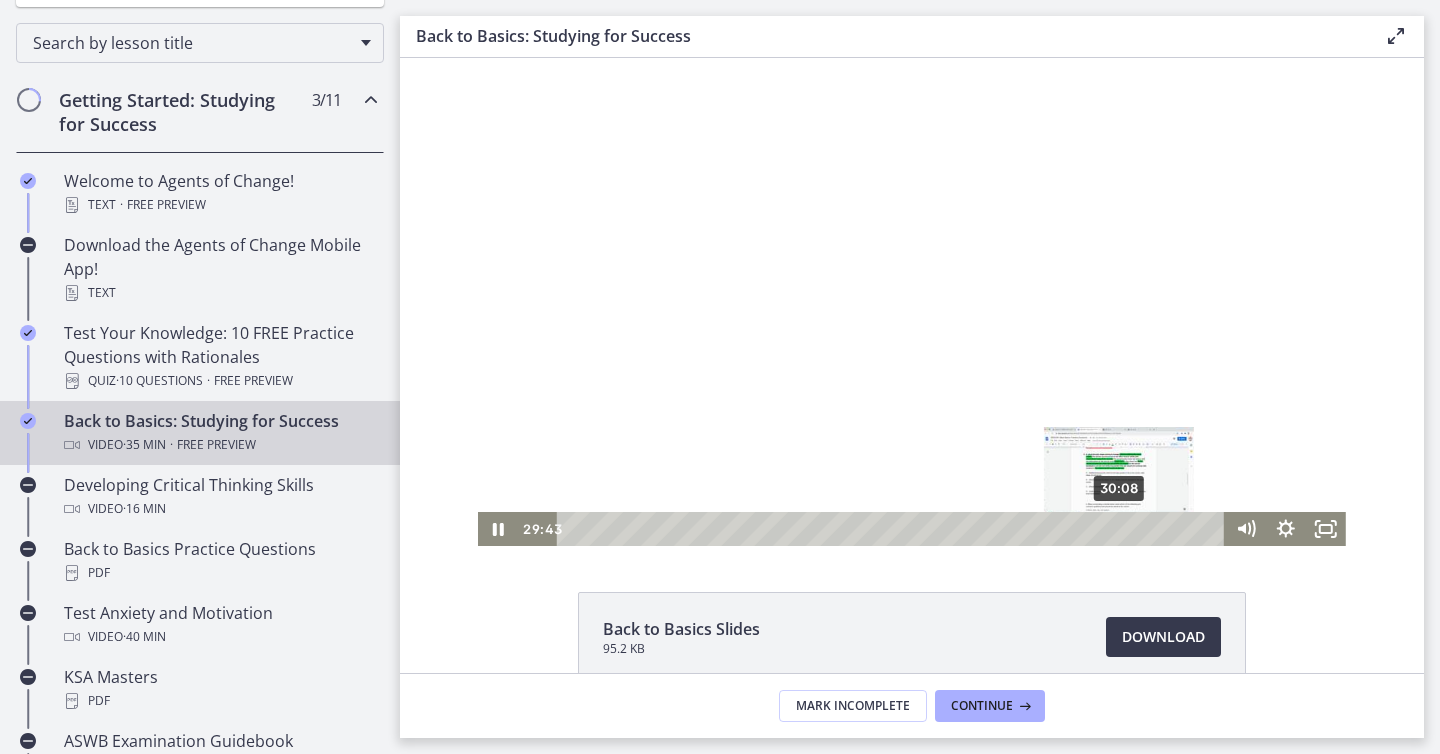 click on "30:08" at bounding box center [893, 529] 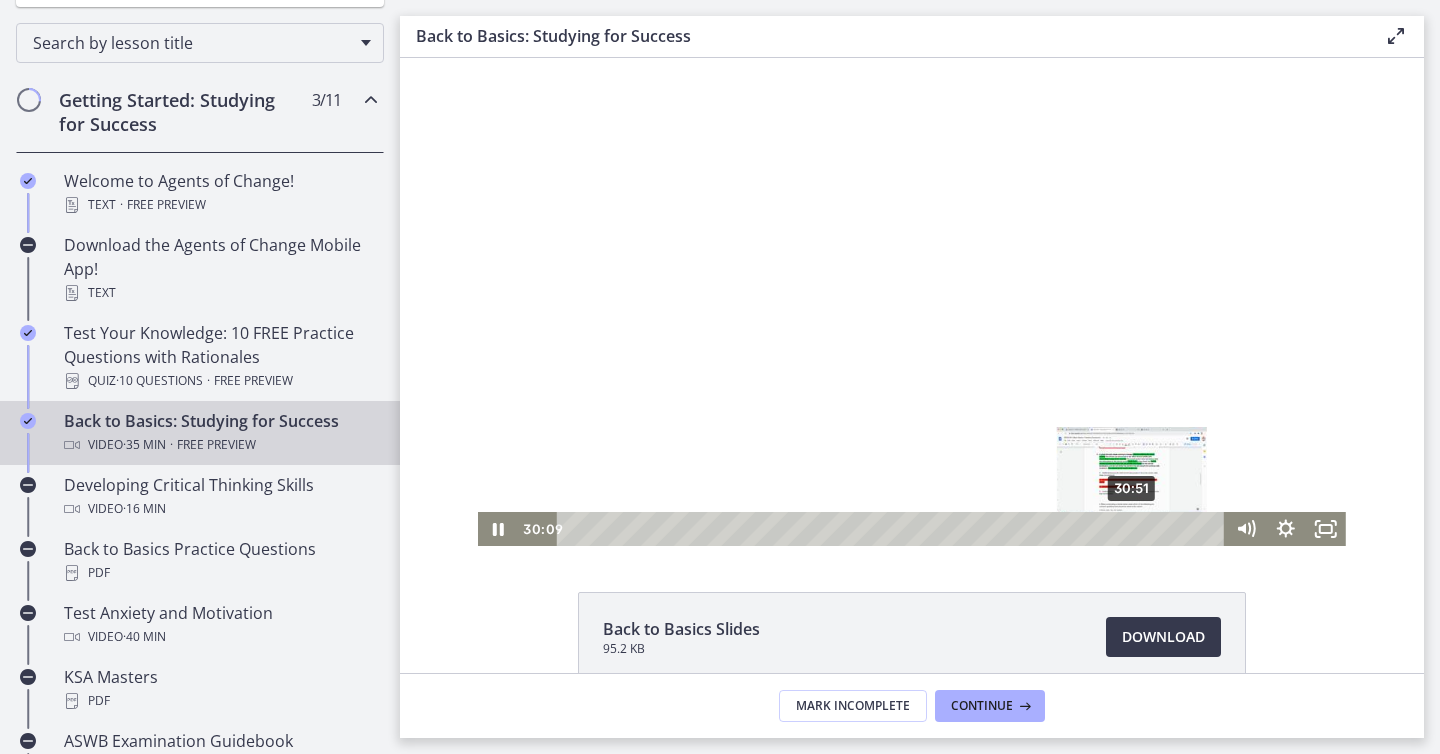 click on "30:51" at bounding box center [893, 529] 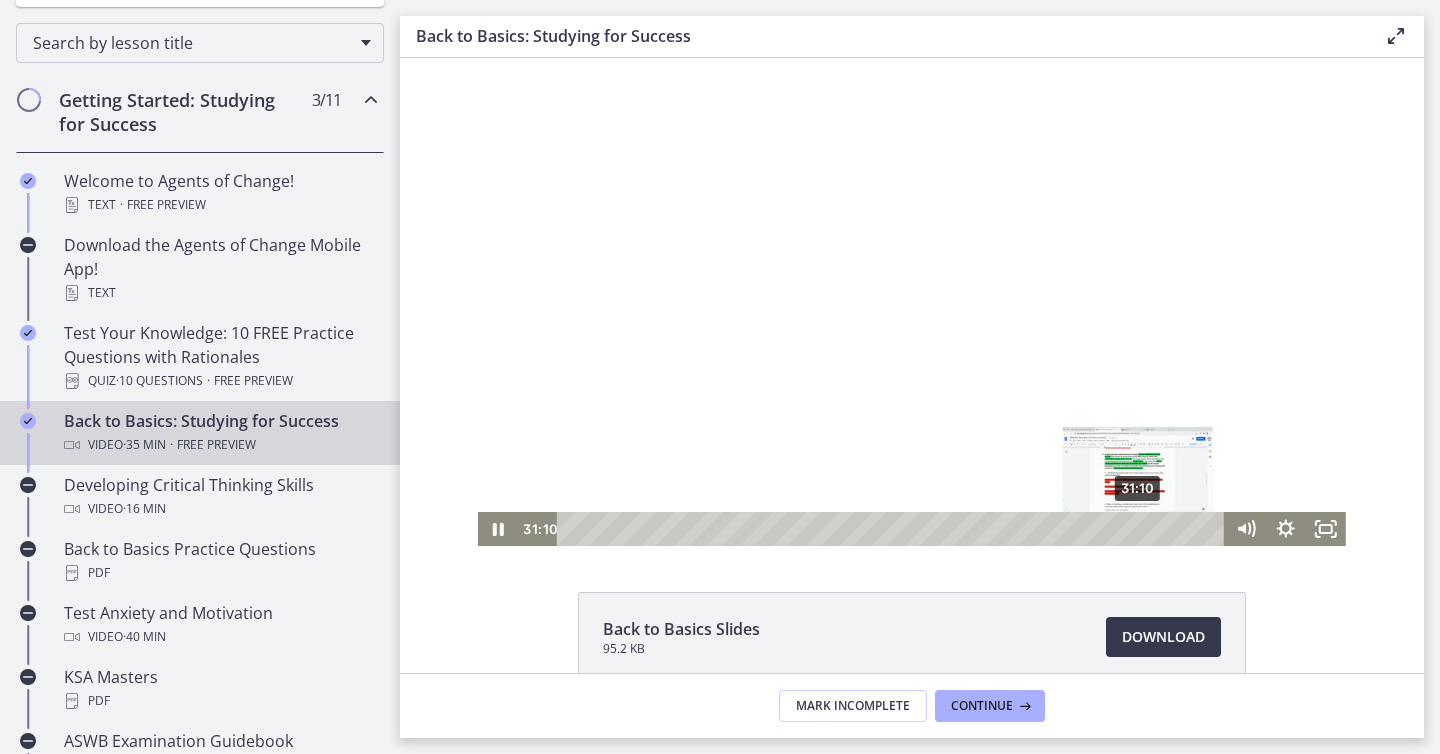 click on "31:10" at bounding box center [893, 529] 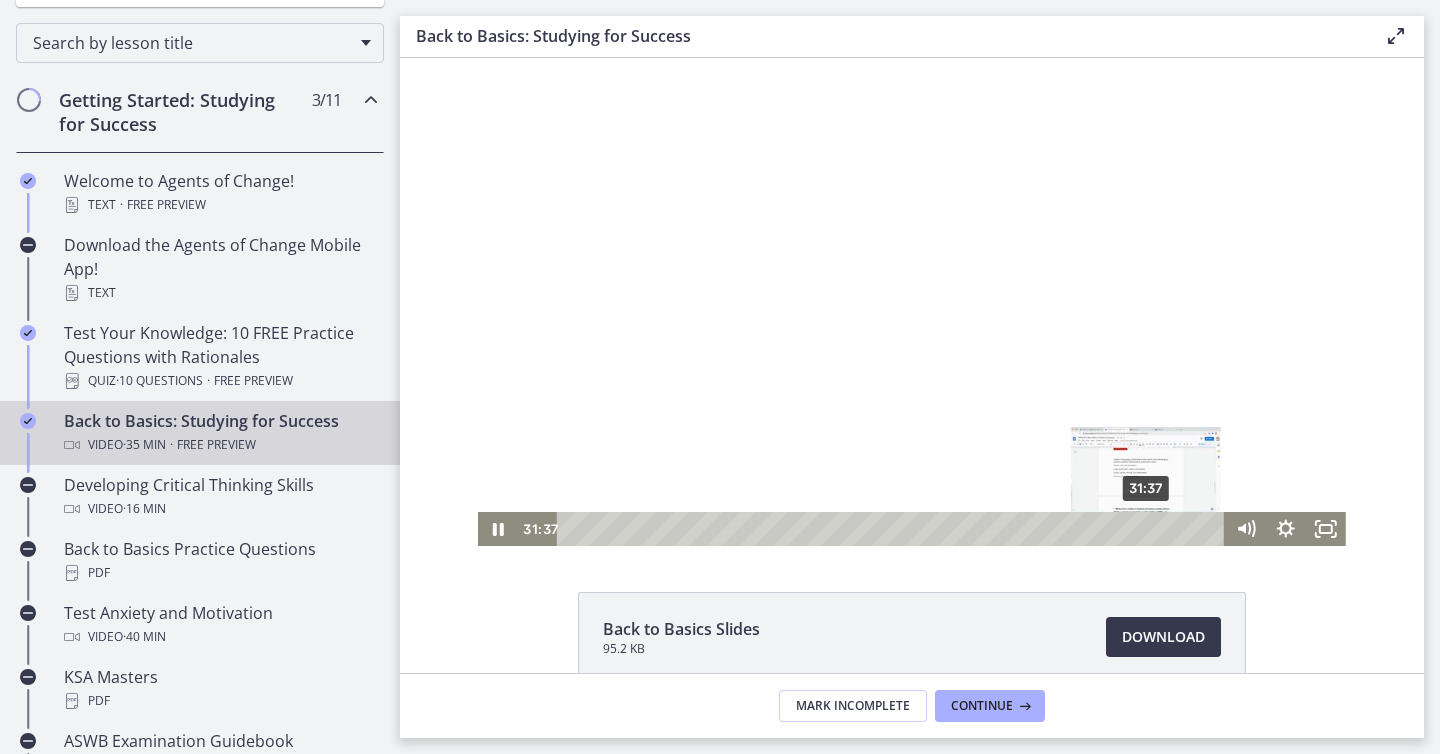 click on "31:37" at bounding box center [893, 529] 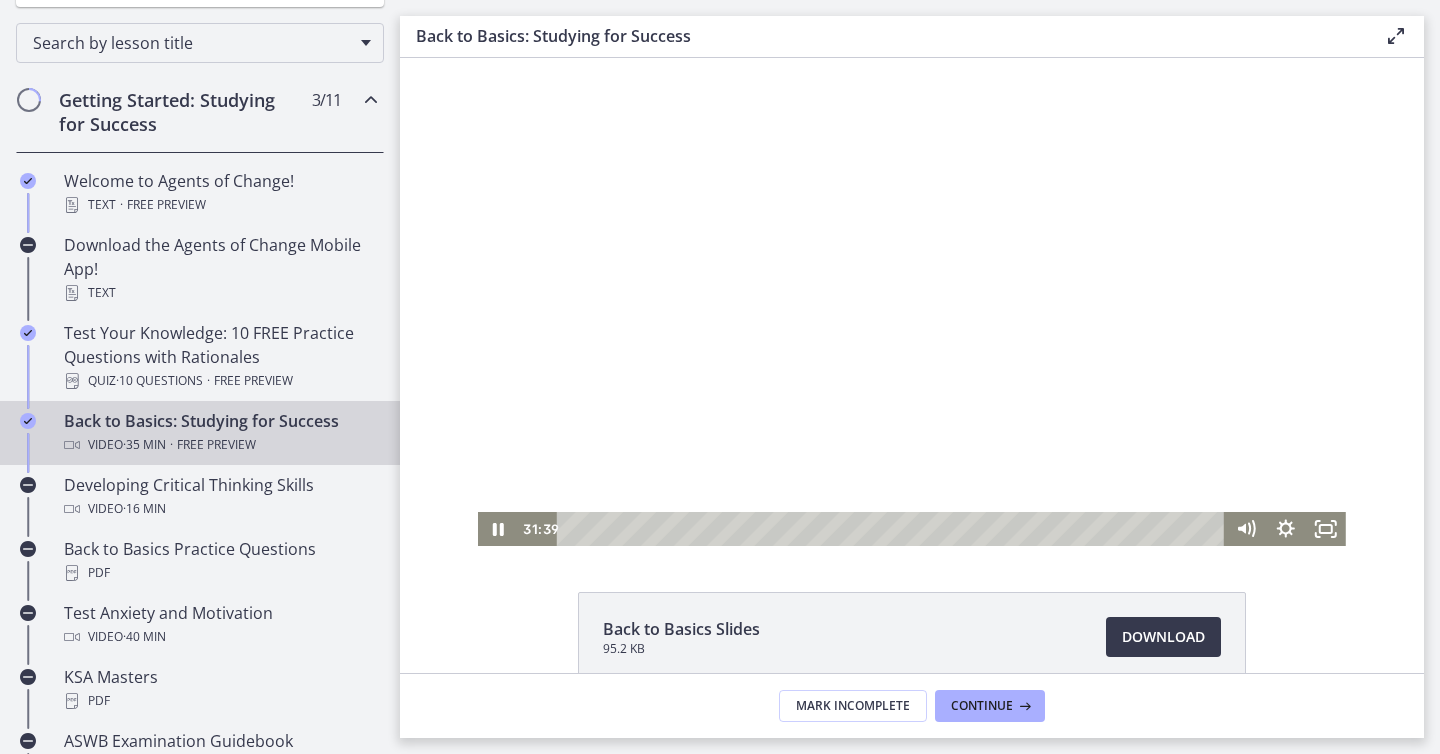 click at bounding box center [912, 302] 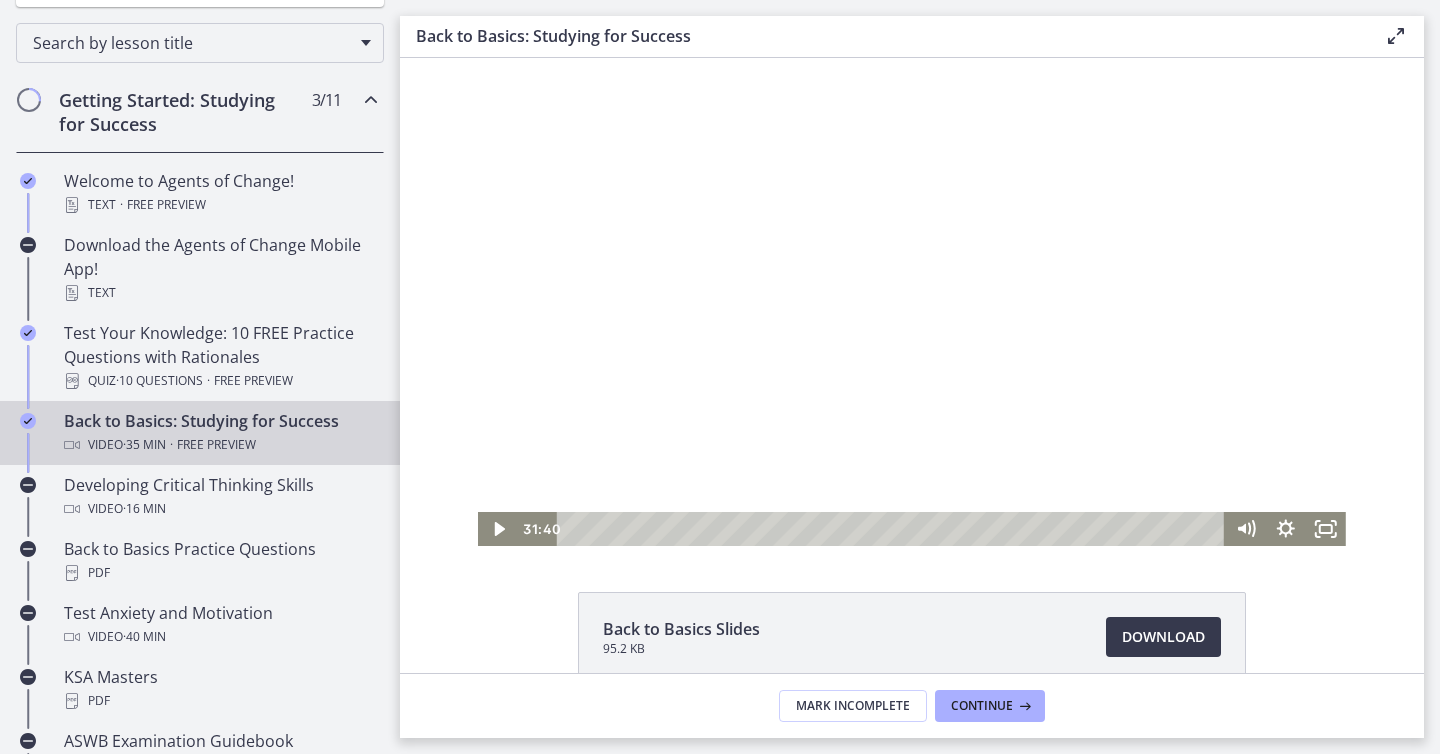 click at bounding box center [912, 302] 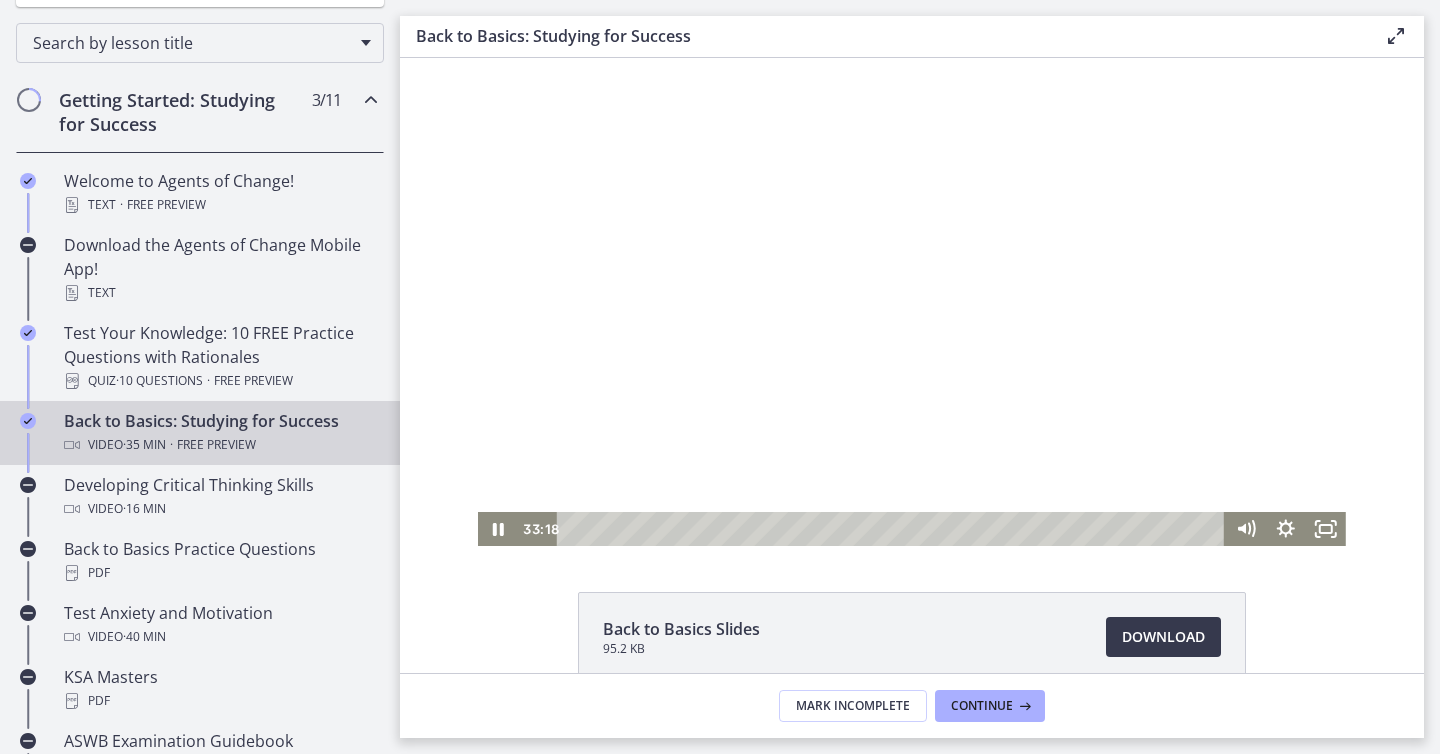 click at bounding box center (912, 302) 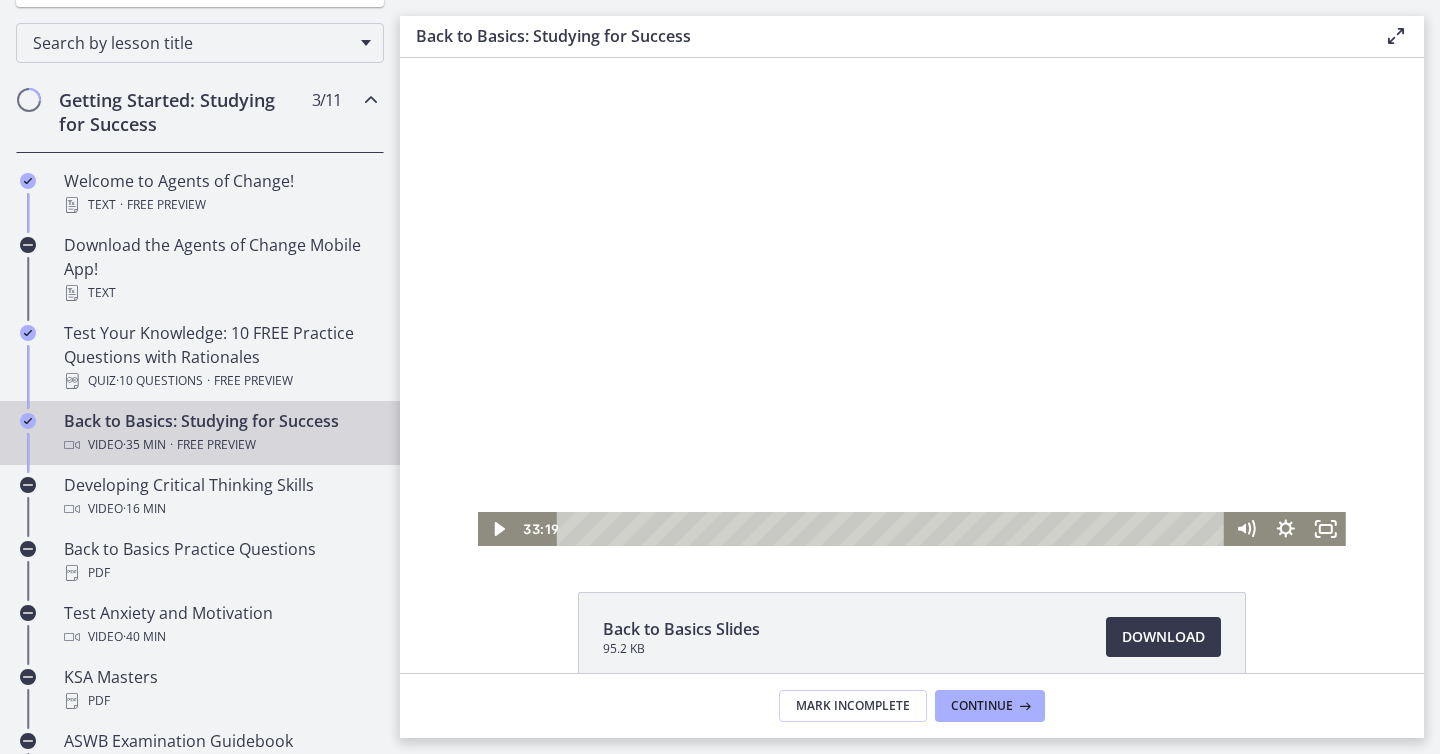 click at bounding box center [912, 302] 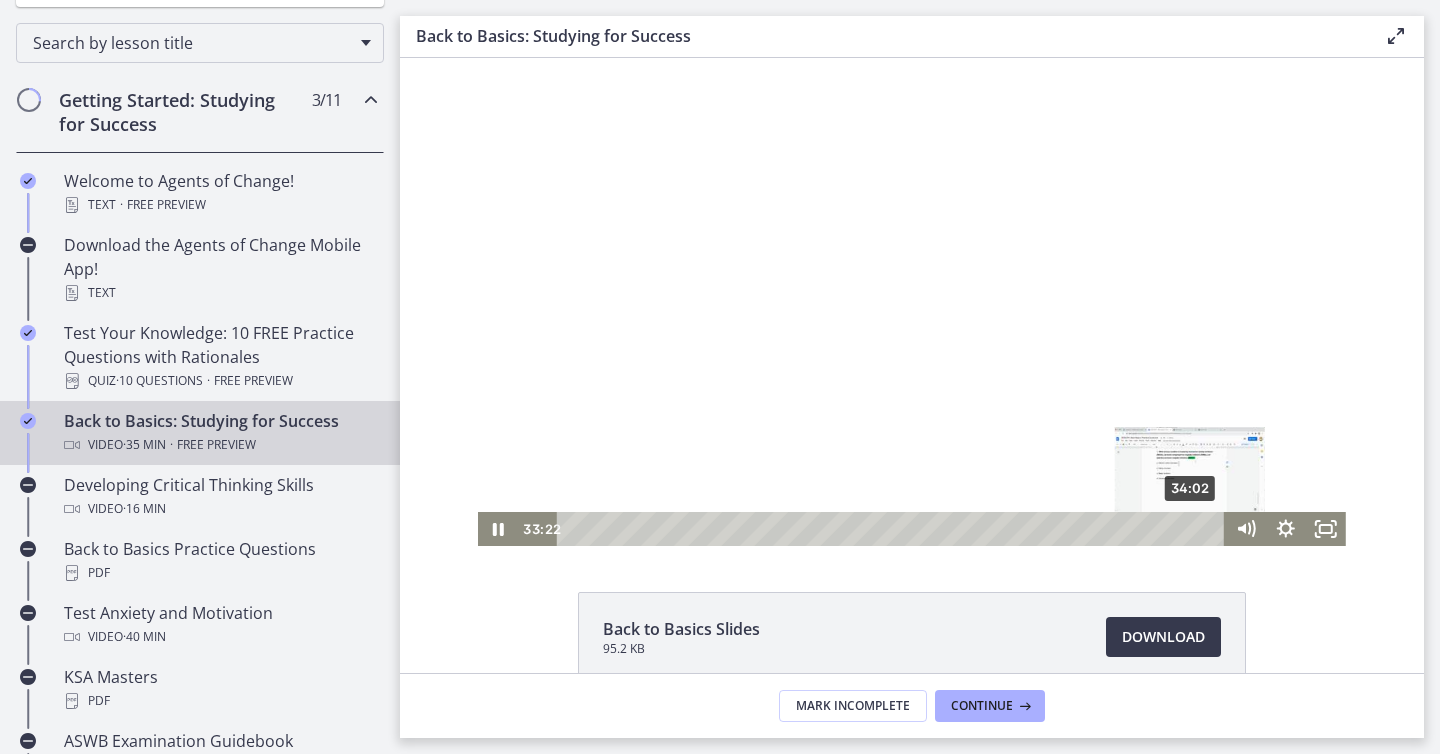 click on "34:02" at bounding box center [893, 529] 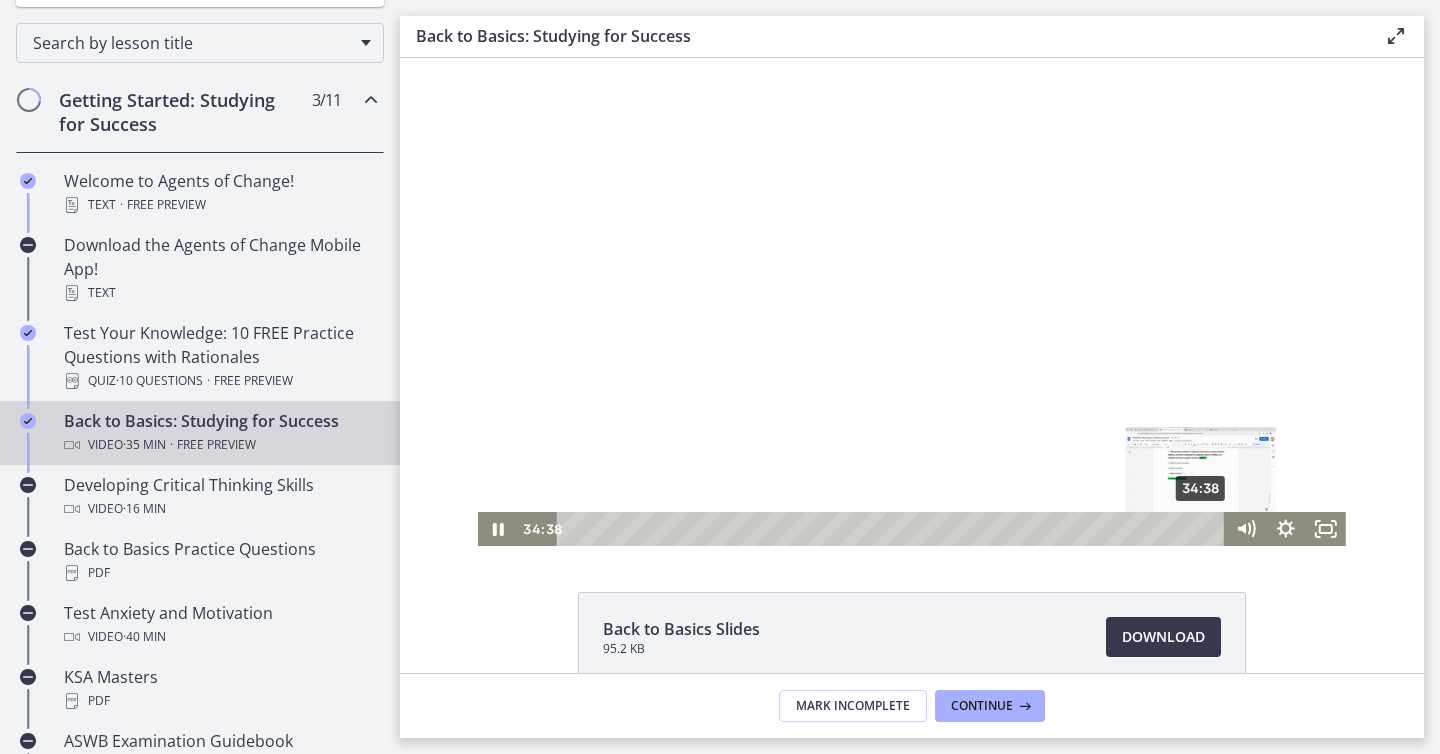 click on "34:38" at bounding box center [893, 529] 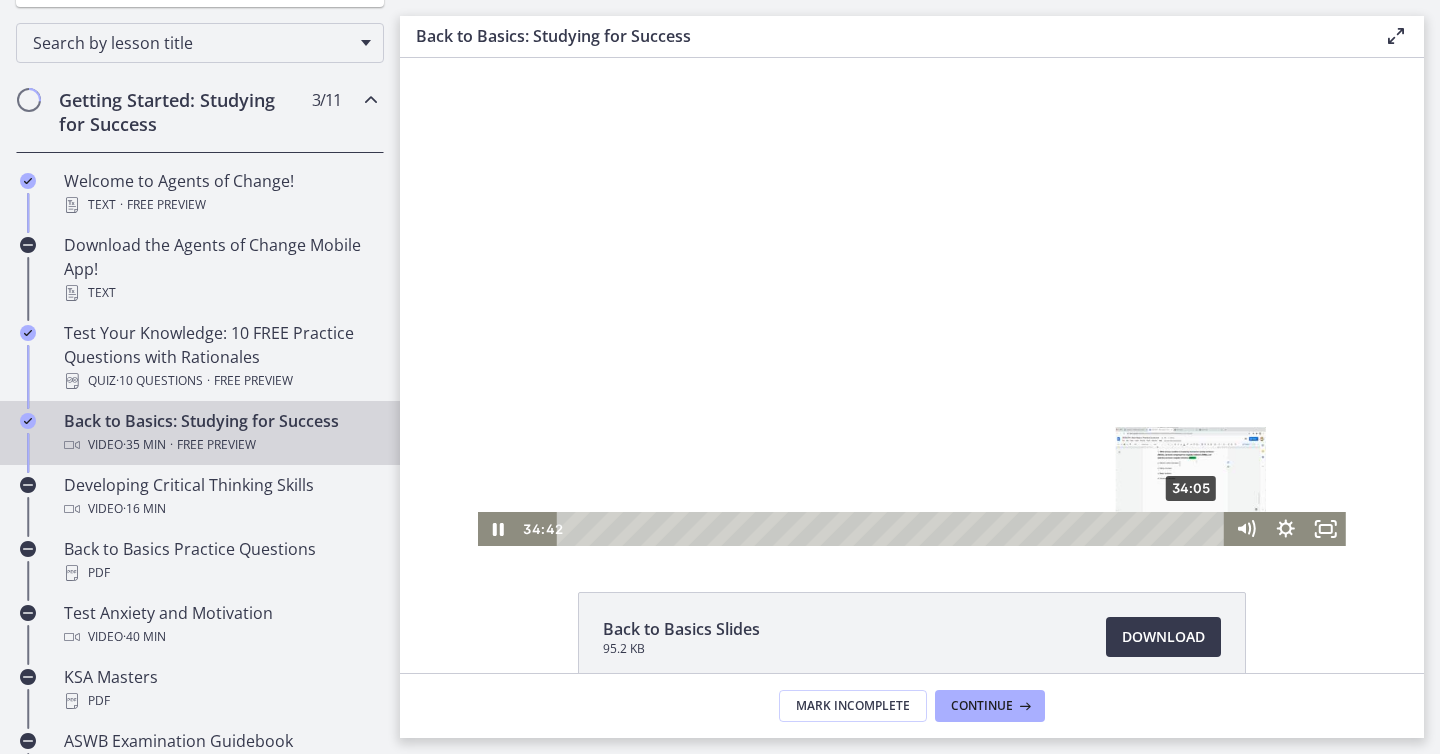 click on "34:05" at bounding box center (893, 529) 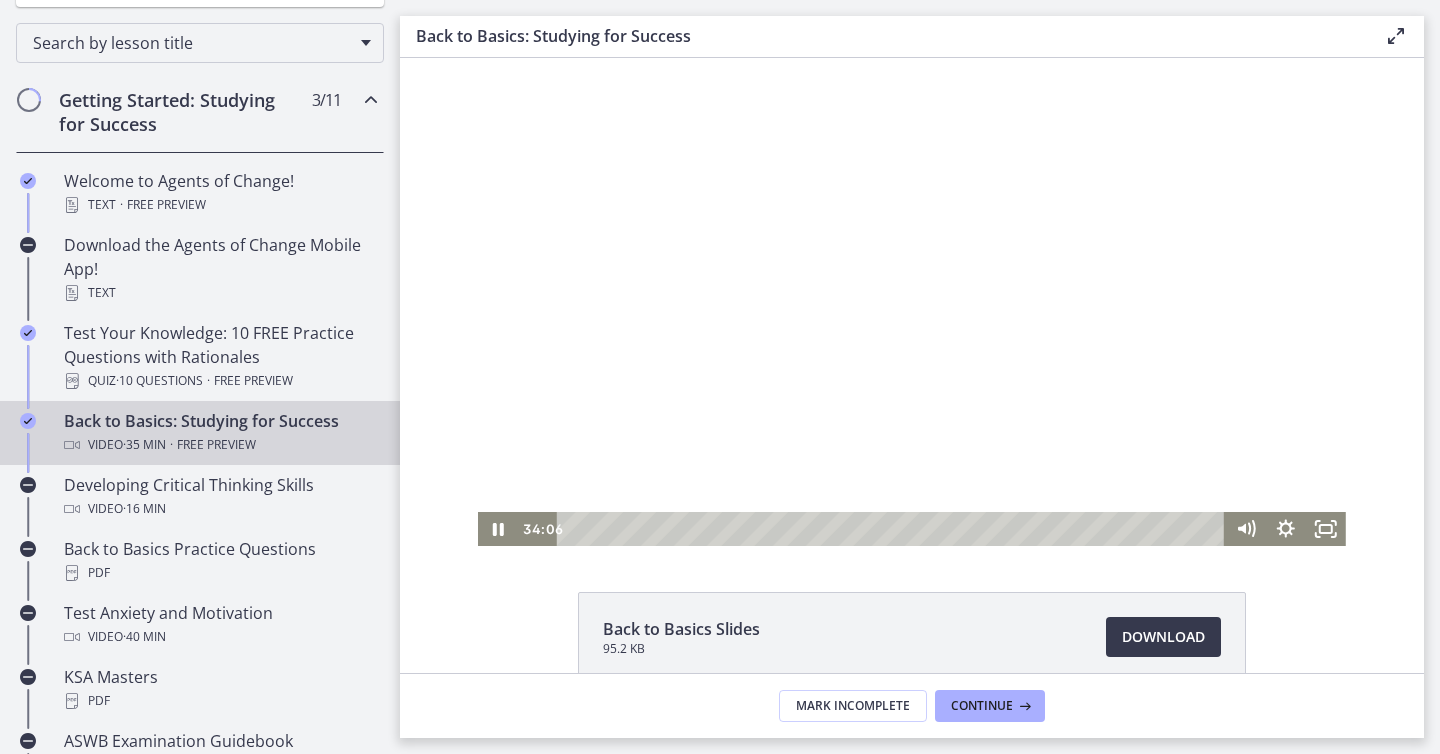 click at bounding box center [912, 302] 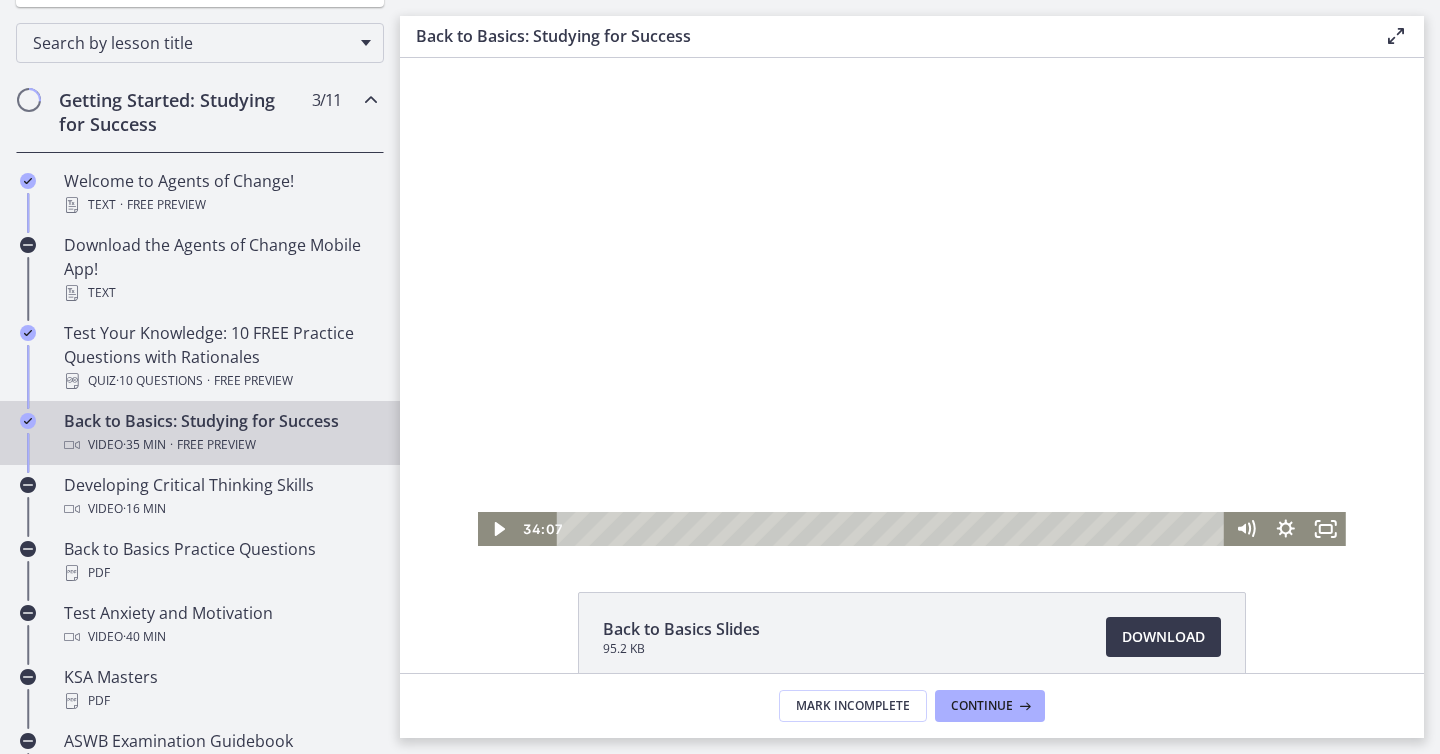 scroll, scrollTop: 203, scrollLeft: 0, axis: vertical 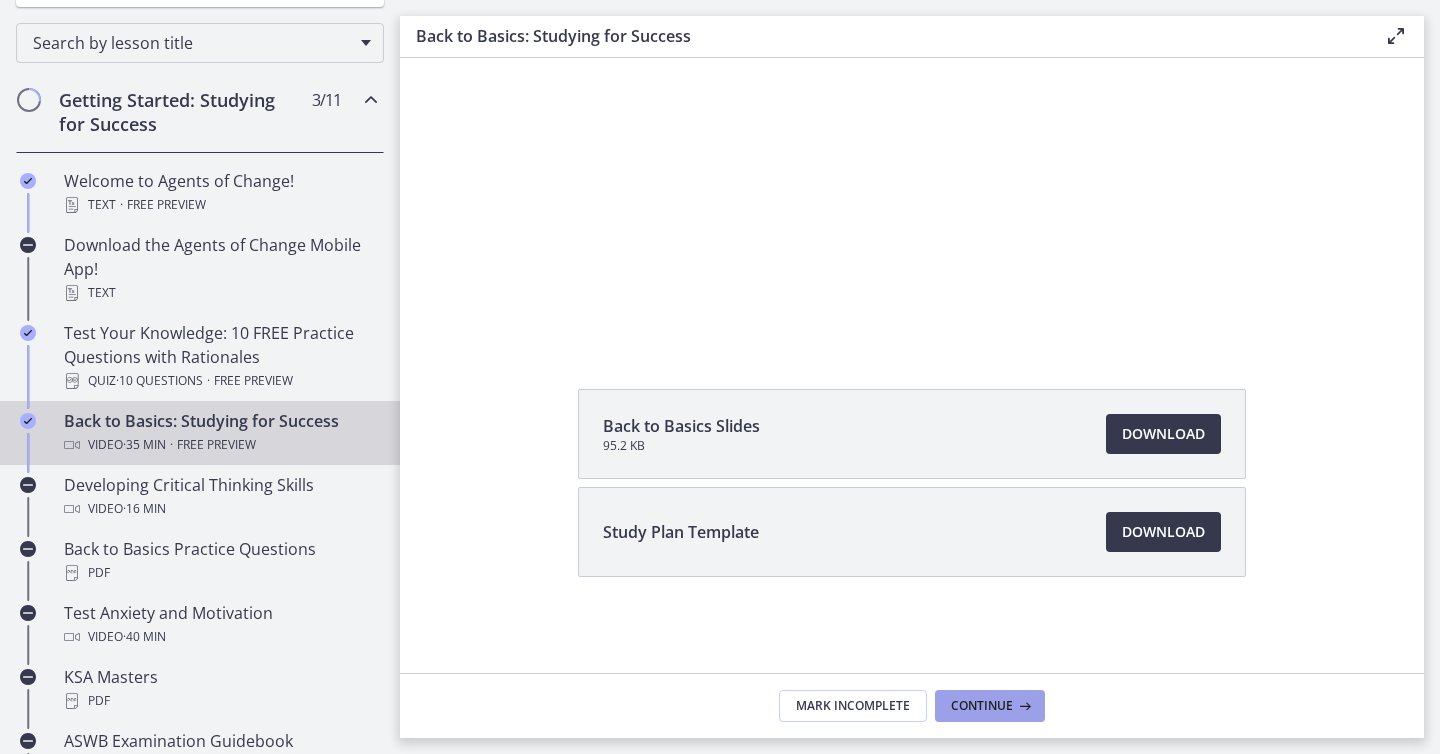 click on "Continue" at bounding box center [982, 706] 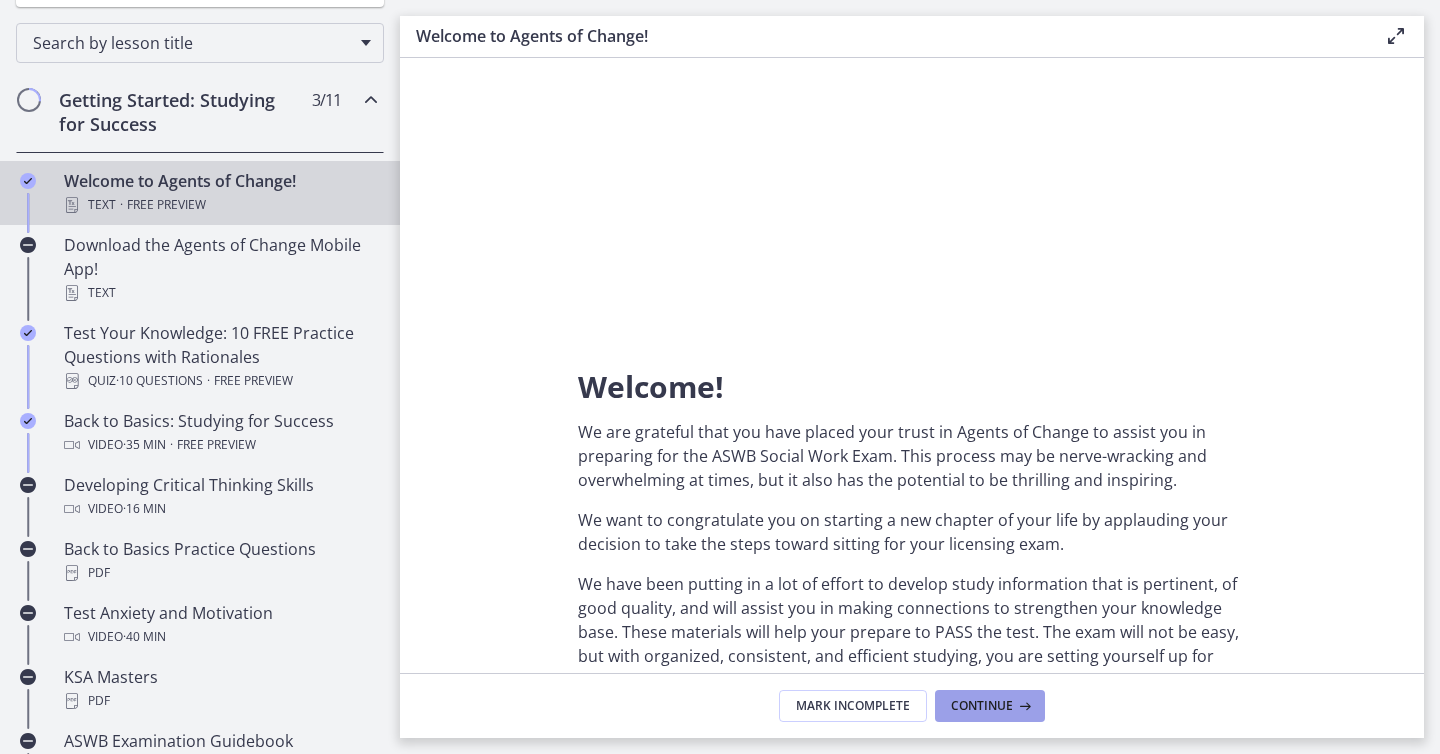 scroll, scrollTop: 0, scrollLeft: 0, axis: both 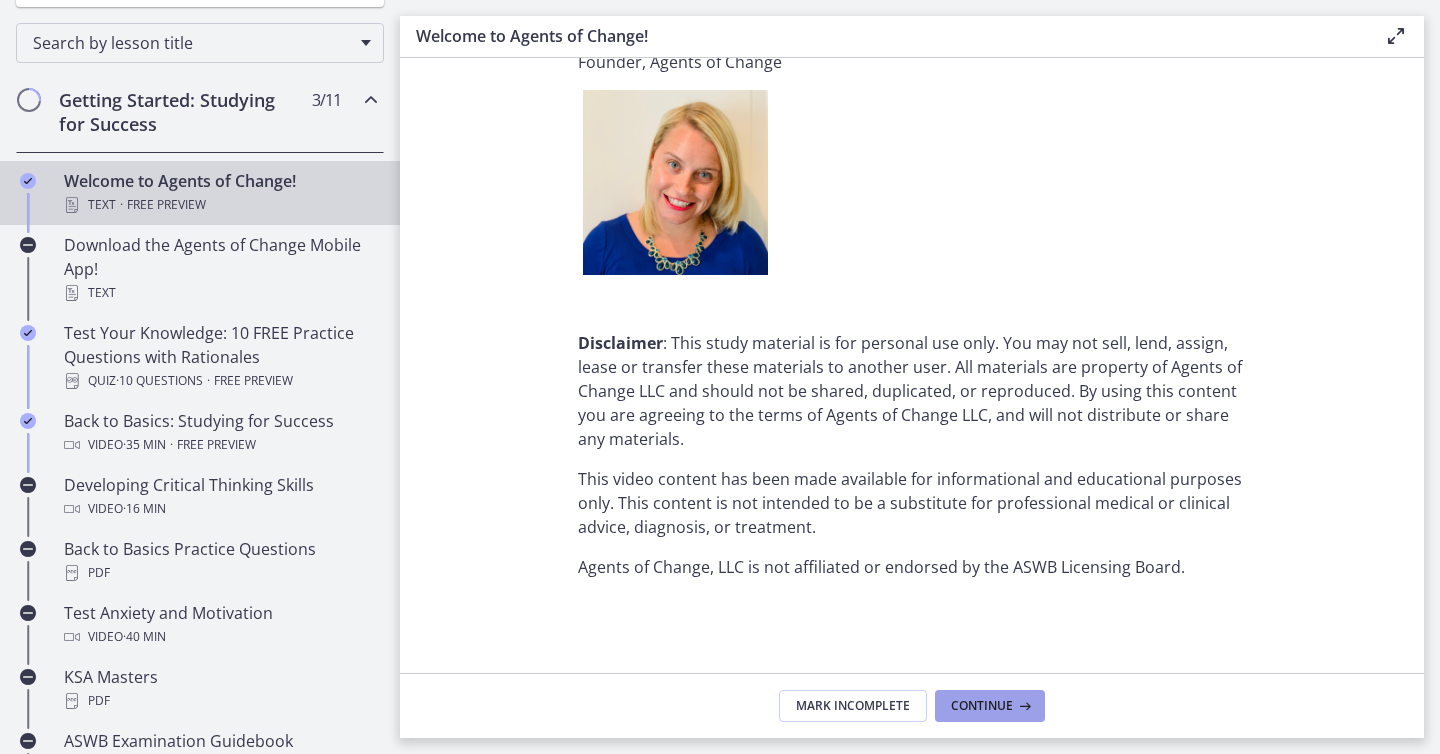 click on "Continue" at bounding box center (990, 706) 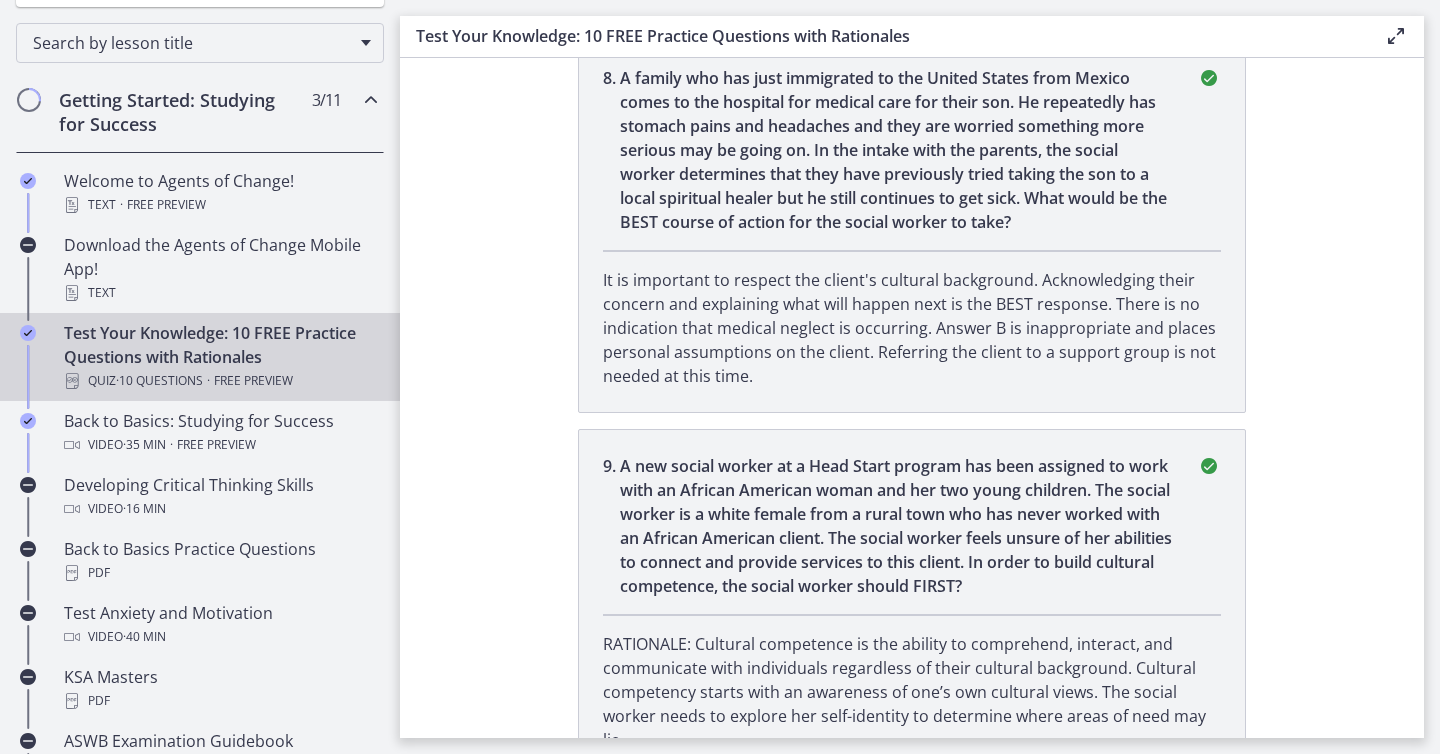scroll, scrollTop: 0, scrollLeft: 0, axis: both 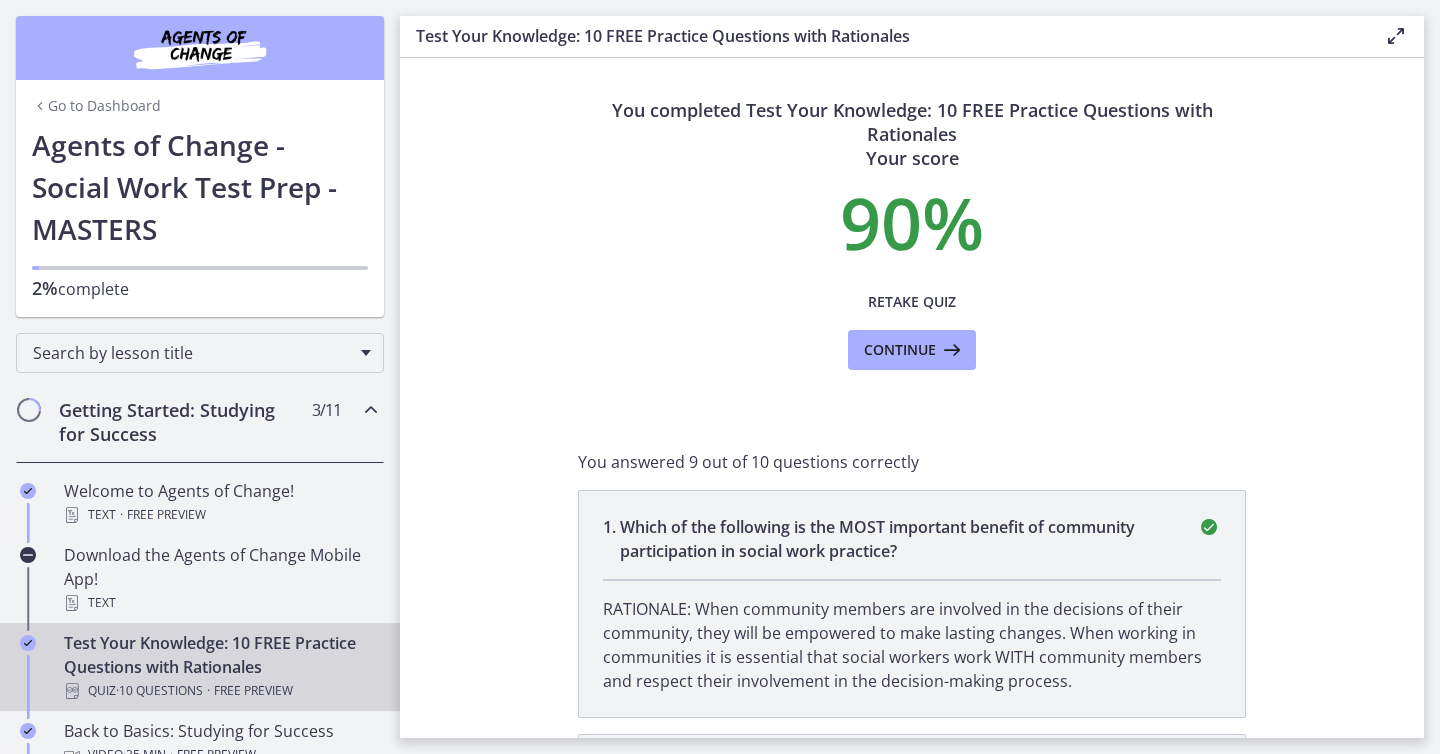 click at bounding box center (40, 106) 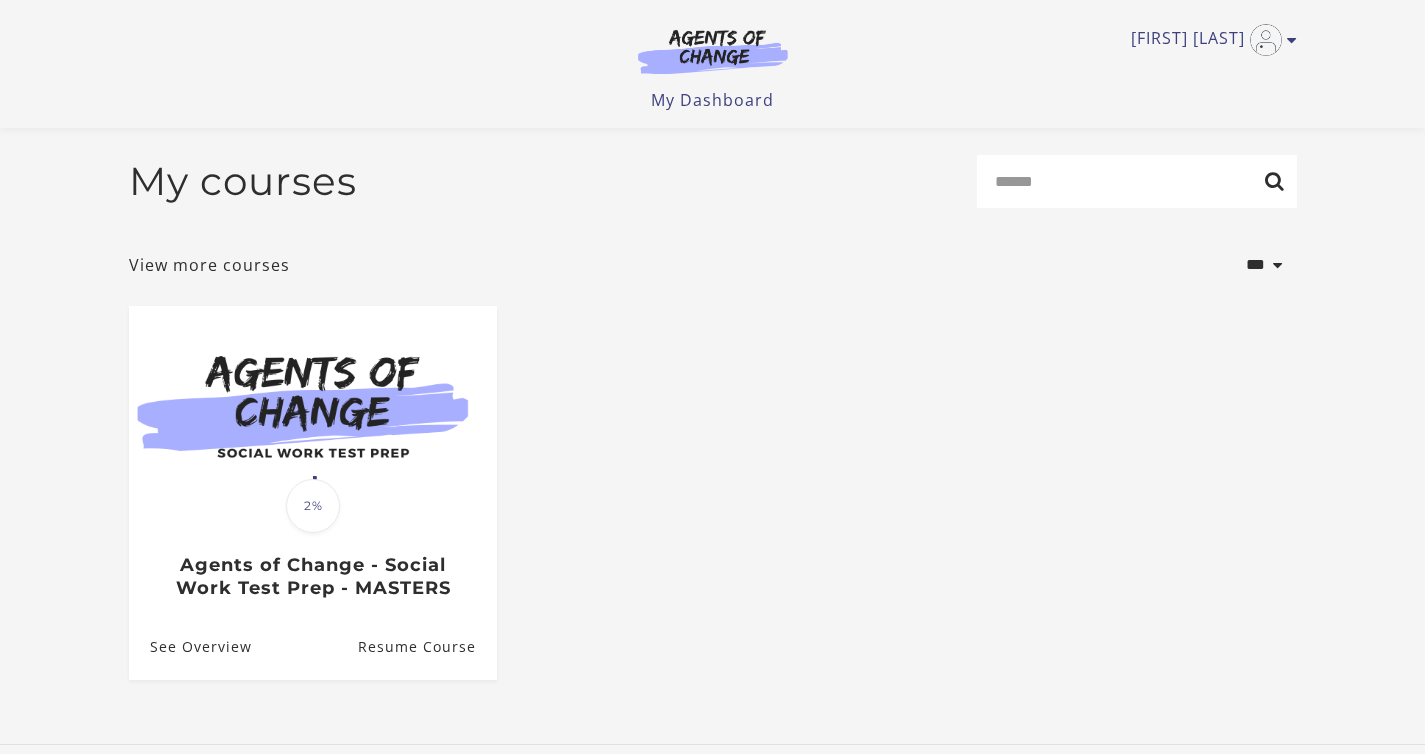 scroll, scrollTop: 0, scrollLeft: 0, axis: both 